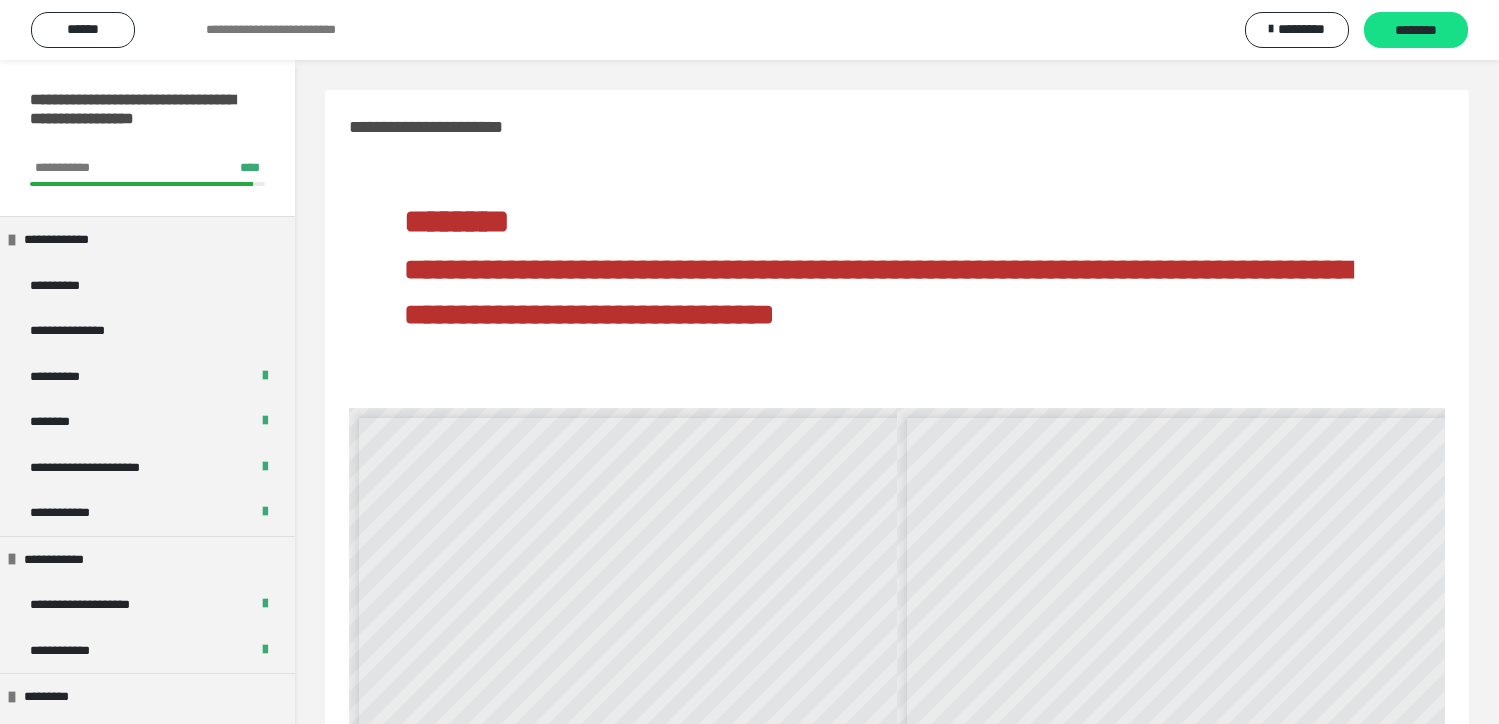 scroll, scrollTop: 0, scrollLeft: 0, axis: both 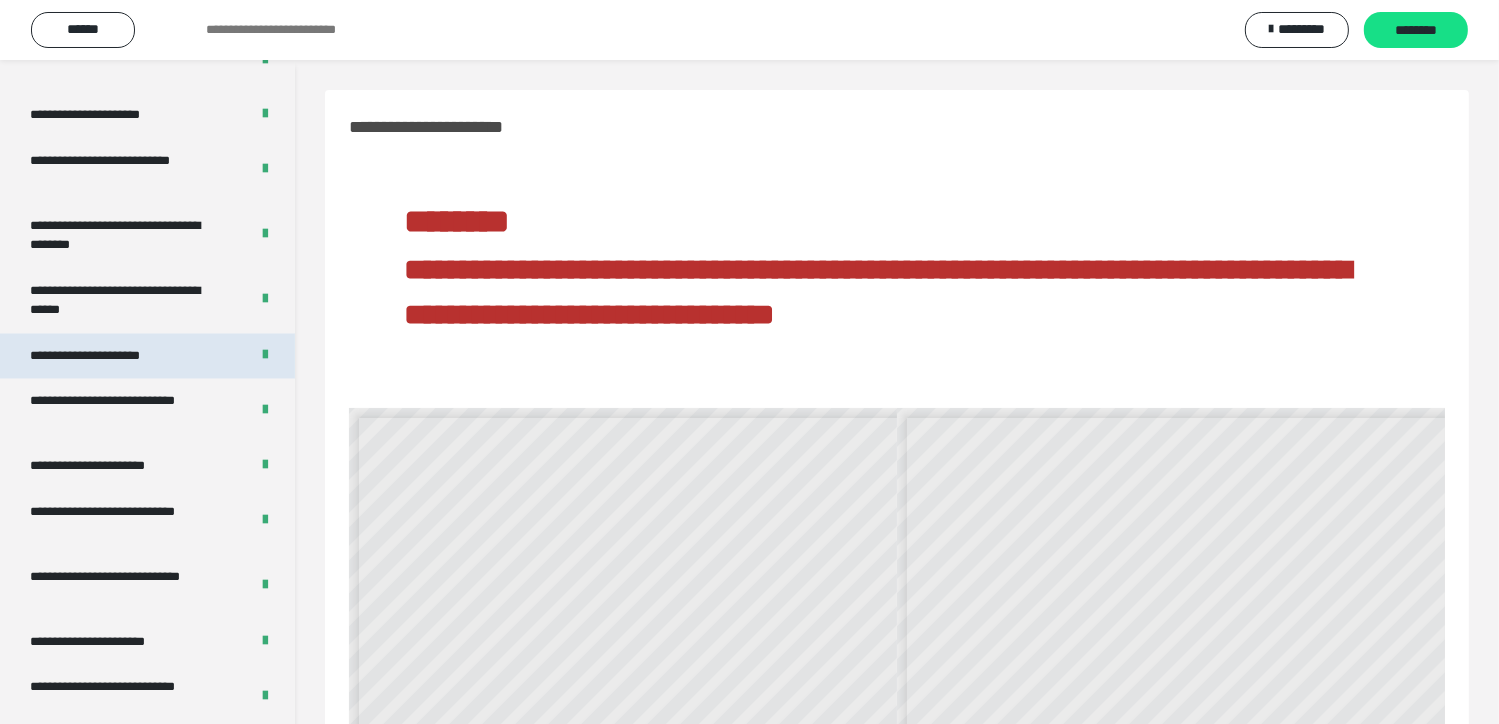 click on "**********" at bounding box center (109, 357) 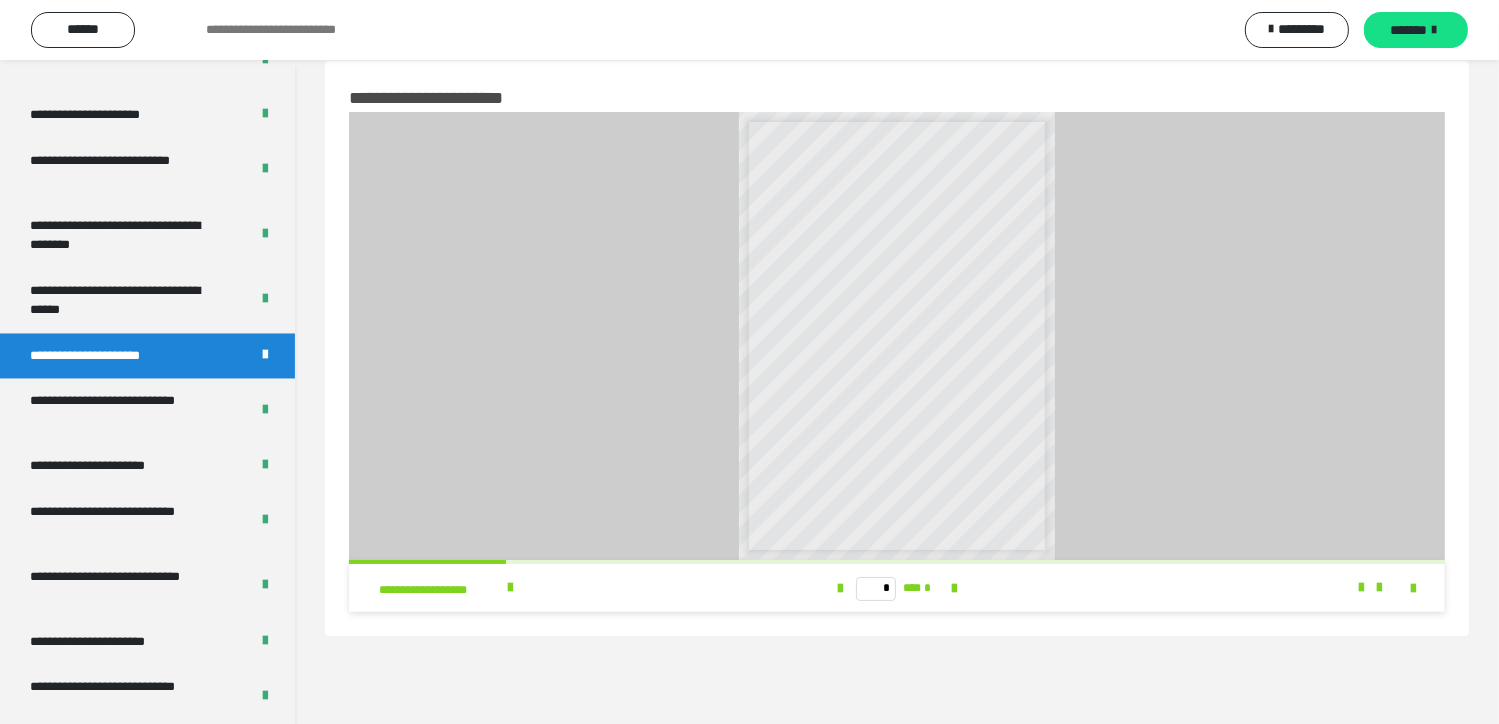 scroll, scrollTop: 60, scrollLeft: 0, axis: vertical 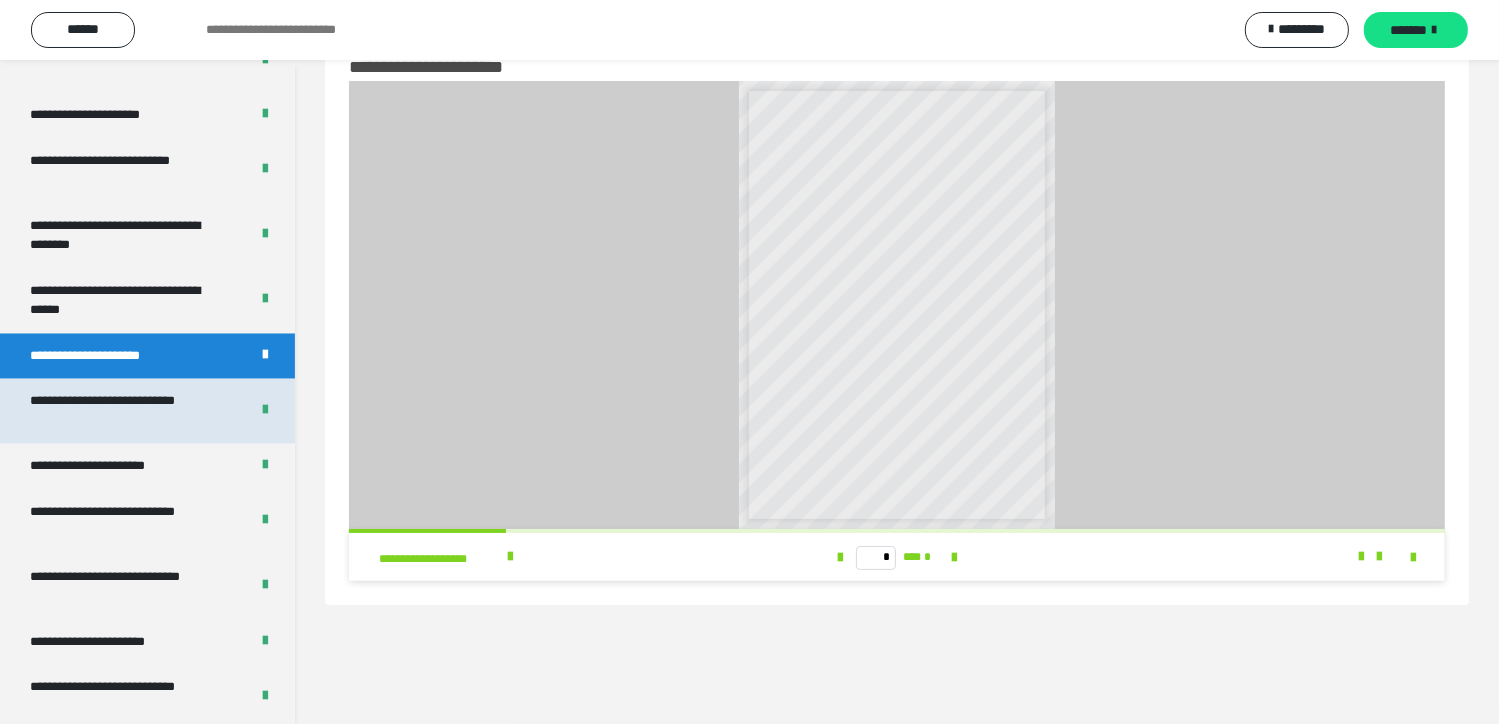 click on "**********" at bounding box center (124, 411) 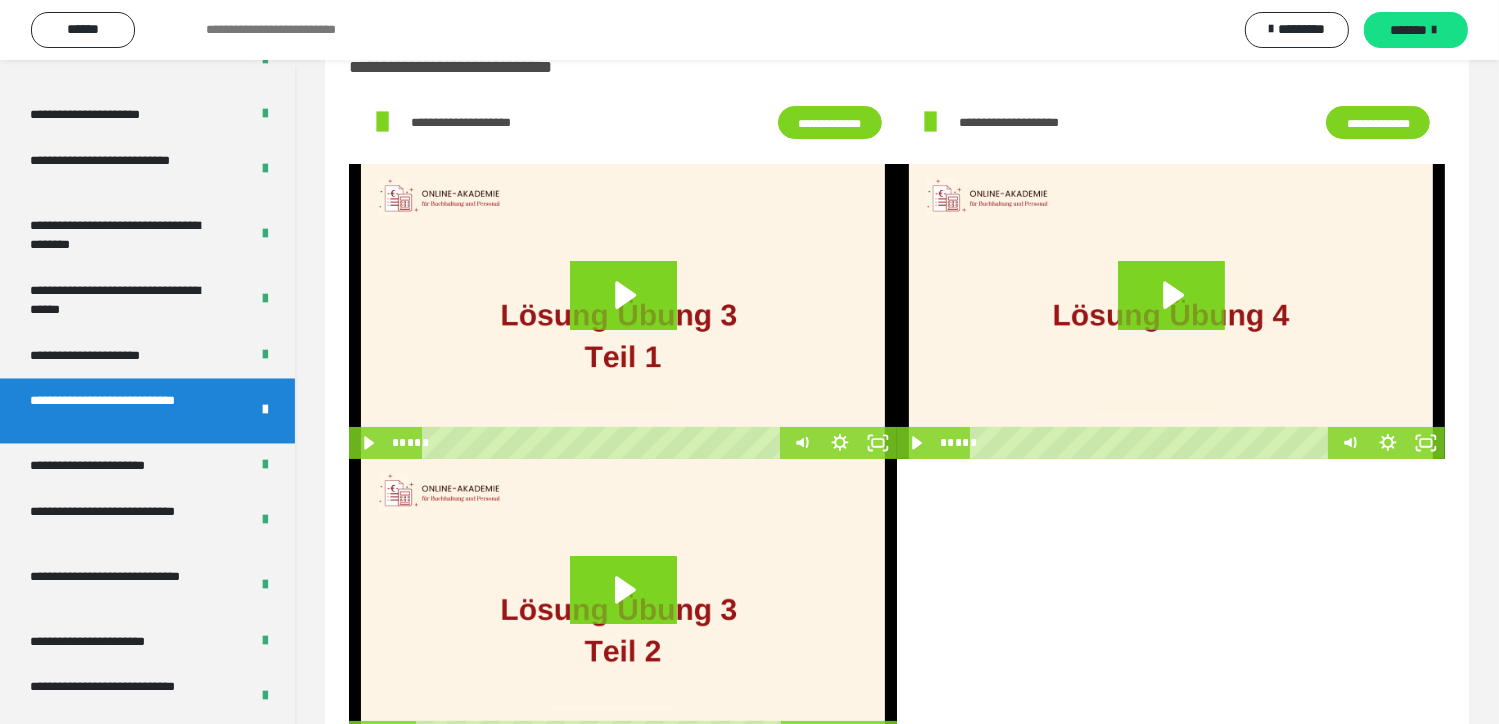 scroll, scrollTop: 143, scrollLeft: 0, axis: vertical 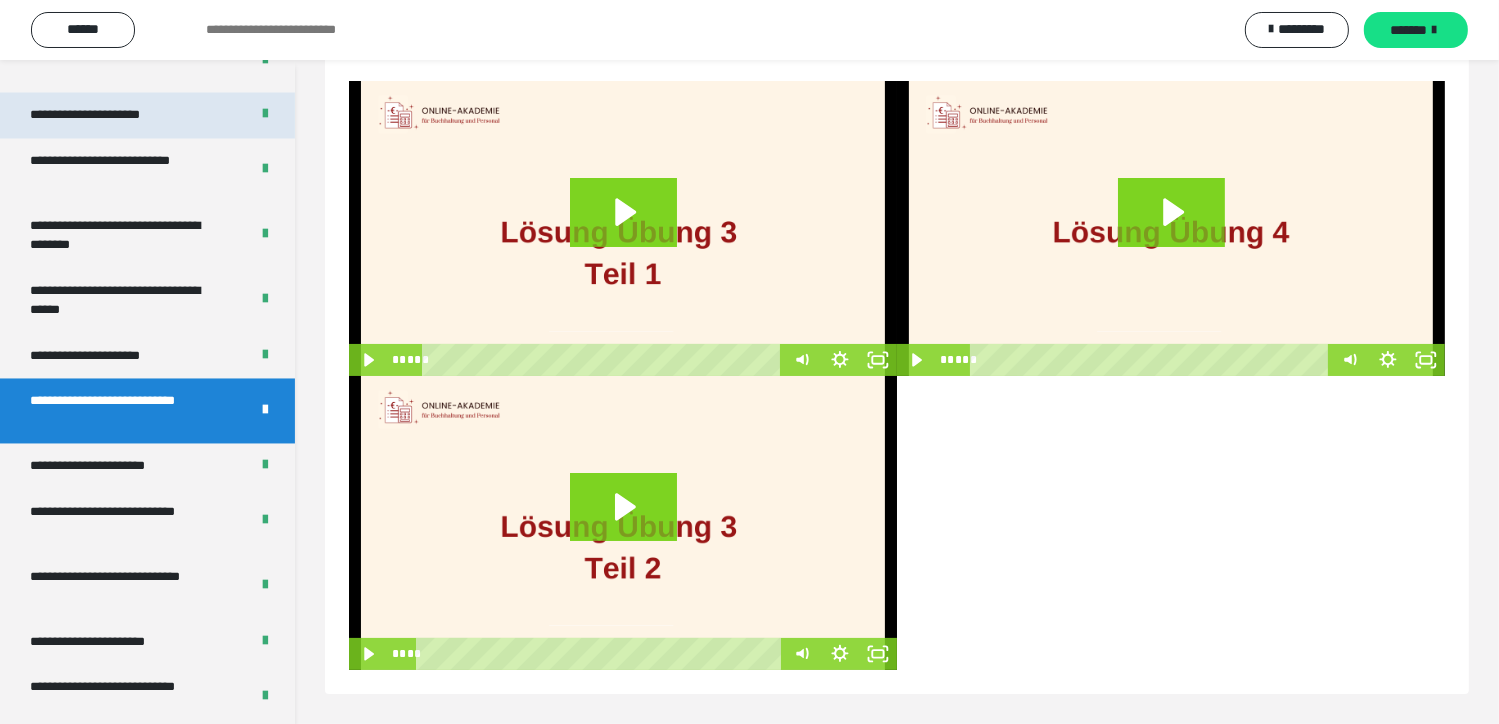 click on "**********" at bounding box center (108, 116) 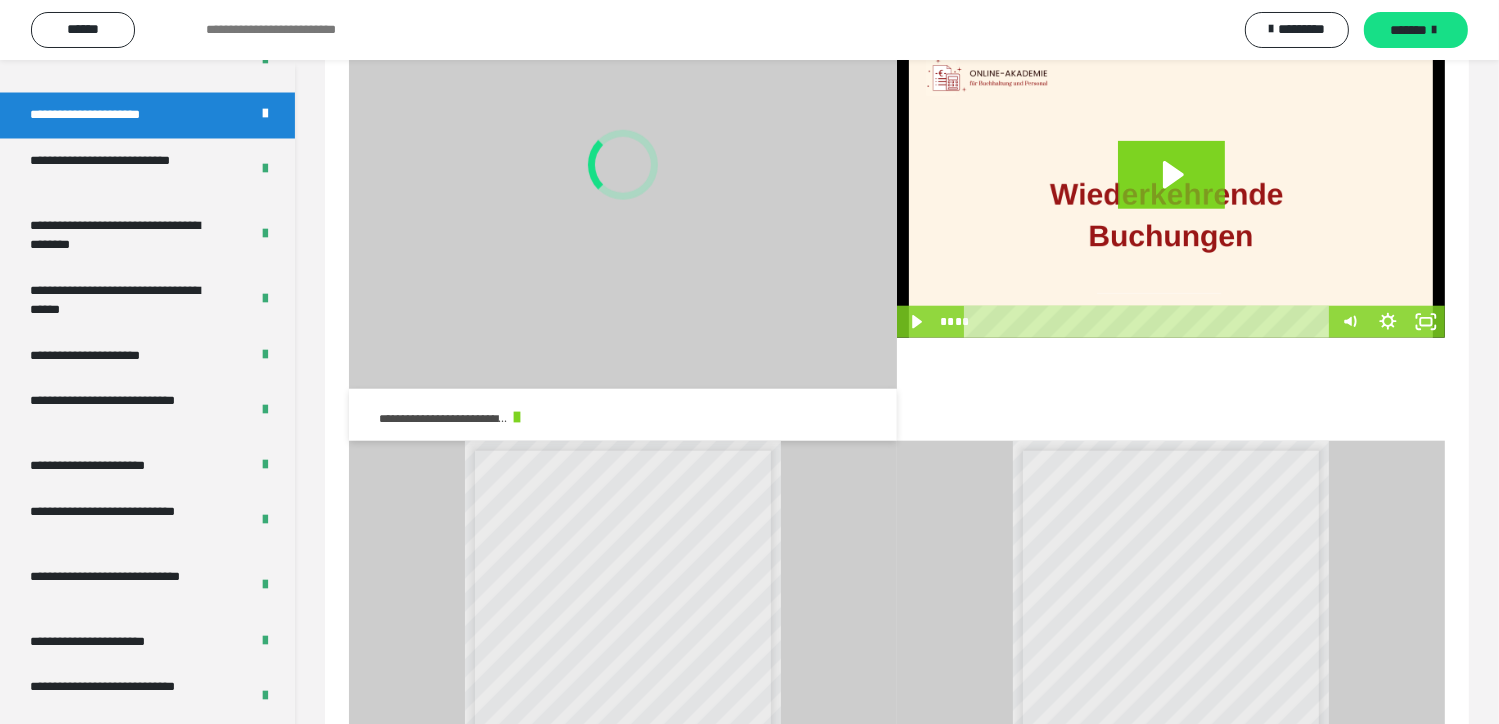scroll, scrollTop: 1996, scrollLeft: 0, axis: vertical 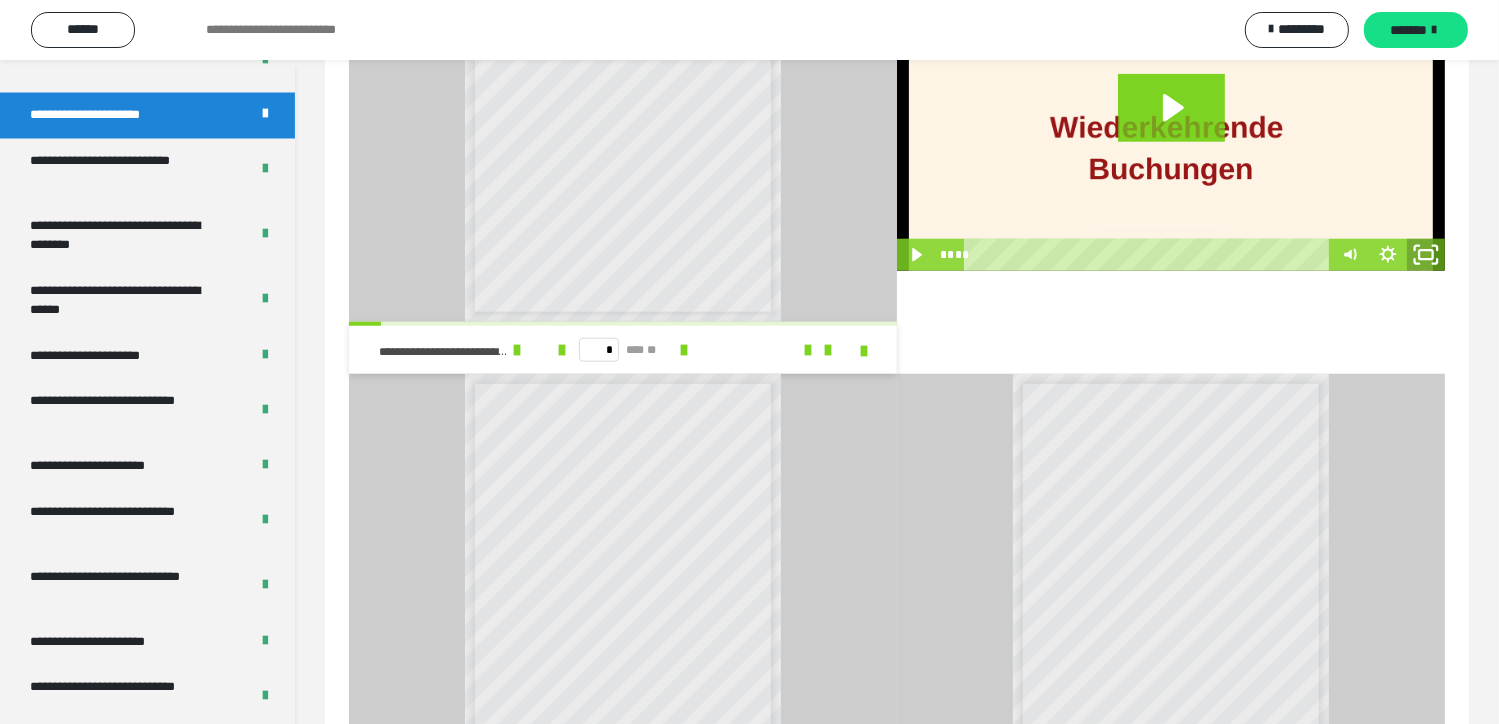 click 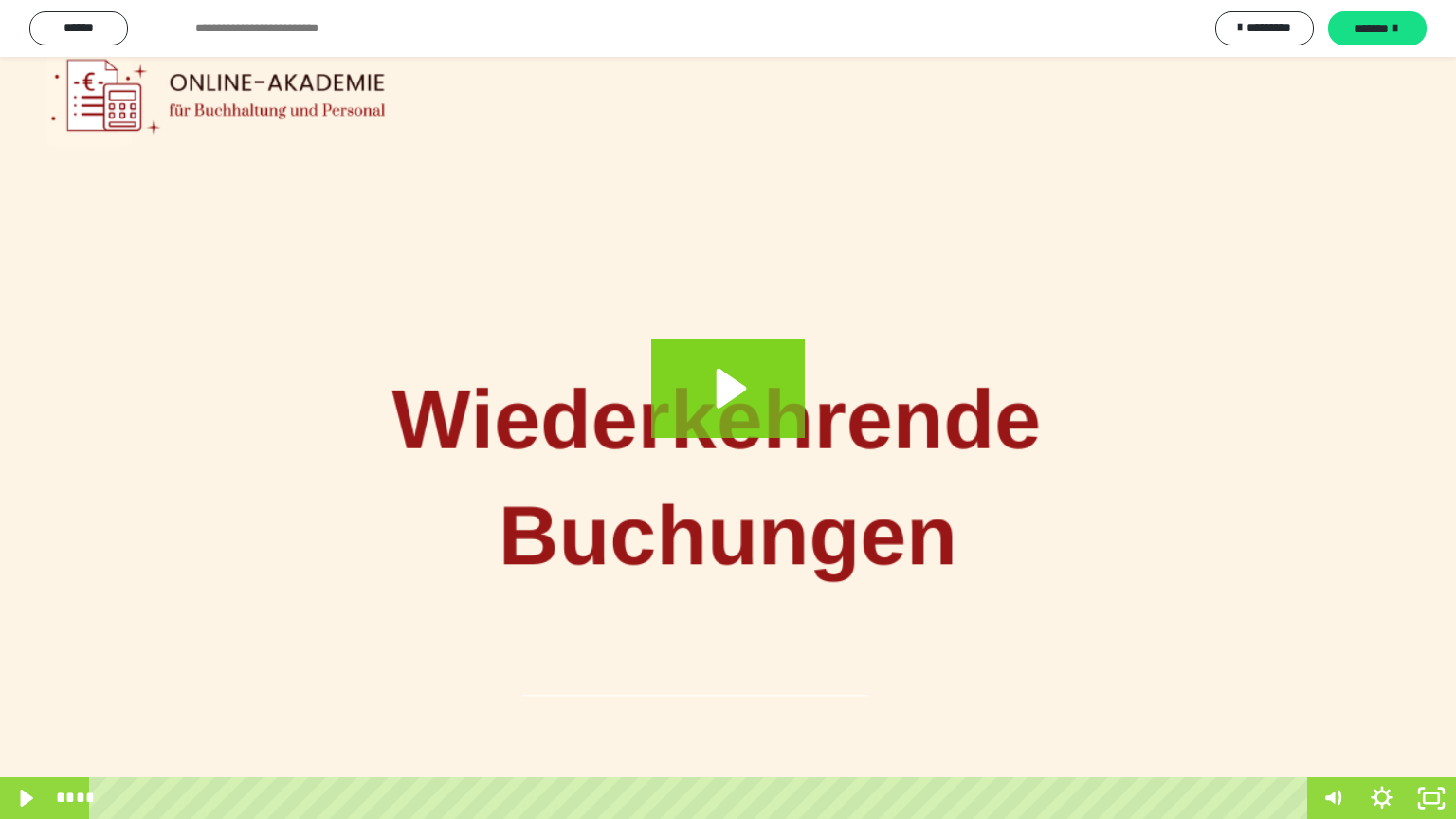 click at bounding box center (728, 410) 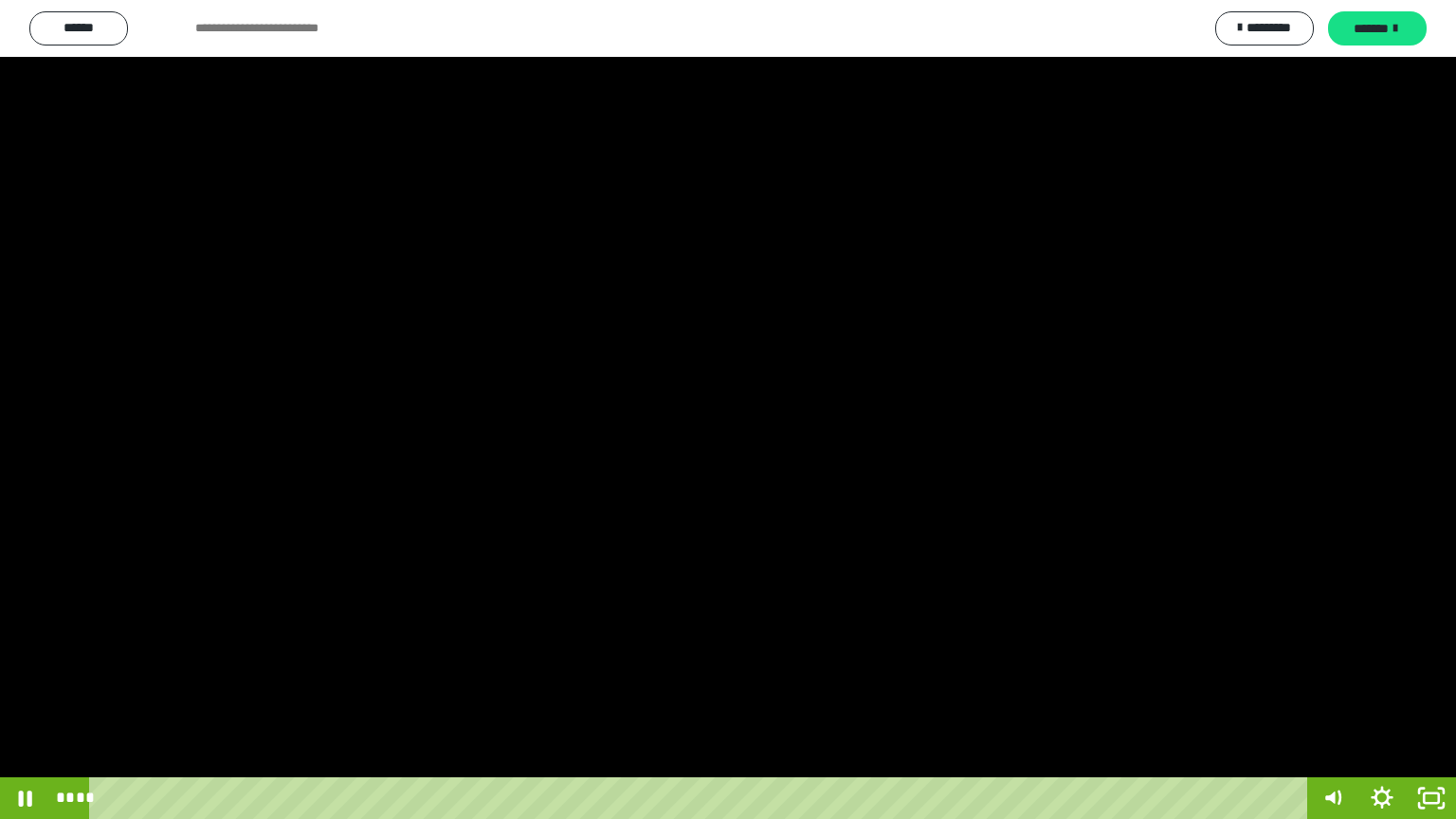 click at bounding box center (728, 410) 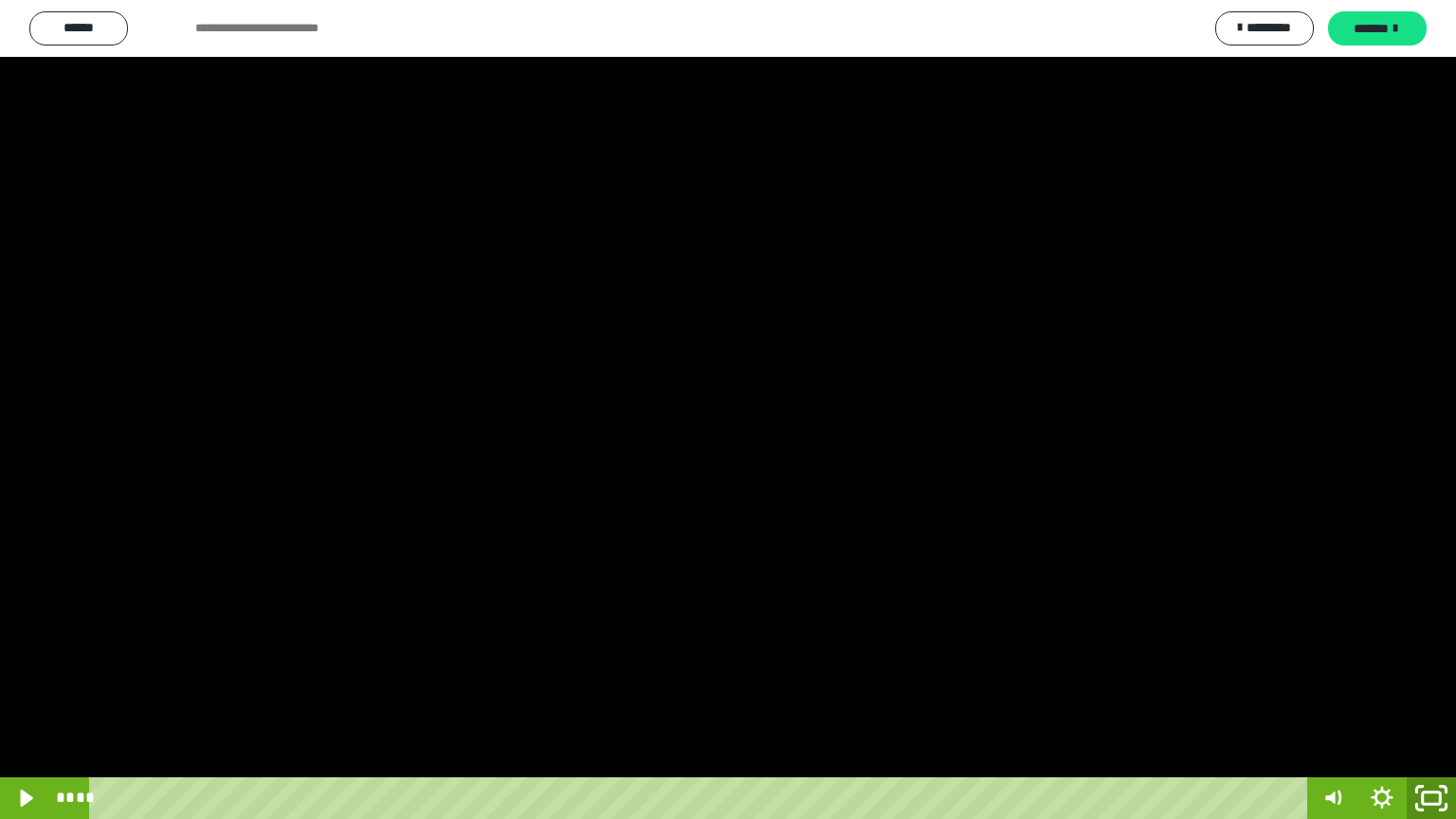 click 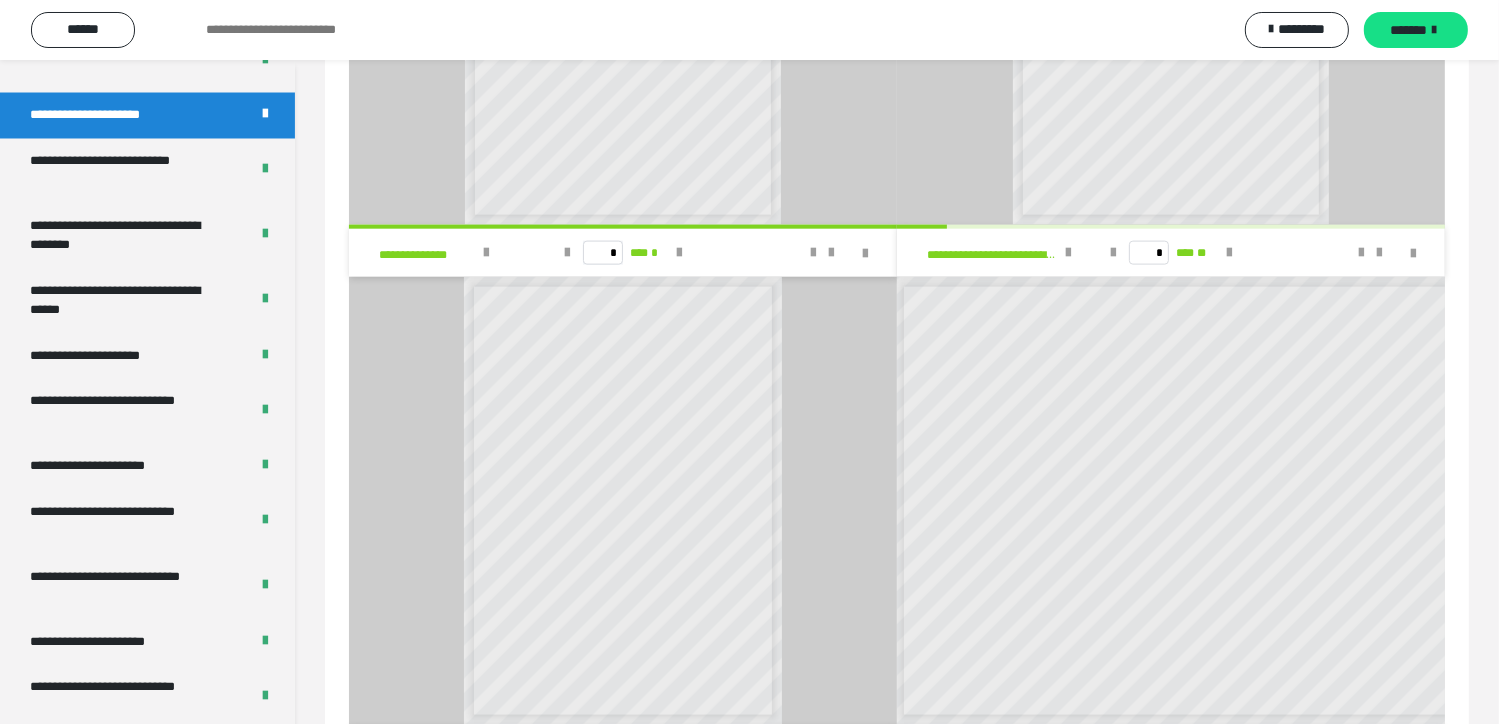 scroll, scrollTop: 2736, scrollLeft: 0, axis: vertical 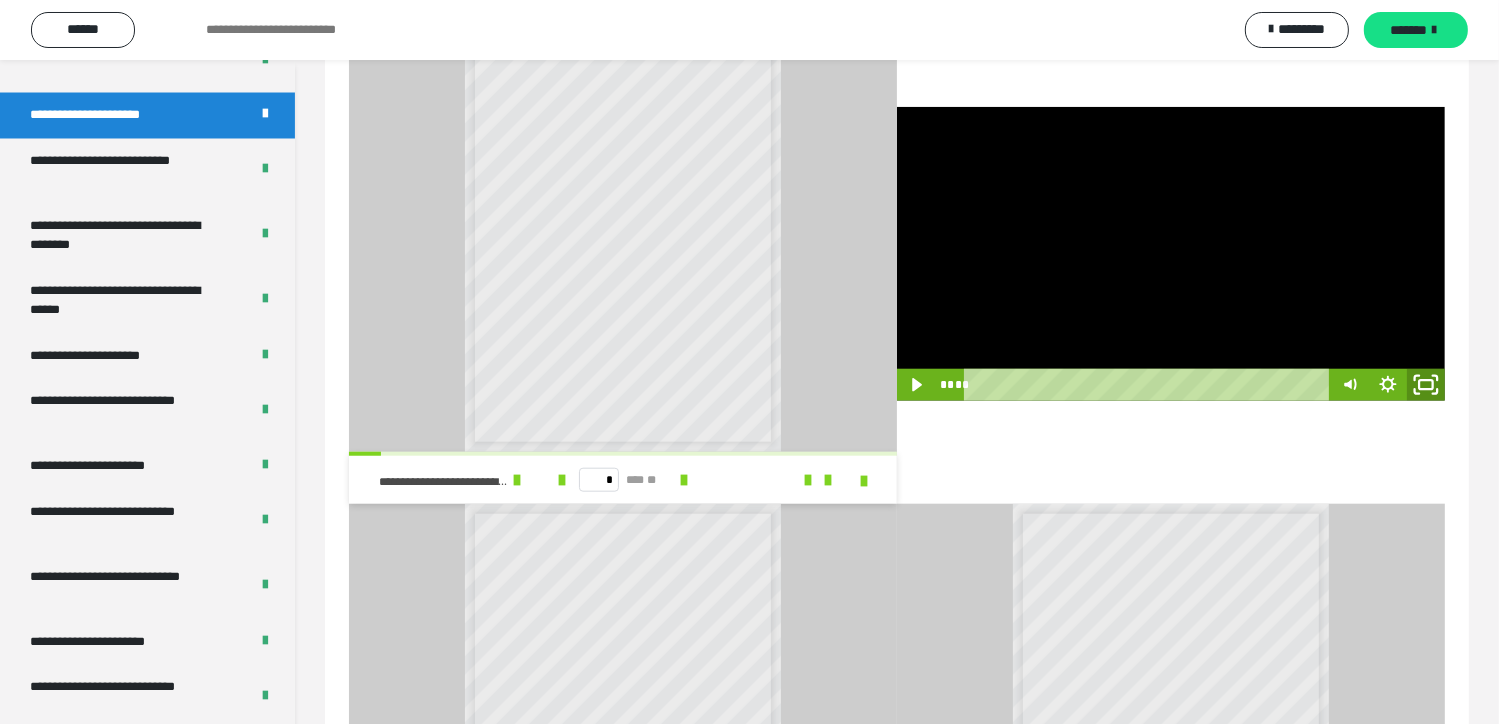click 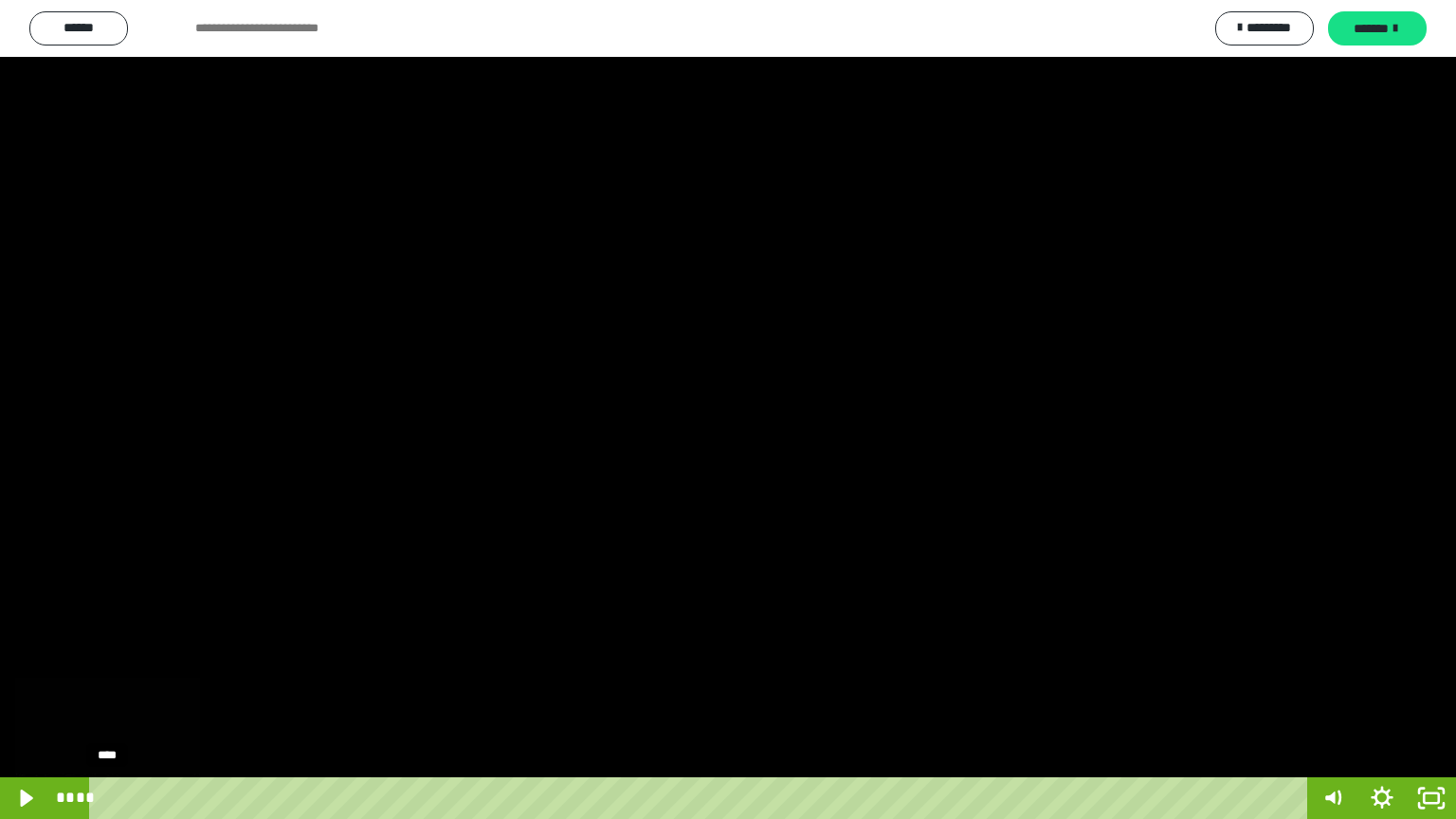 click on "****" at bounding box center [701, 798] 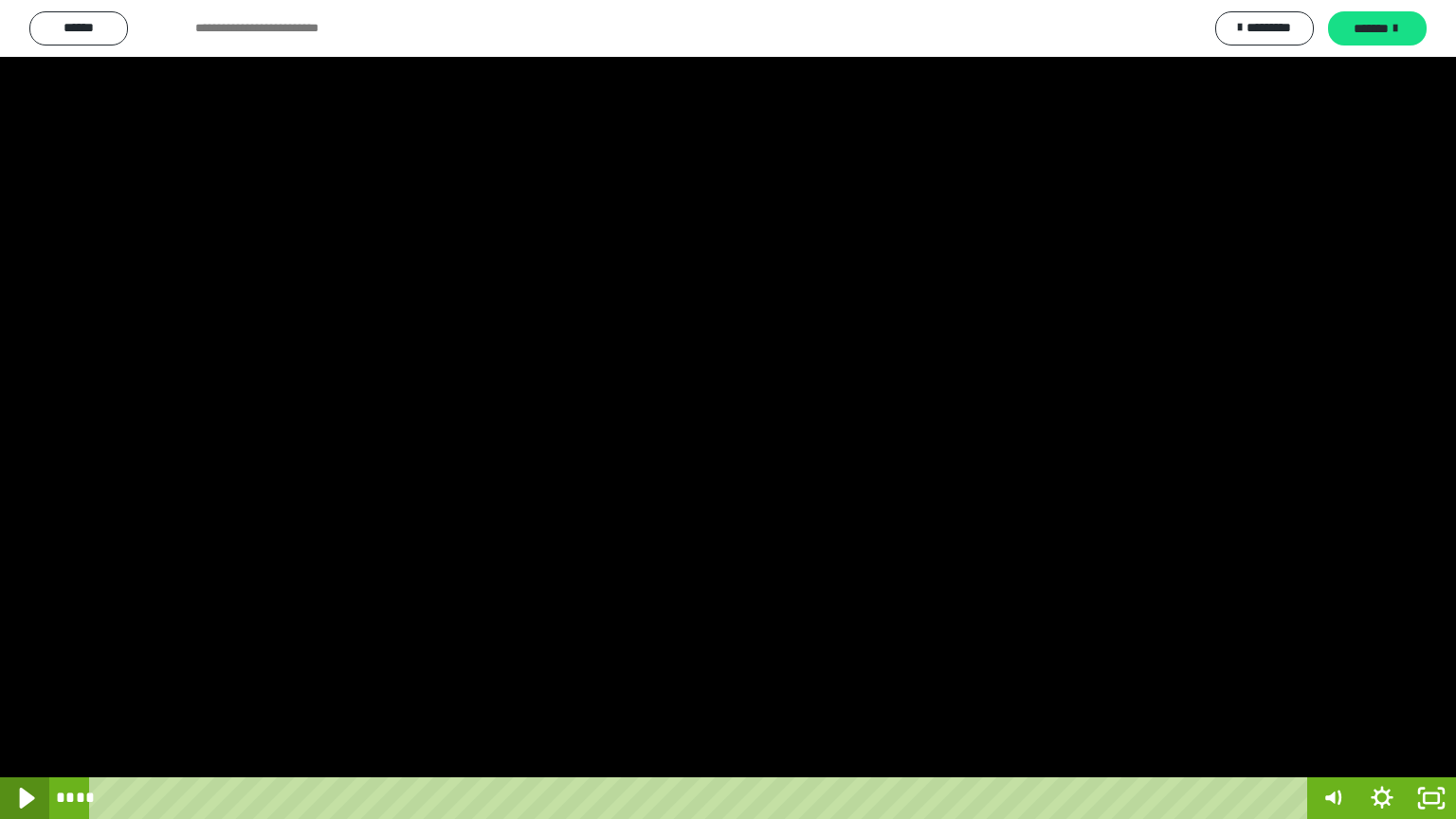 click 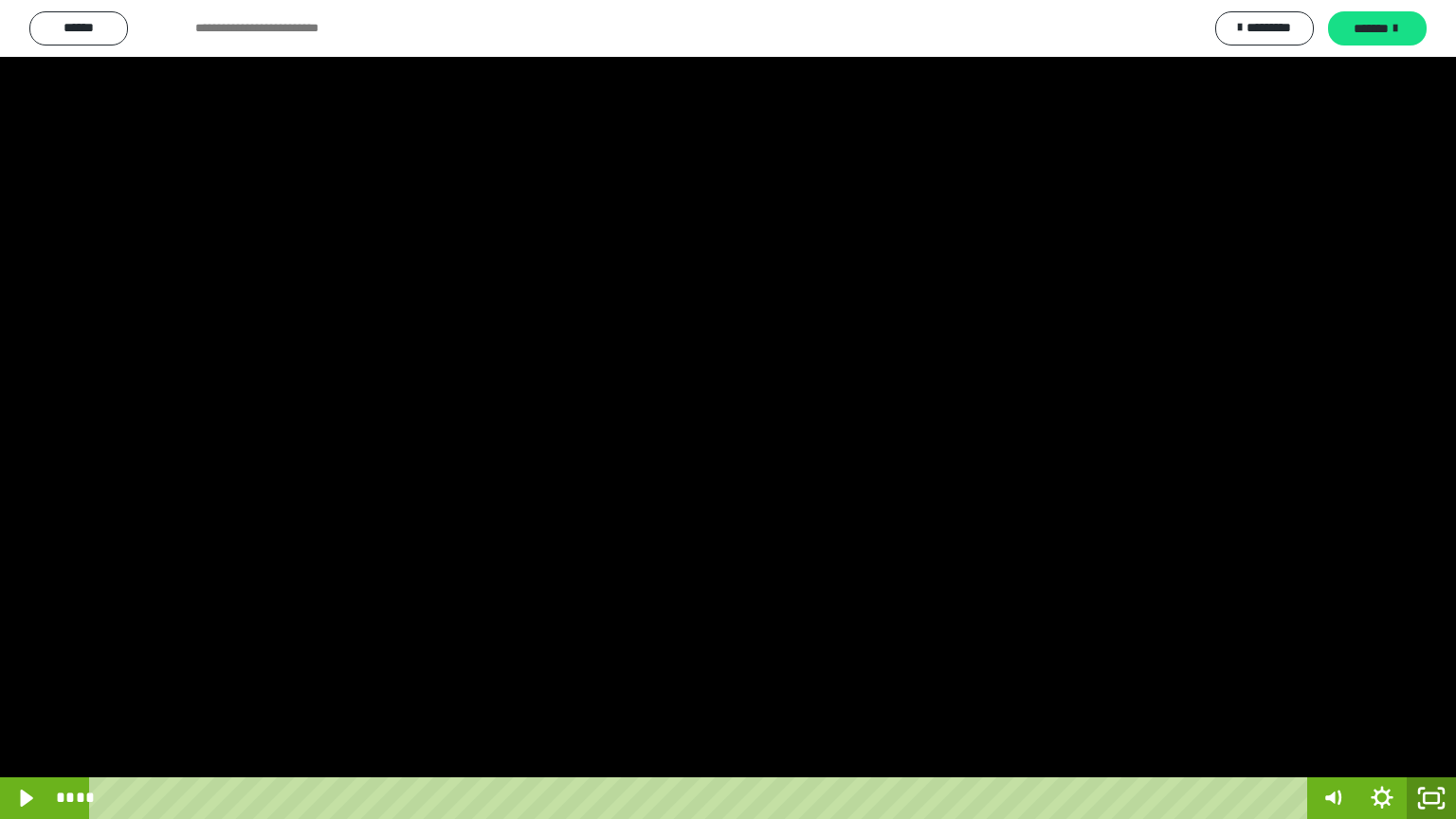 click 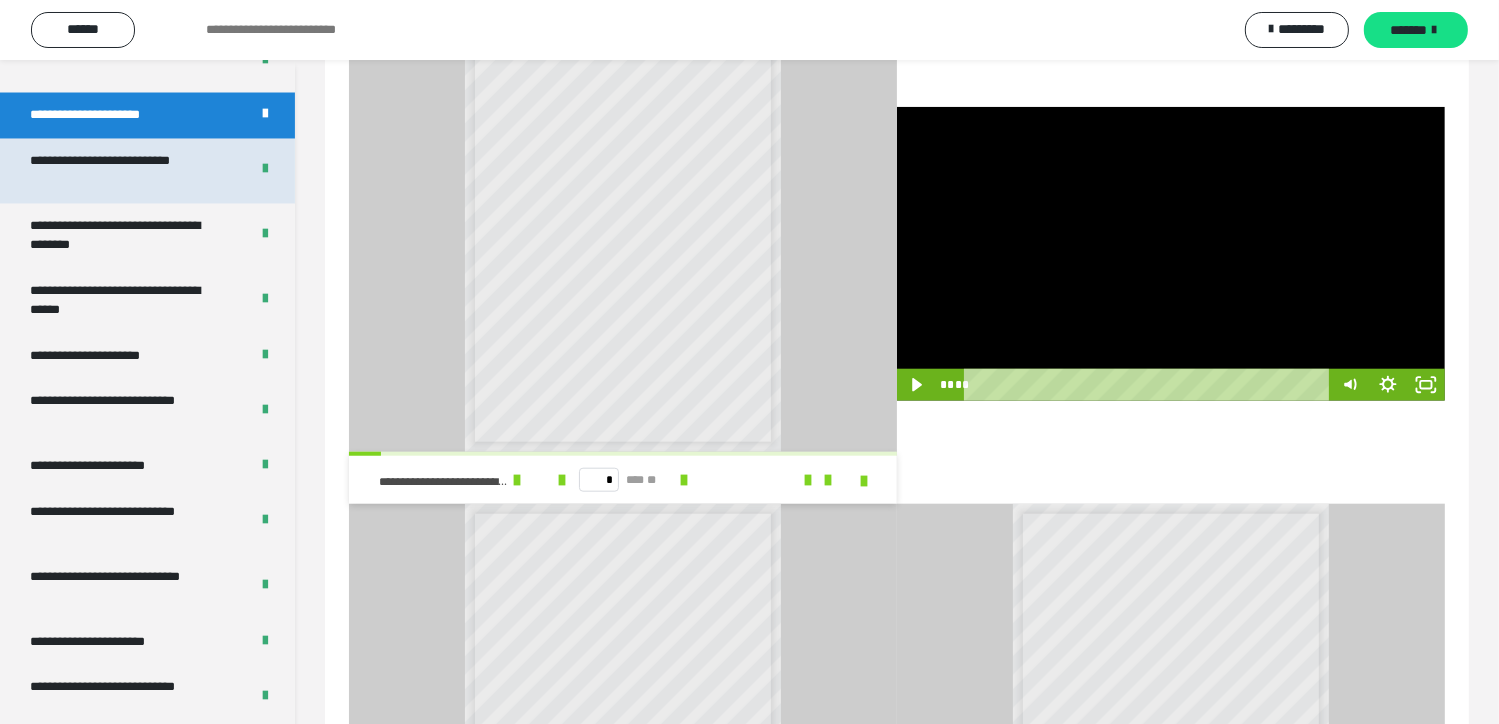 click on "**********" at bounding box center (124, 171) 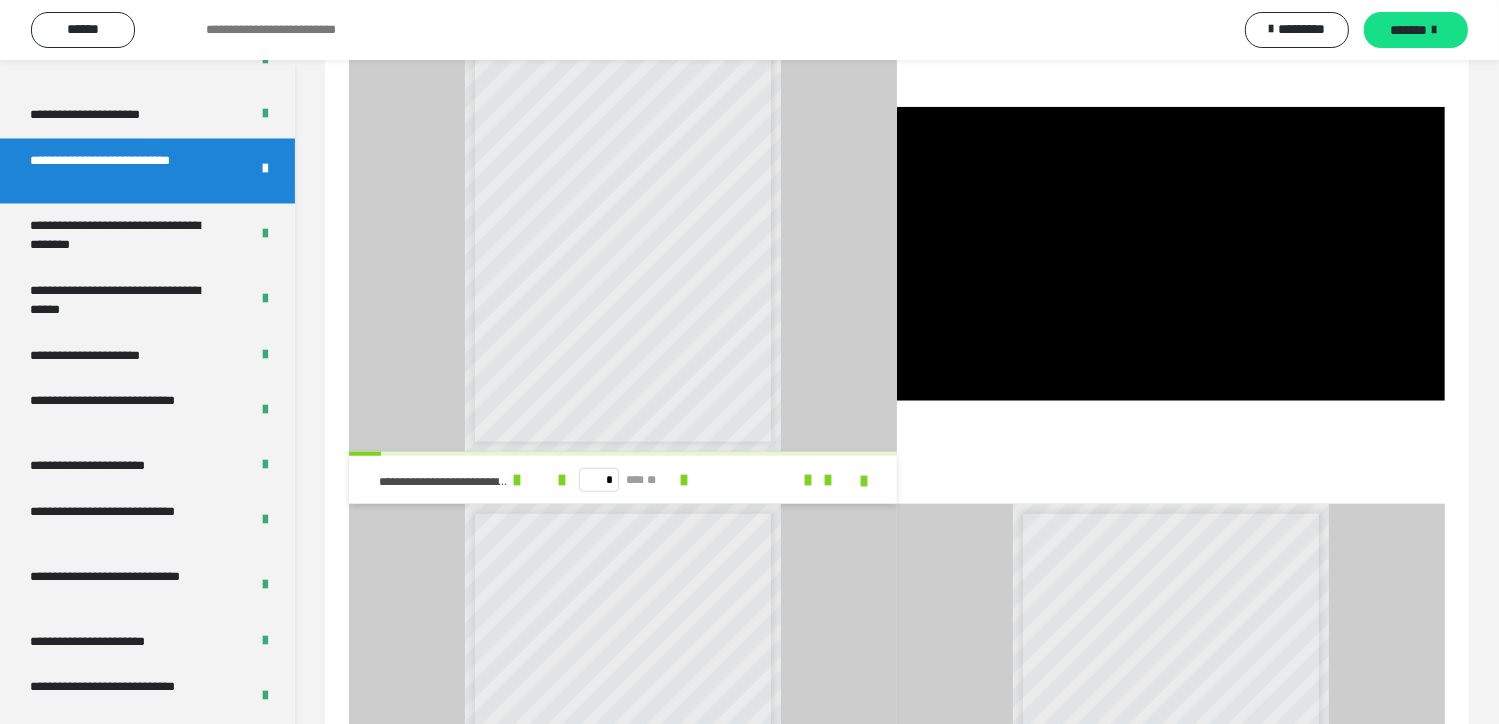 scroll, scrollTop: 60, scrollLeft: 0, axis: vertical 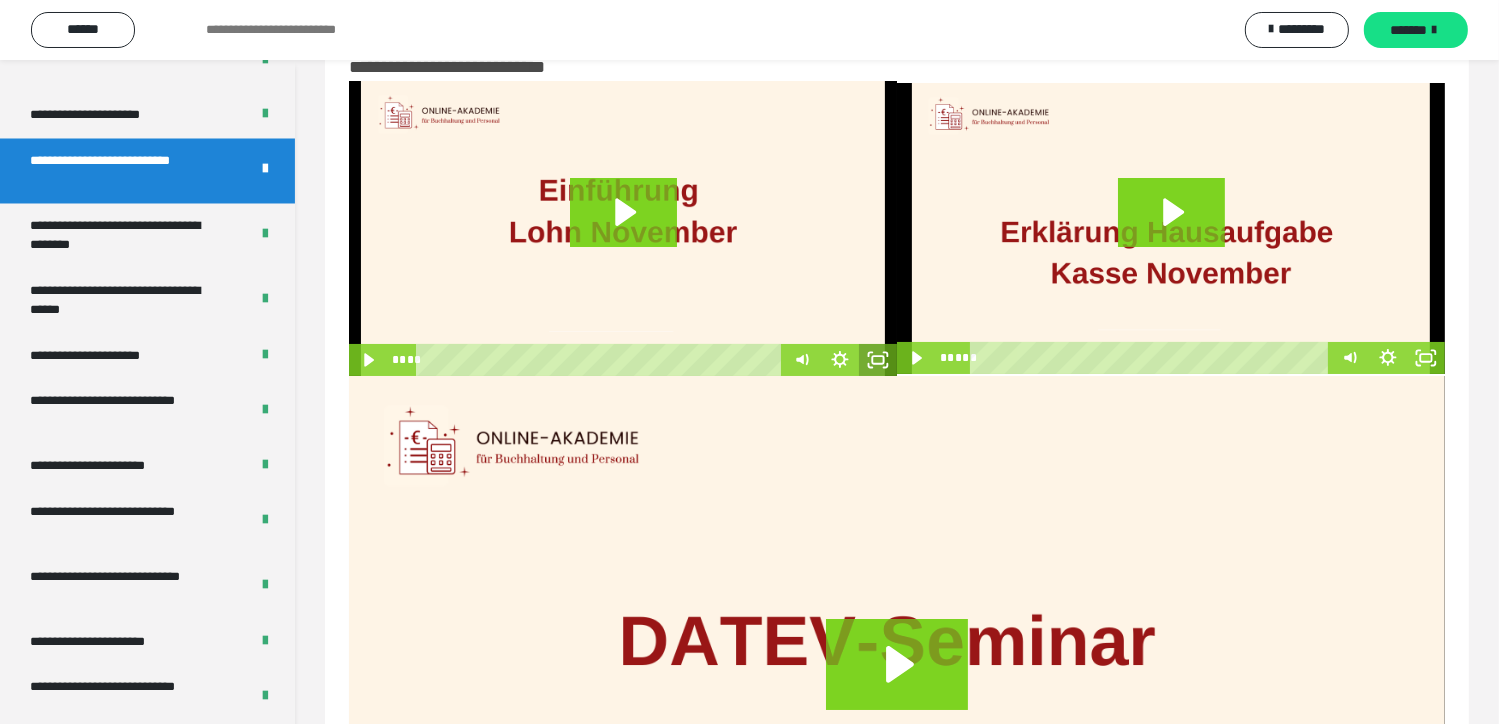 click 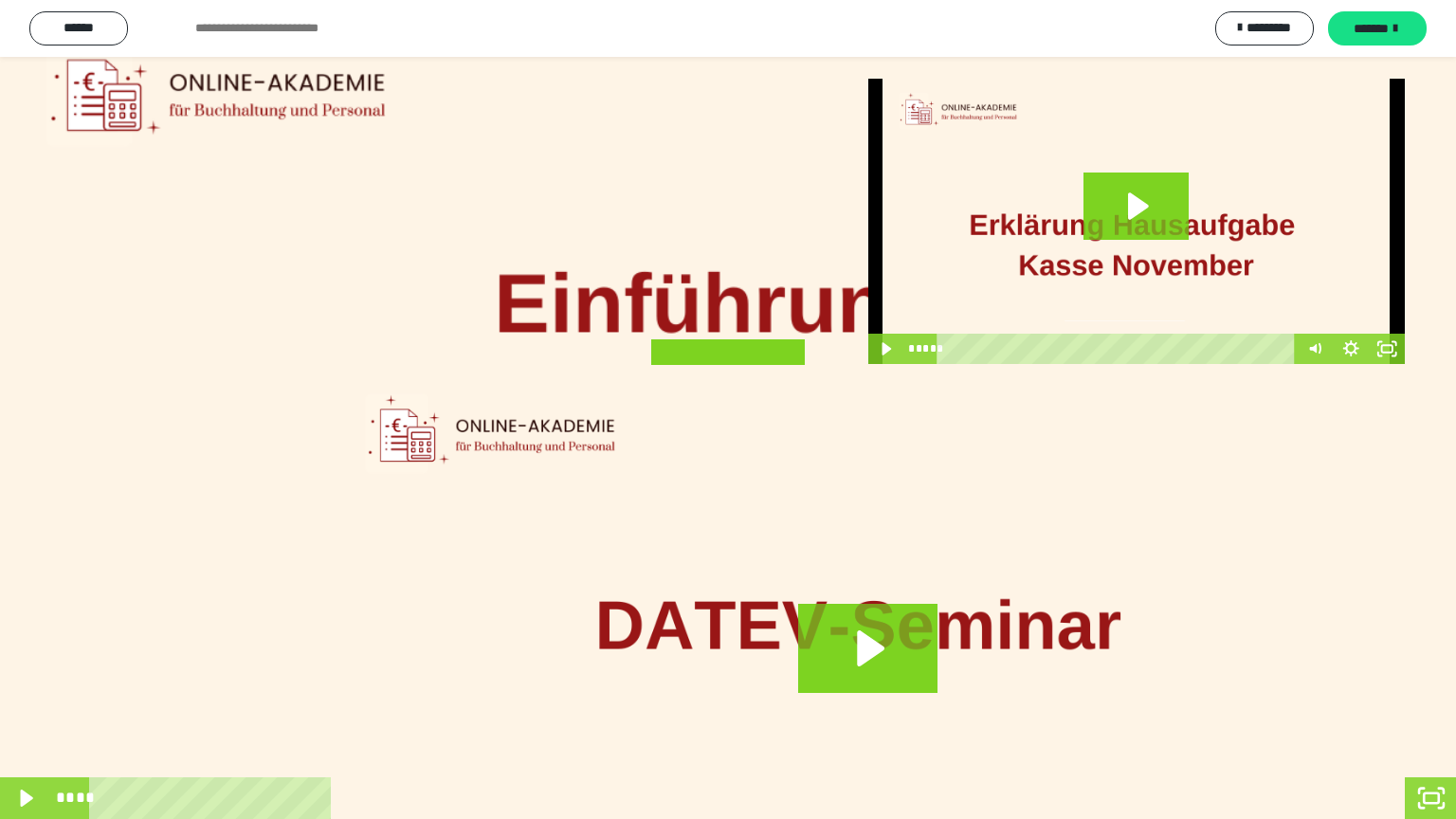 click at bounding box center [728, 410] 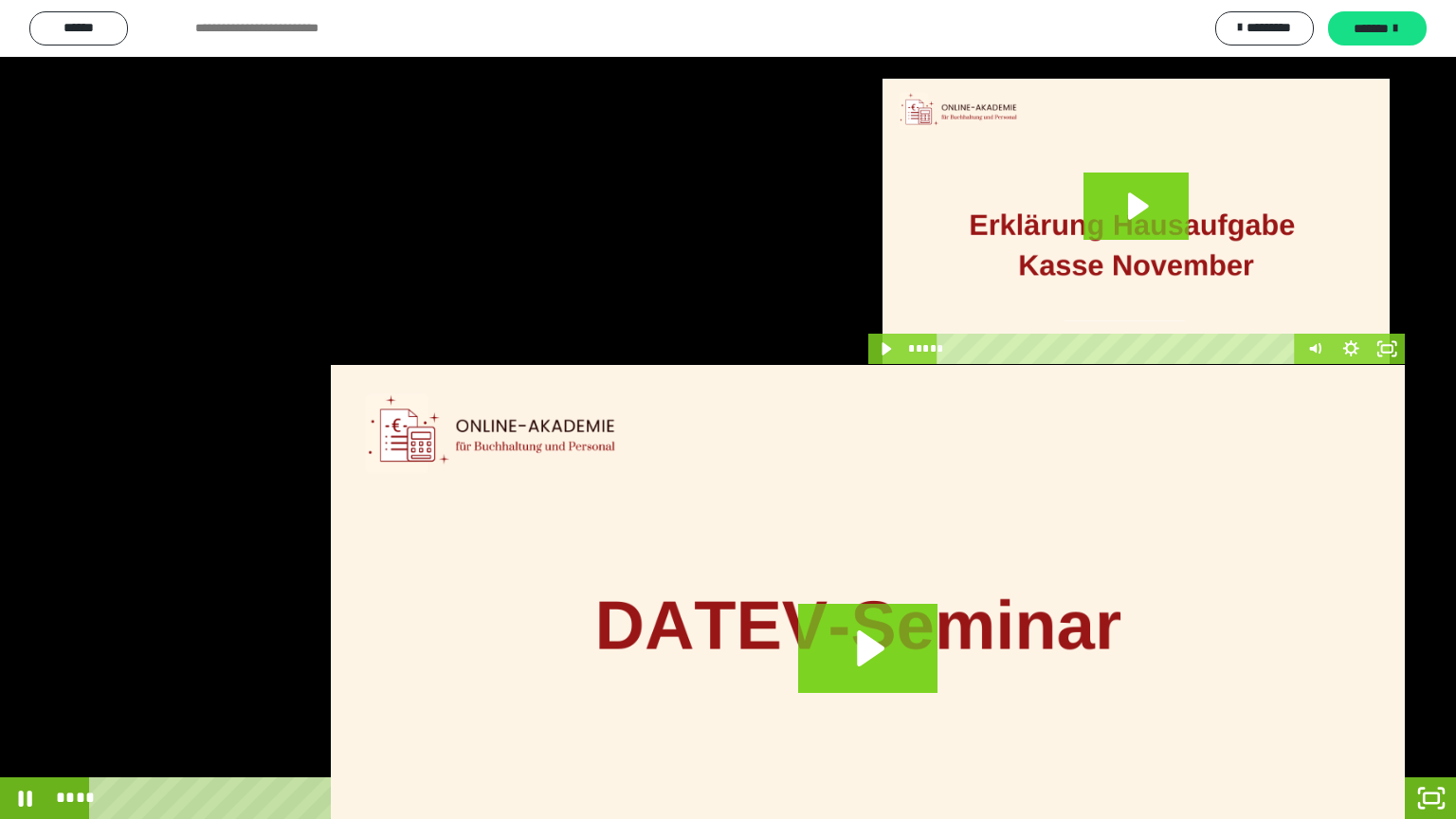click on "****" at bounding box center [701, 798] 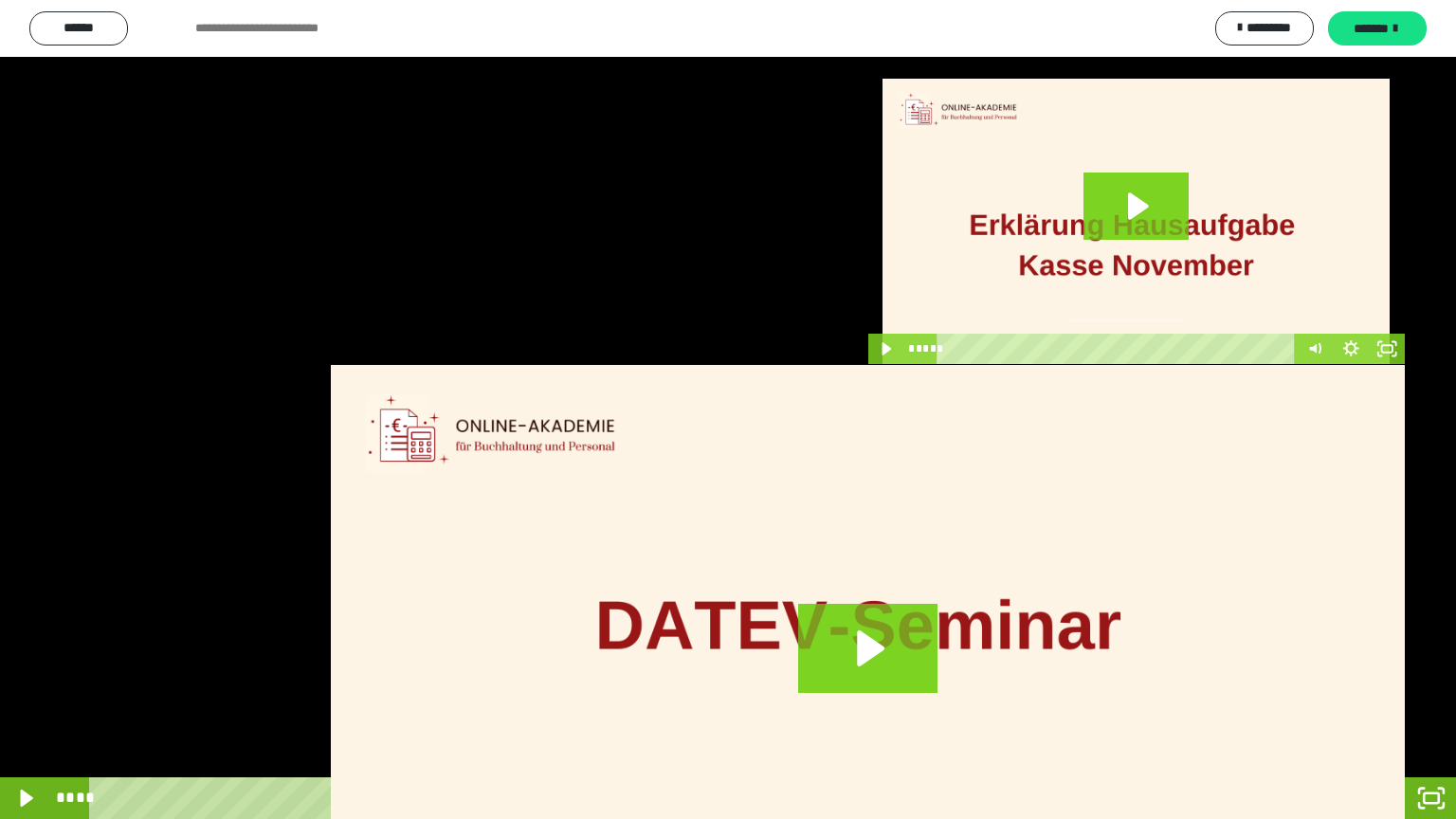 click on "****" at bounding box center [701, 798] 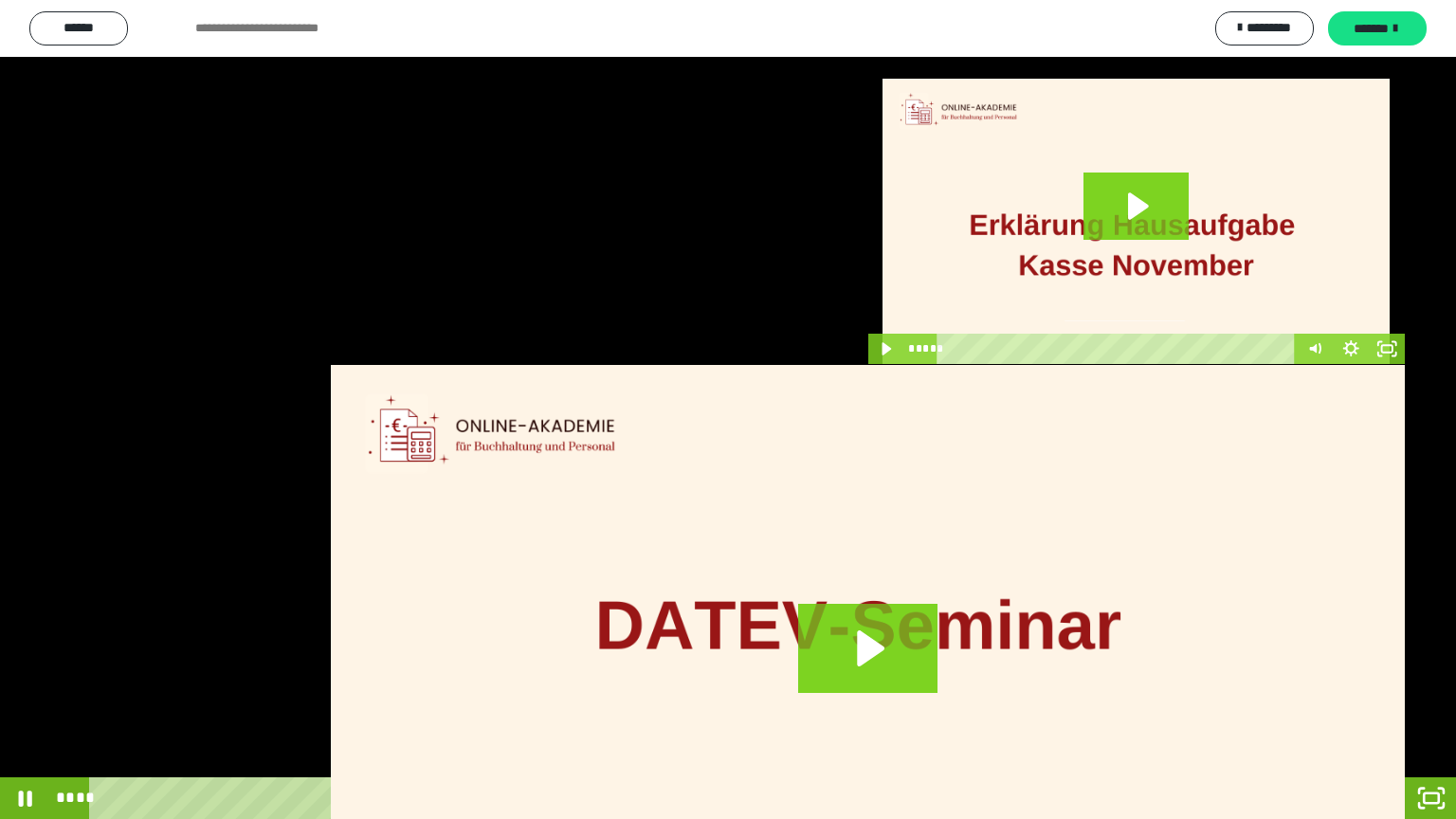 click on "****" at bounding box center (701, 798) 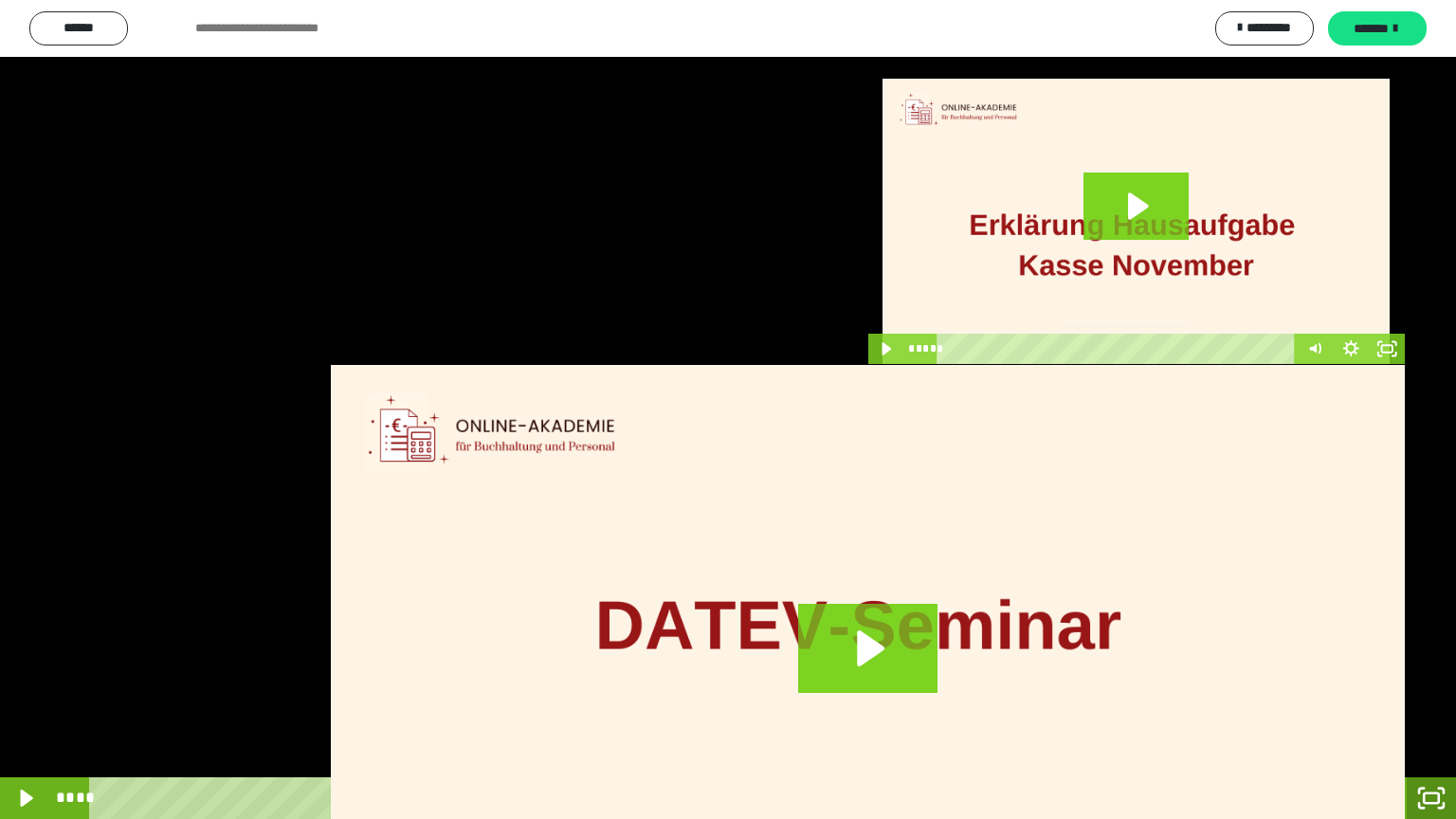 click 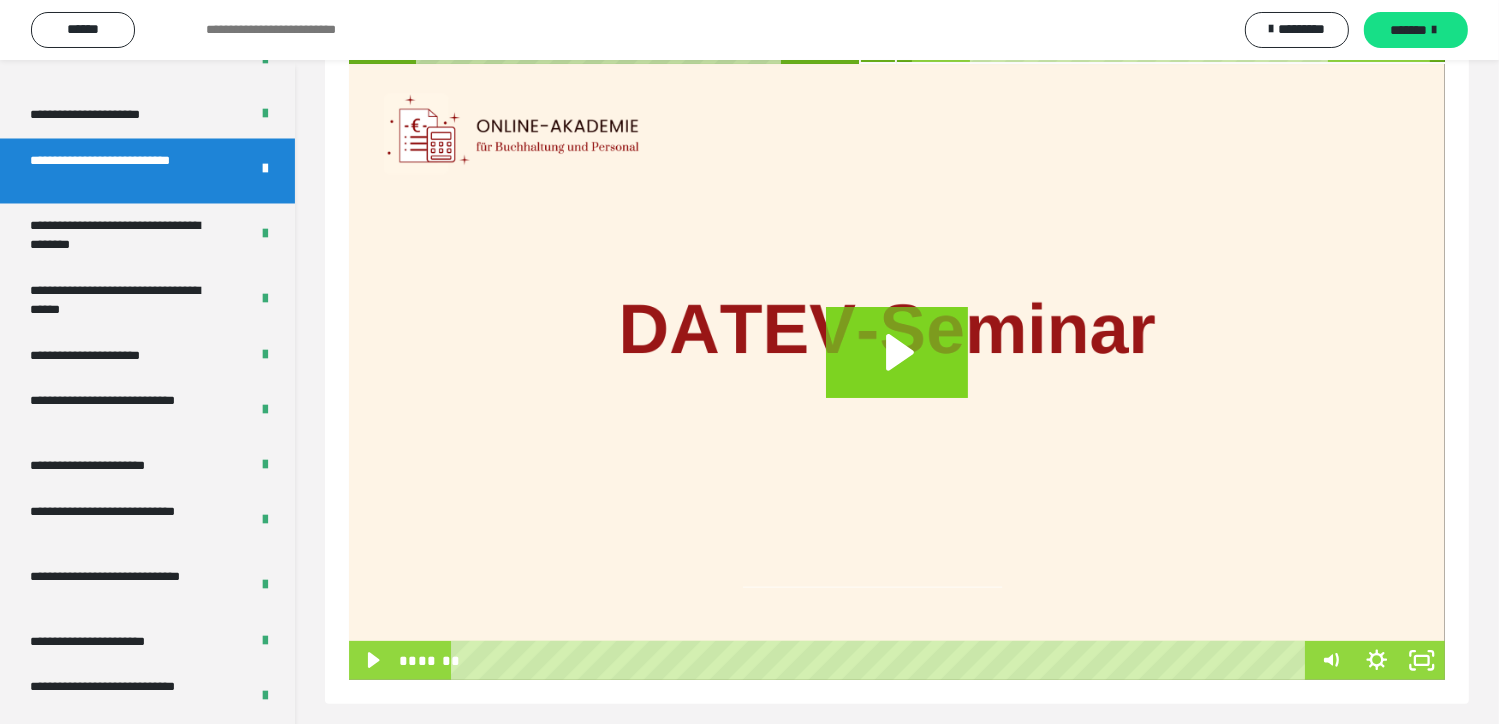 scroll, scrollTop: 382, scrollLeft: 0, axis: vertical 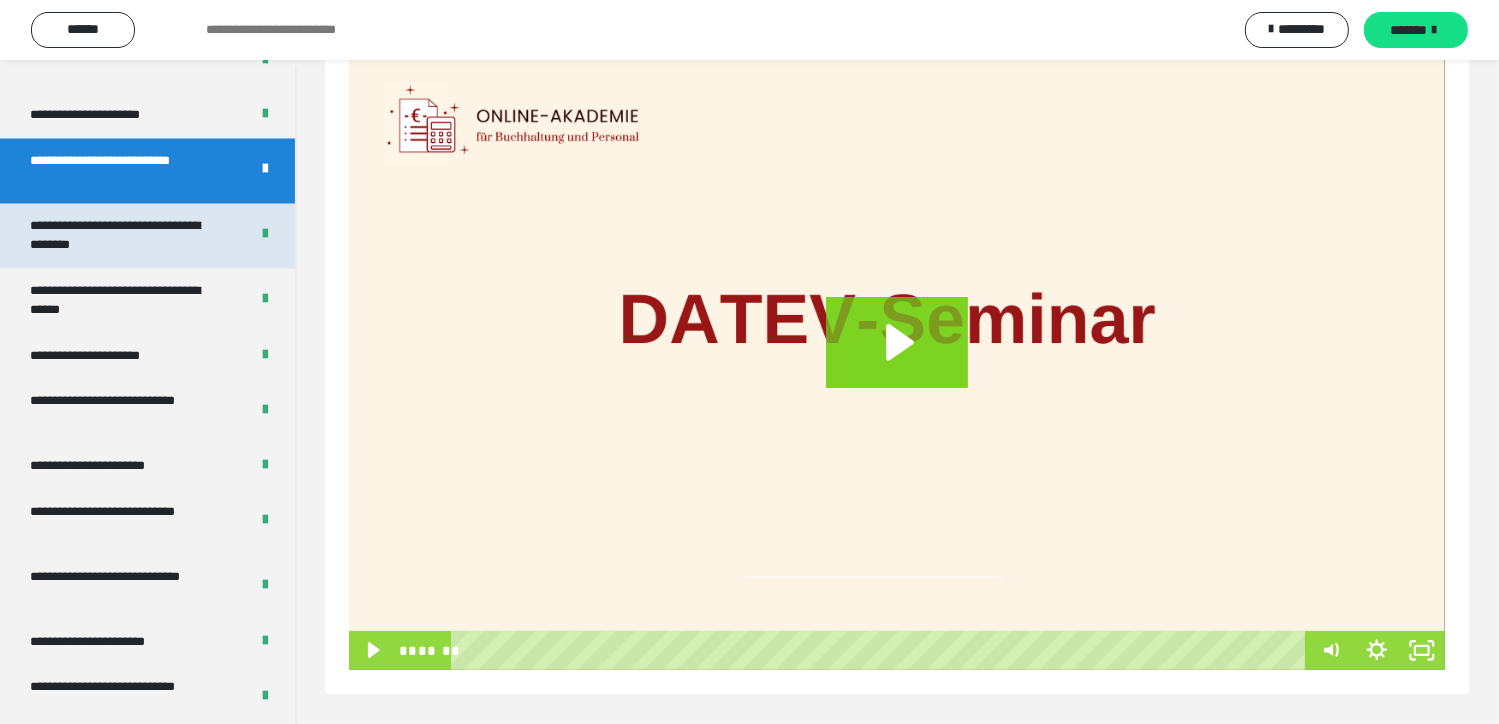 click on "**********" at bounding box center [124, 236] 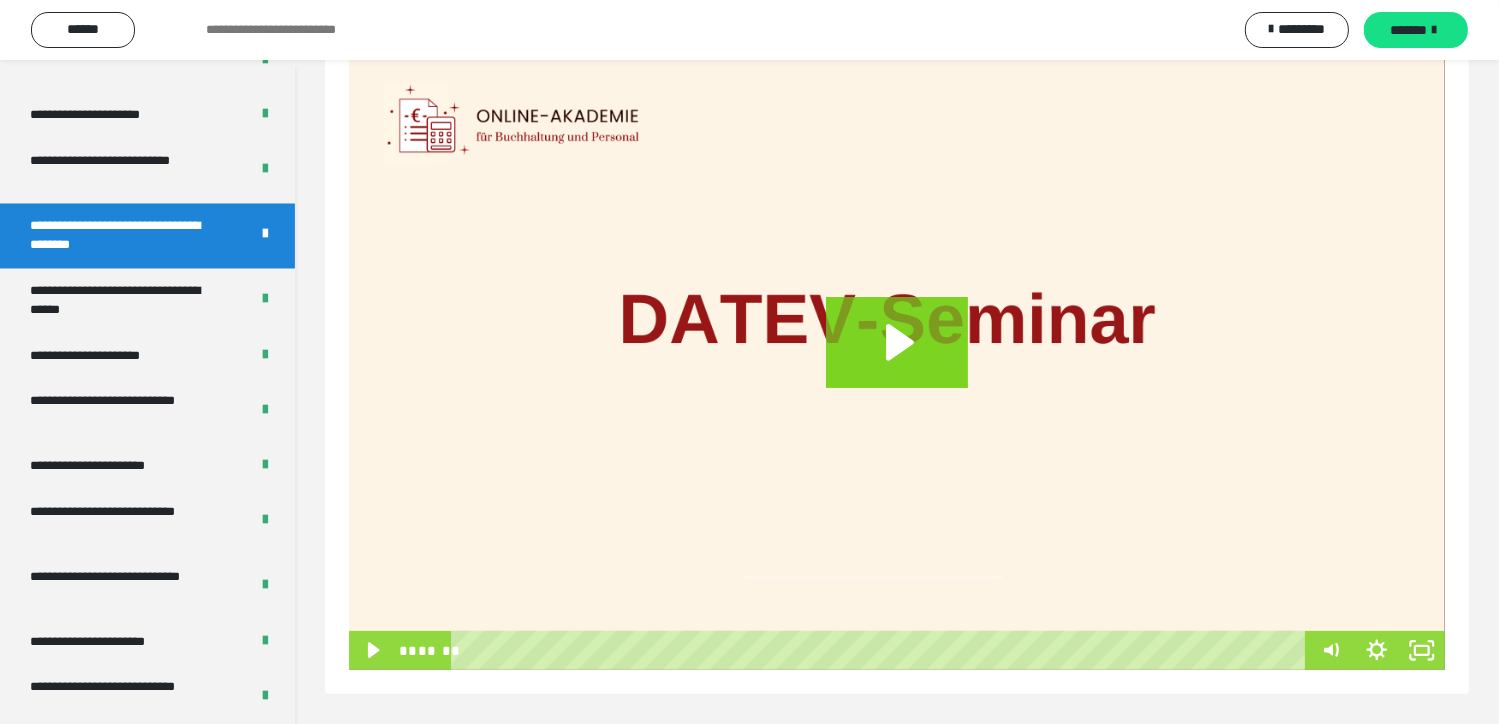 scroll, scrollTop: 60, scrollLeft: 0, axis: vertical 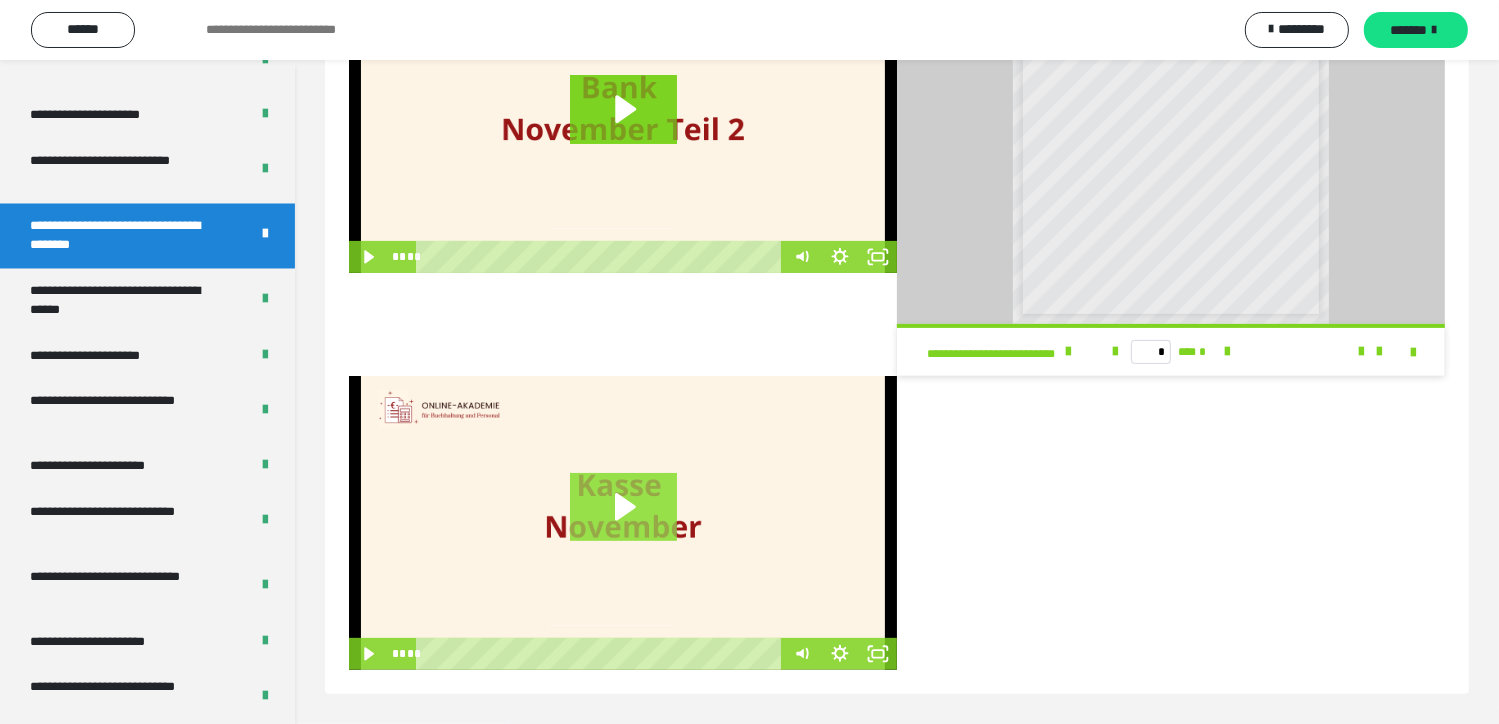 click 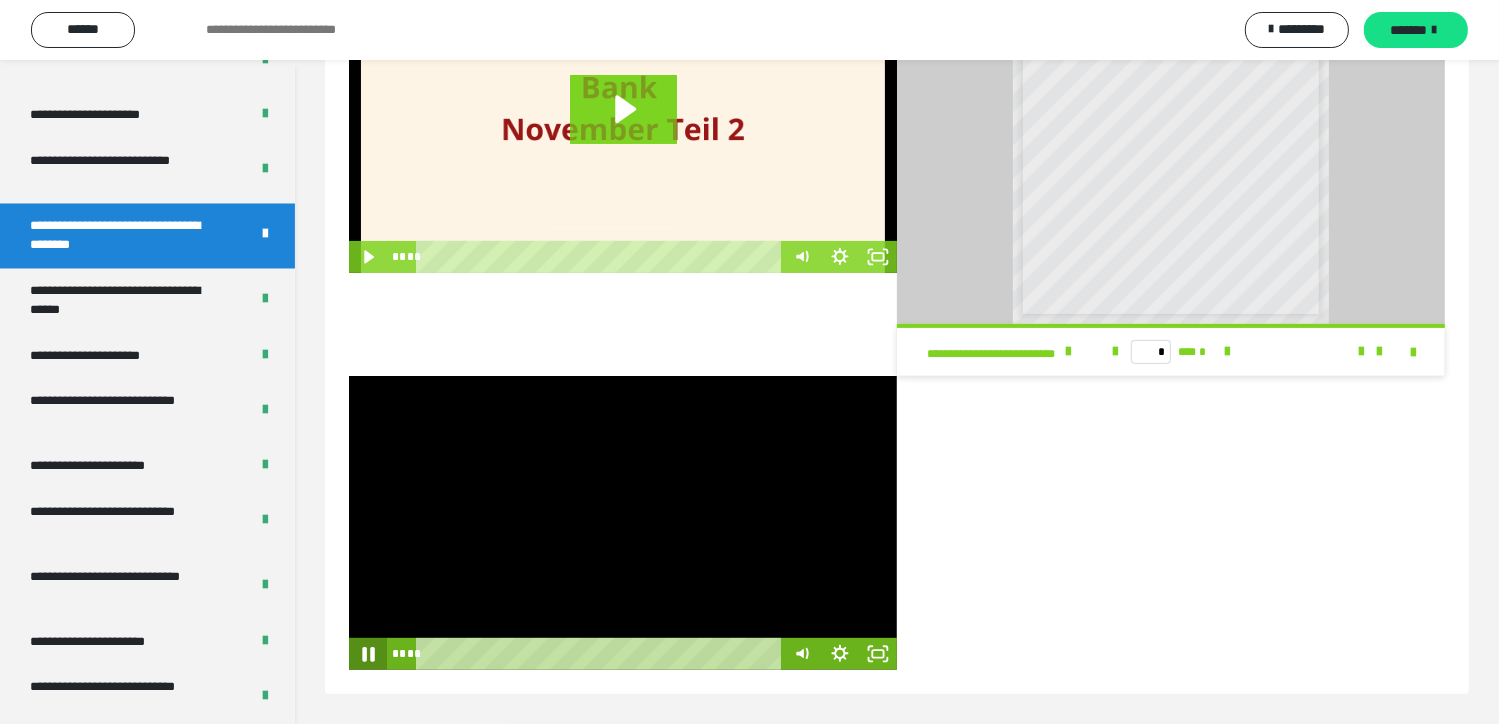 click 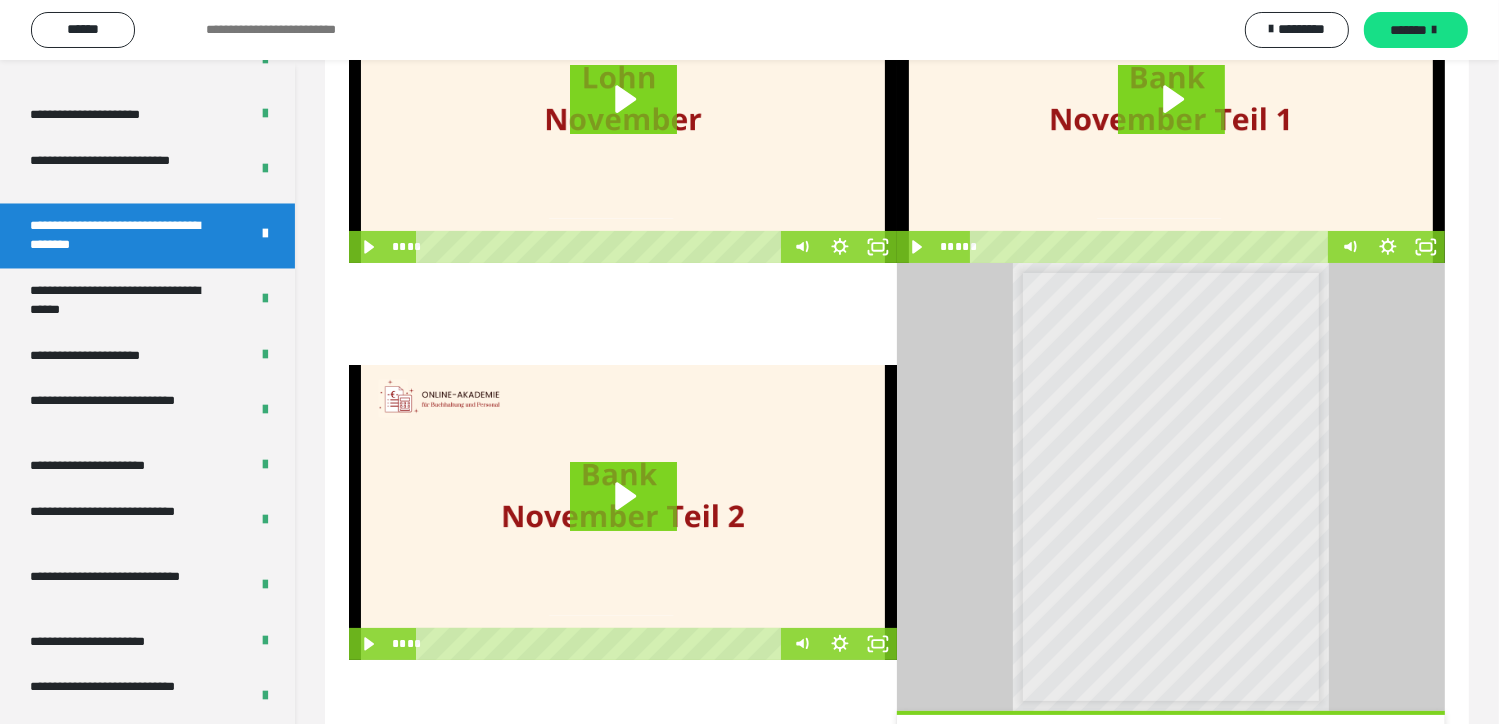 scroll, scrollTop: 0, scrollLeft: 0, axis: both 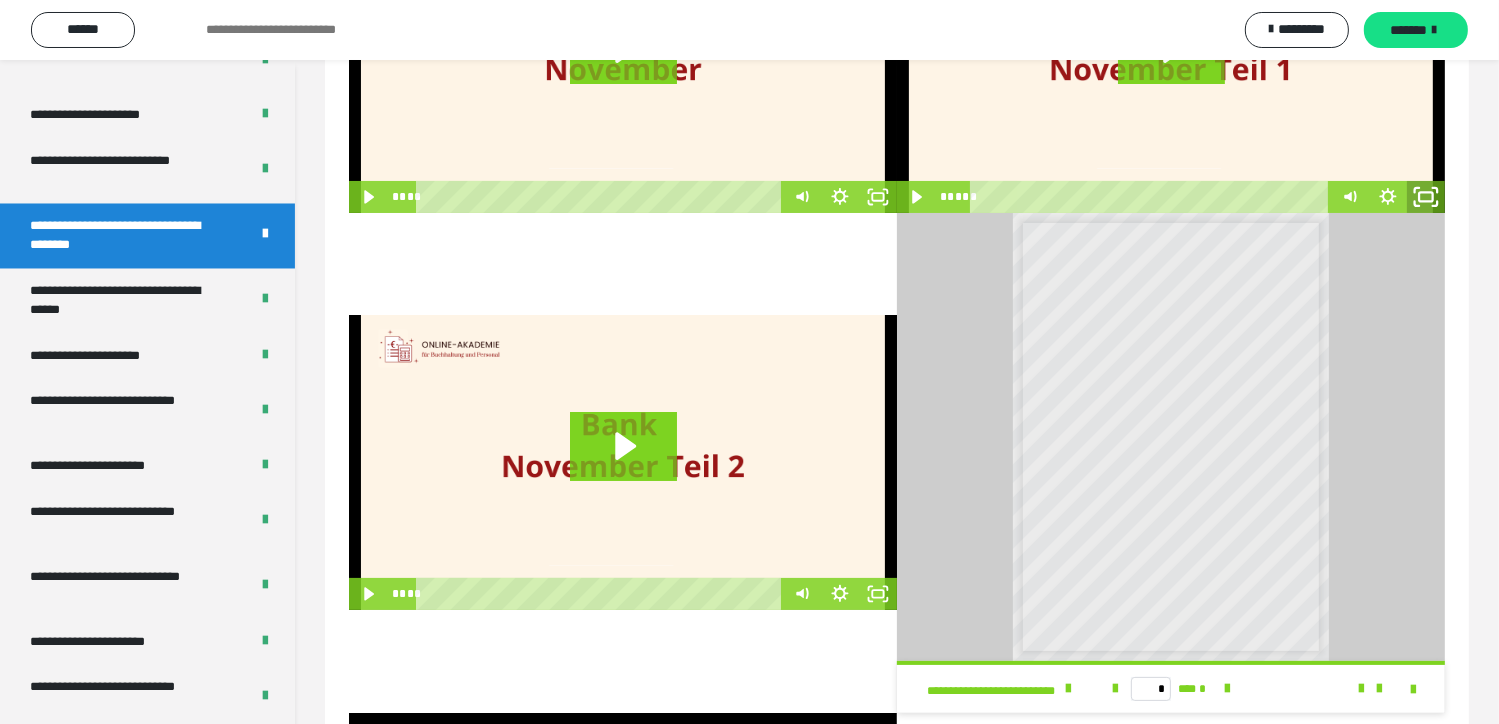 click 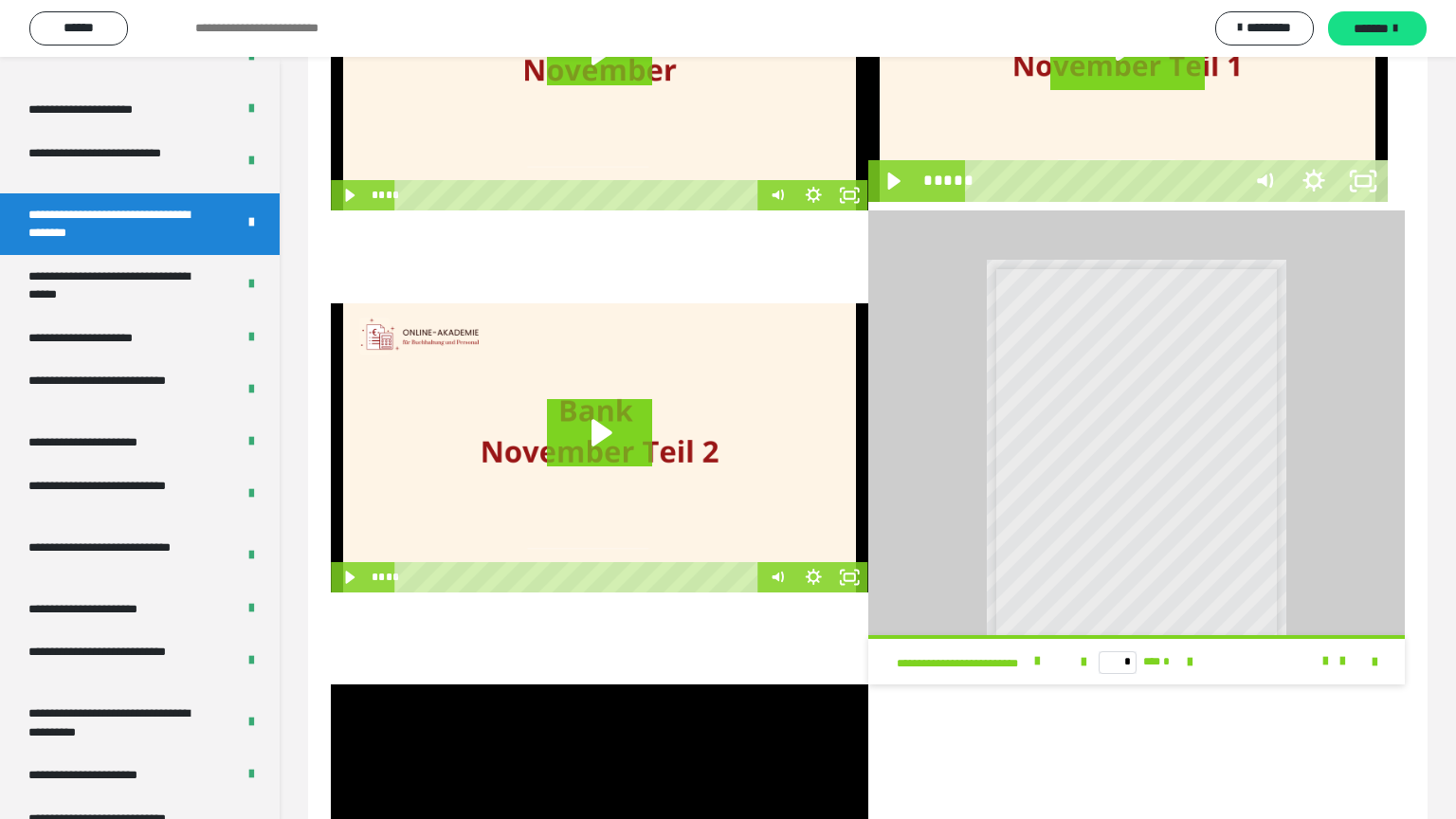 type 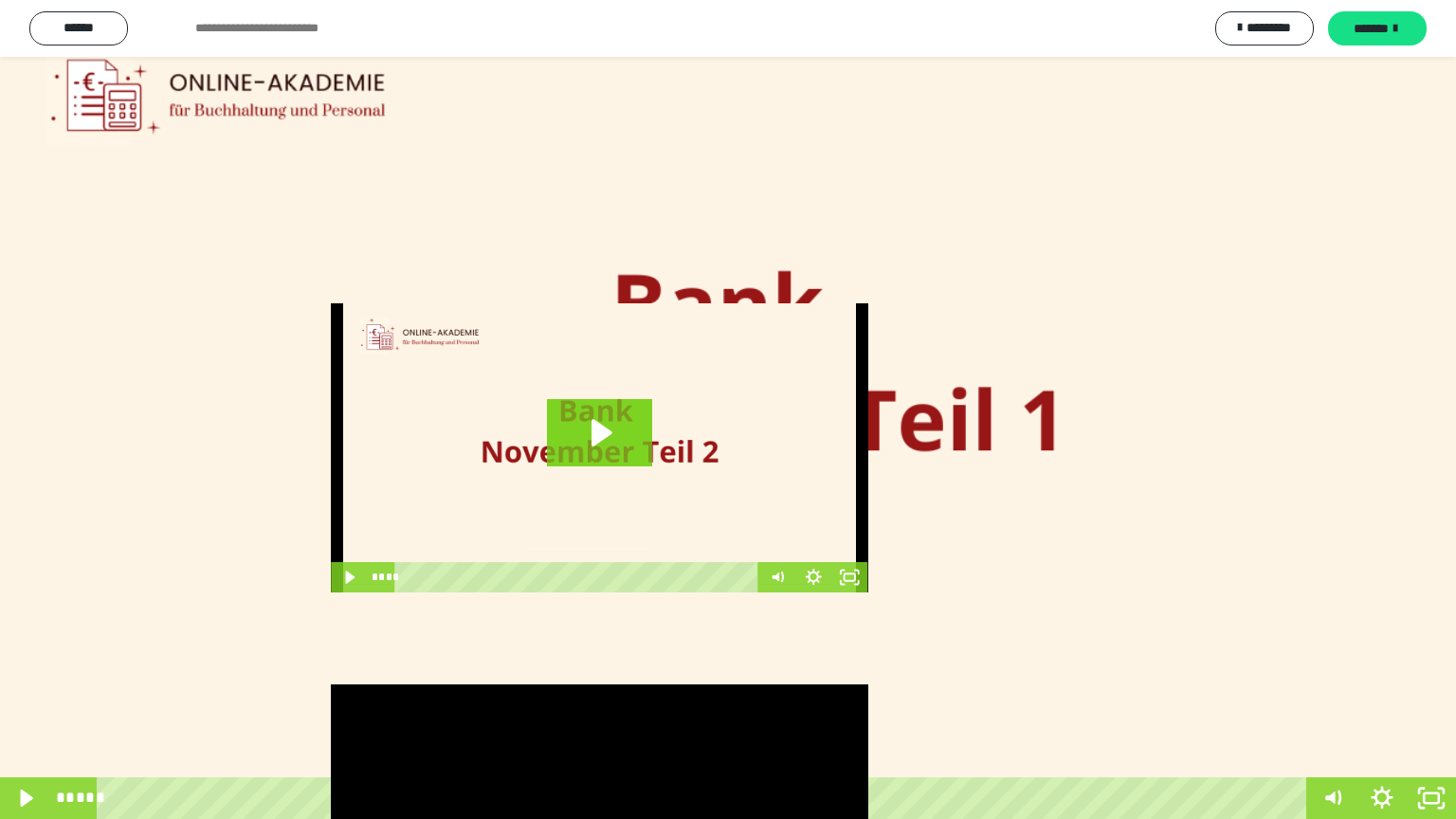 click at bounding box center [728, 410] 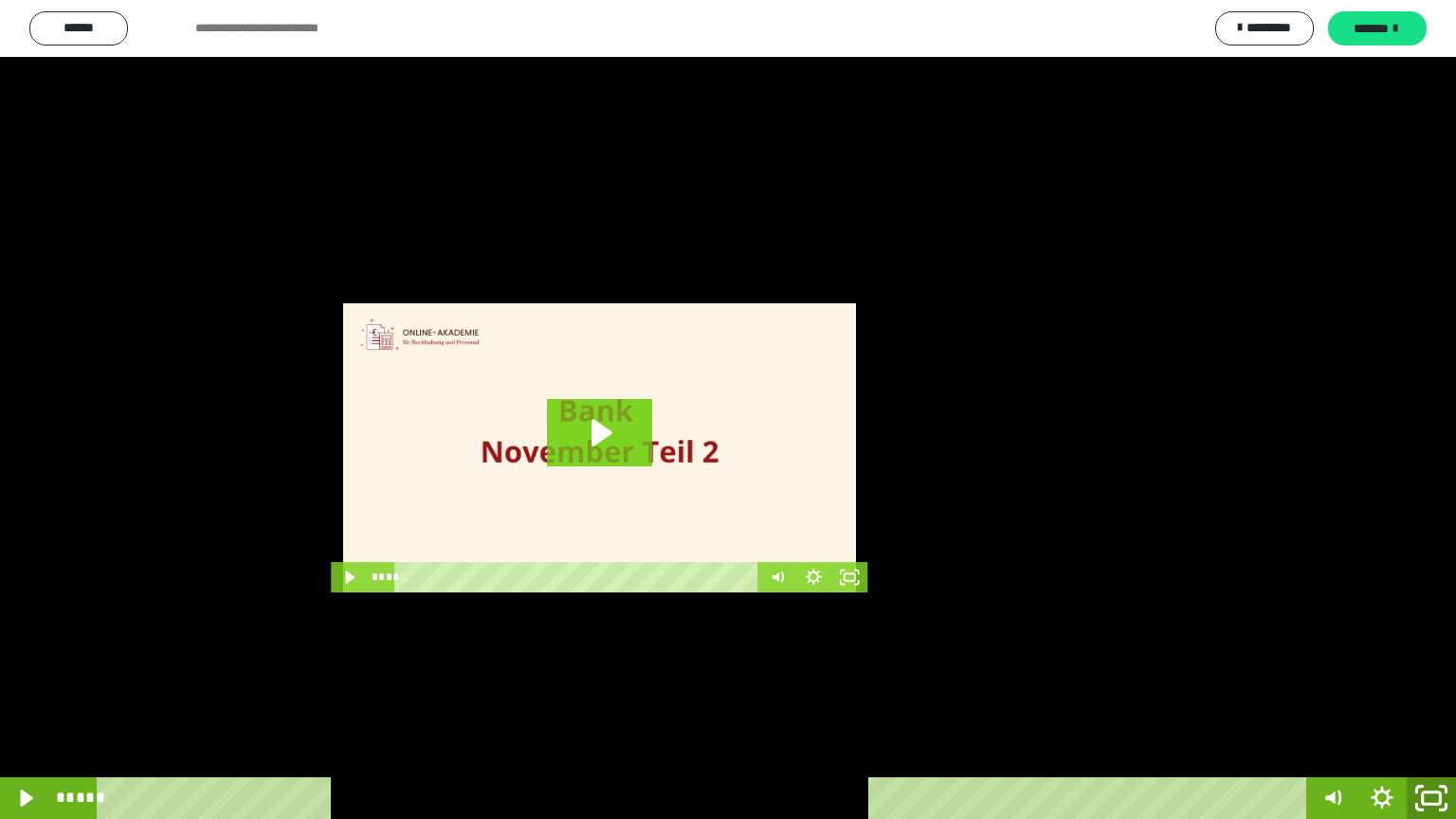click 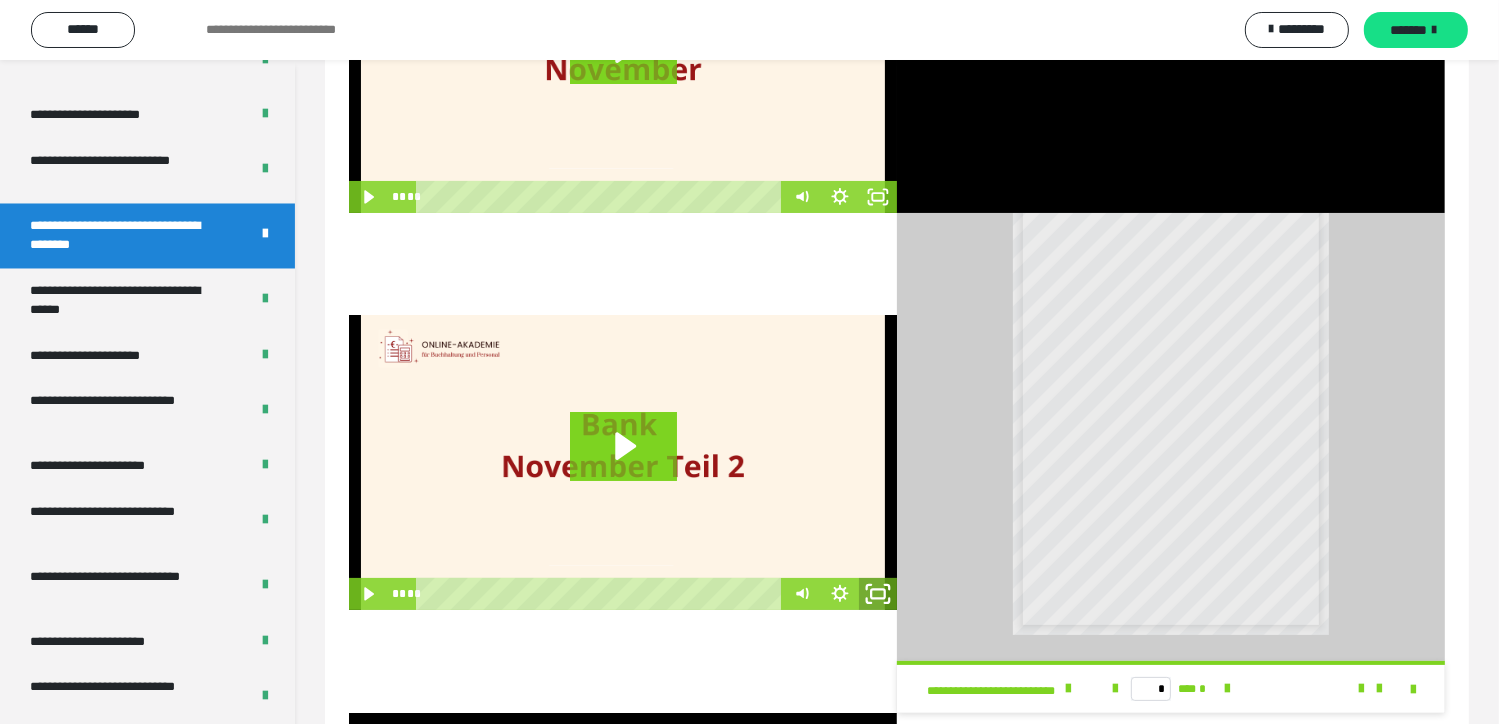 click 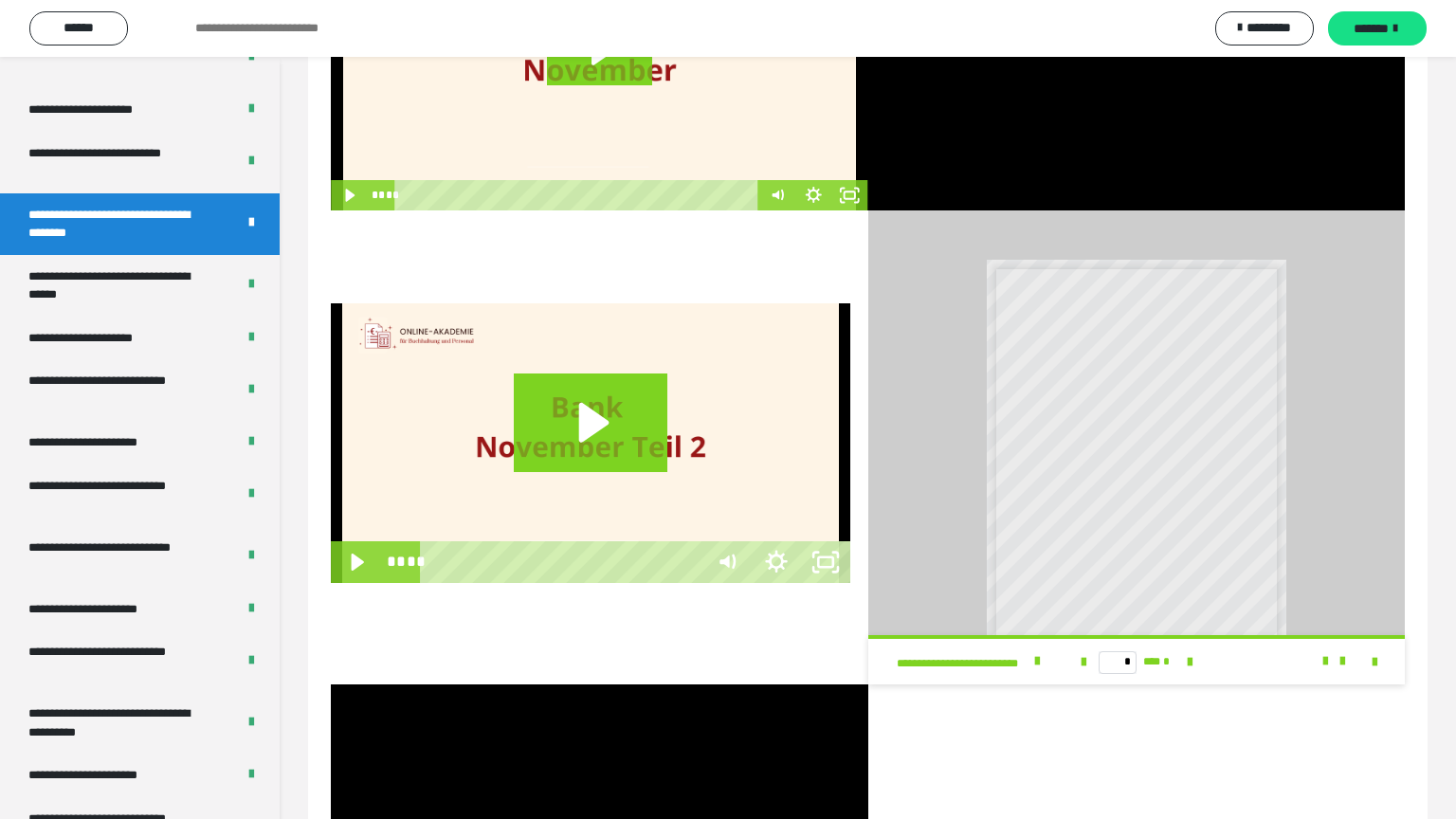 type 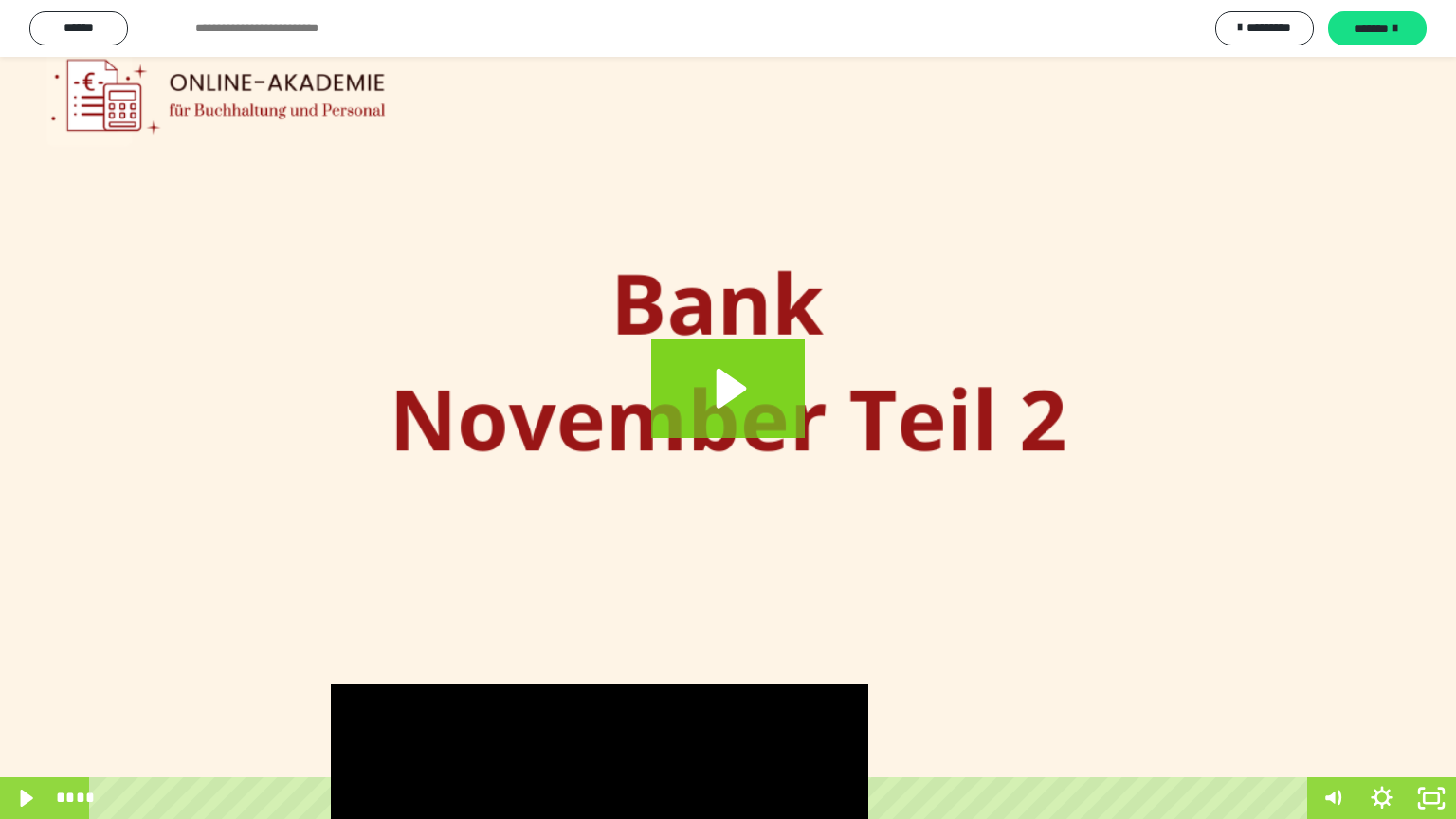 click at bounding box center [728, 410] 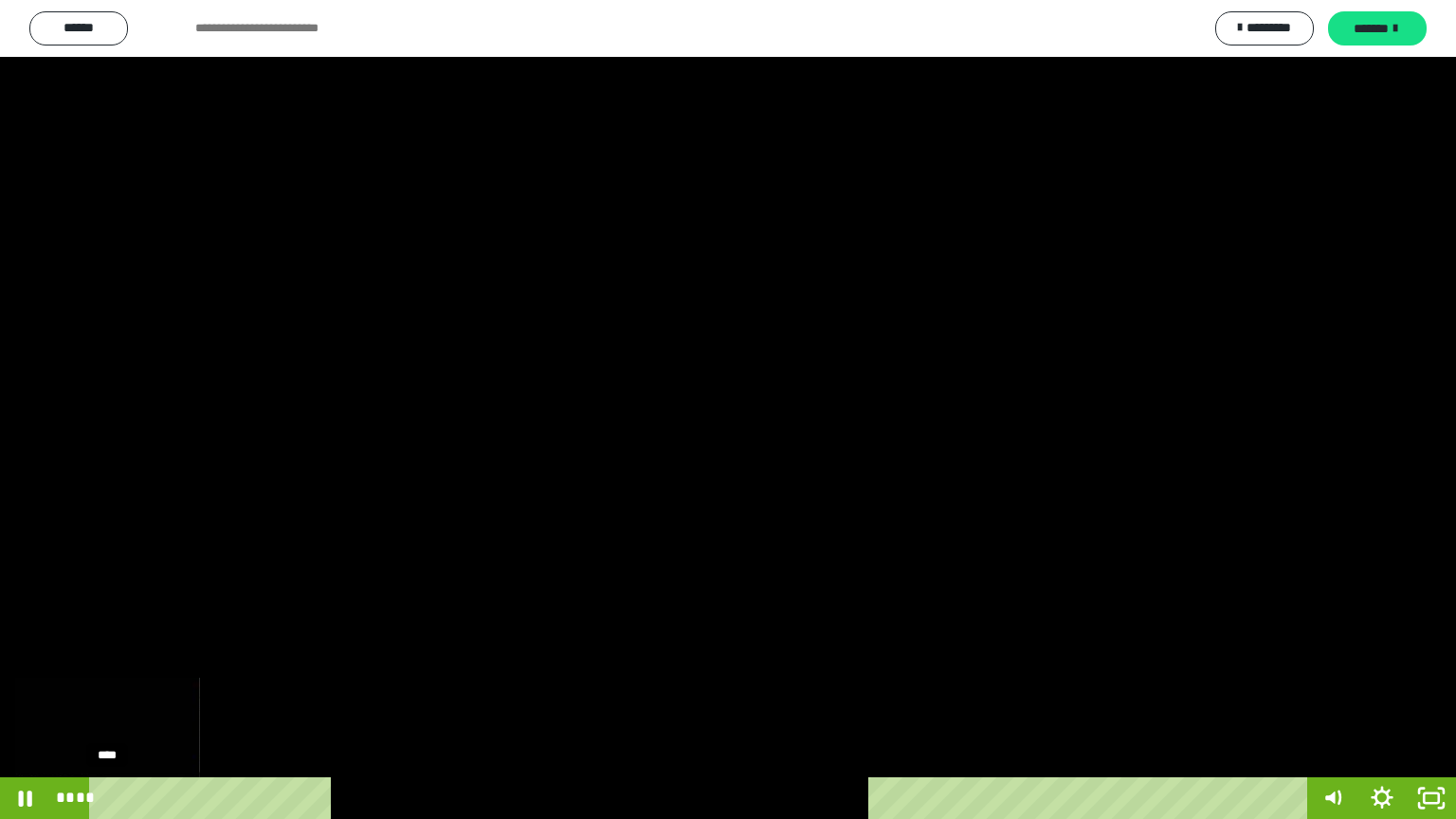 click on "****" at bounding box center [701, 798] 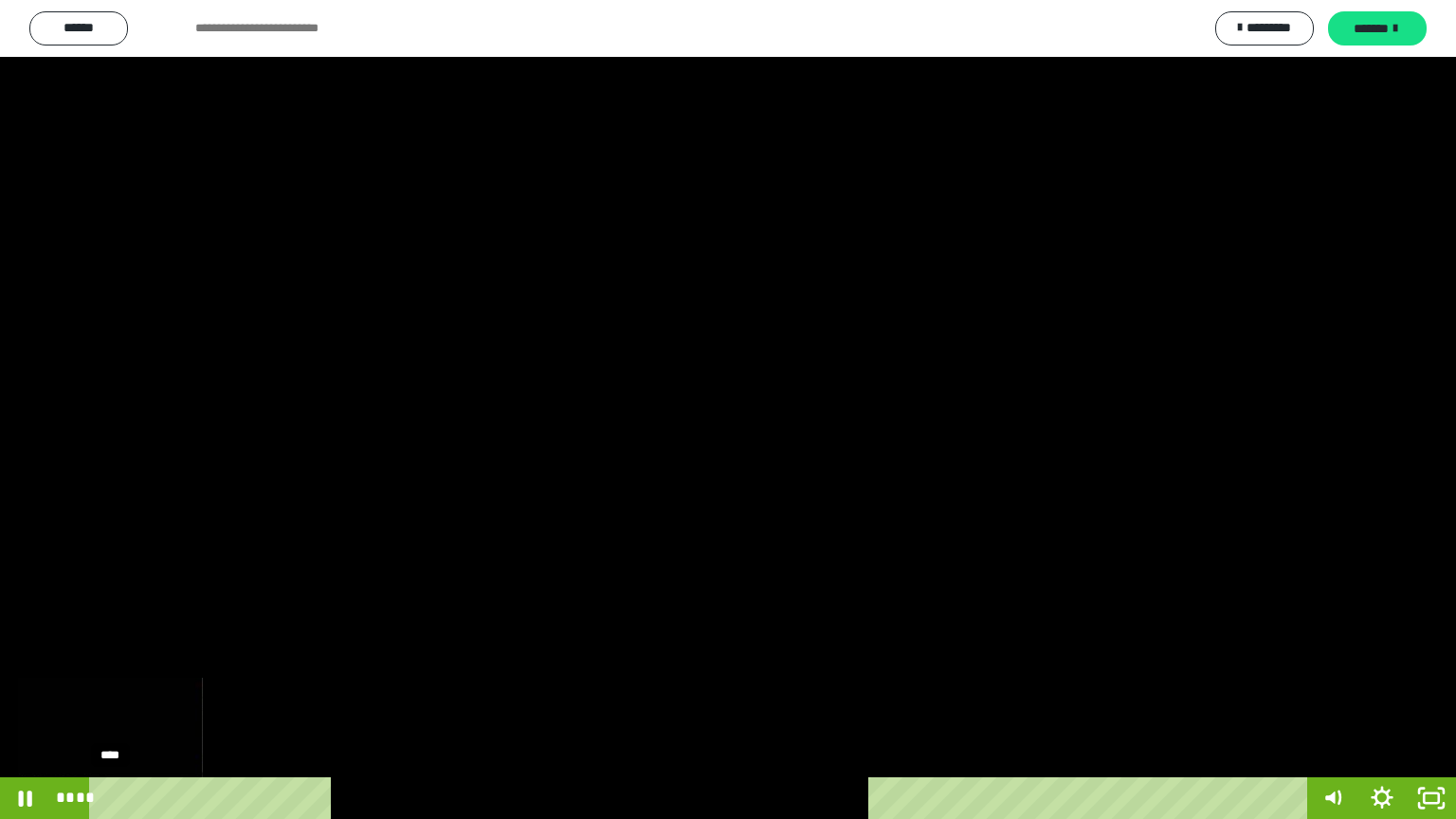 click on "****" at bounding box center (701, 798) 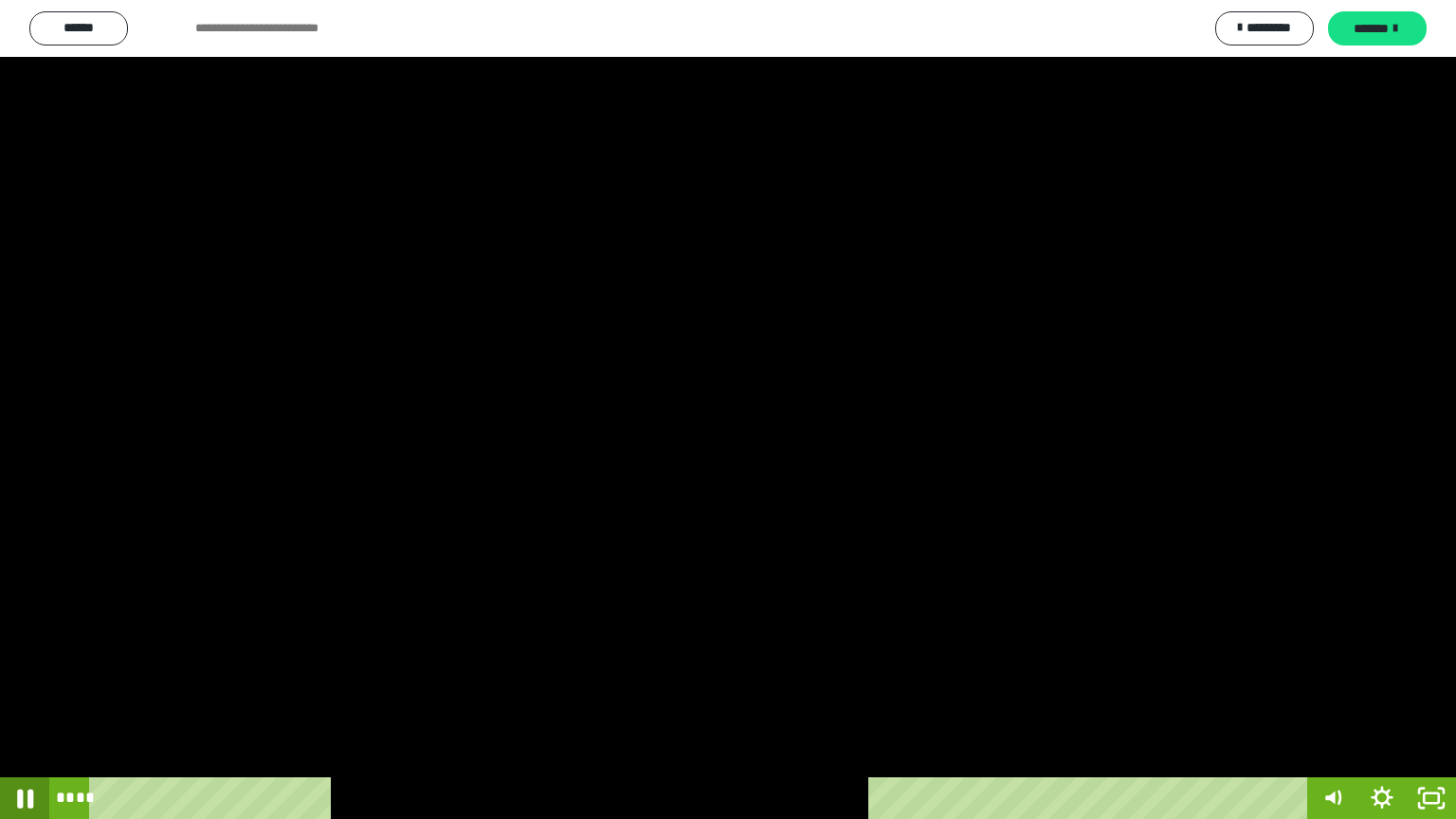 click 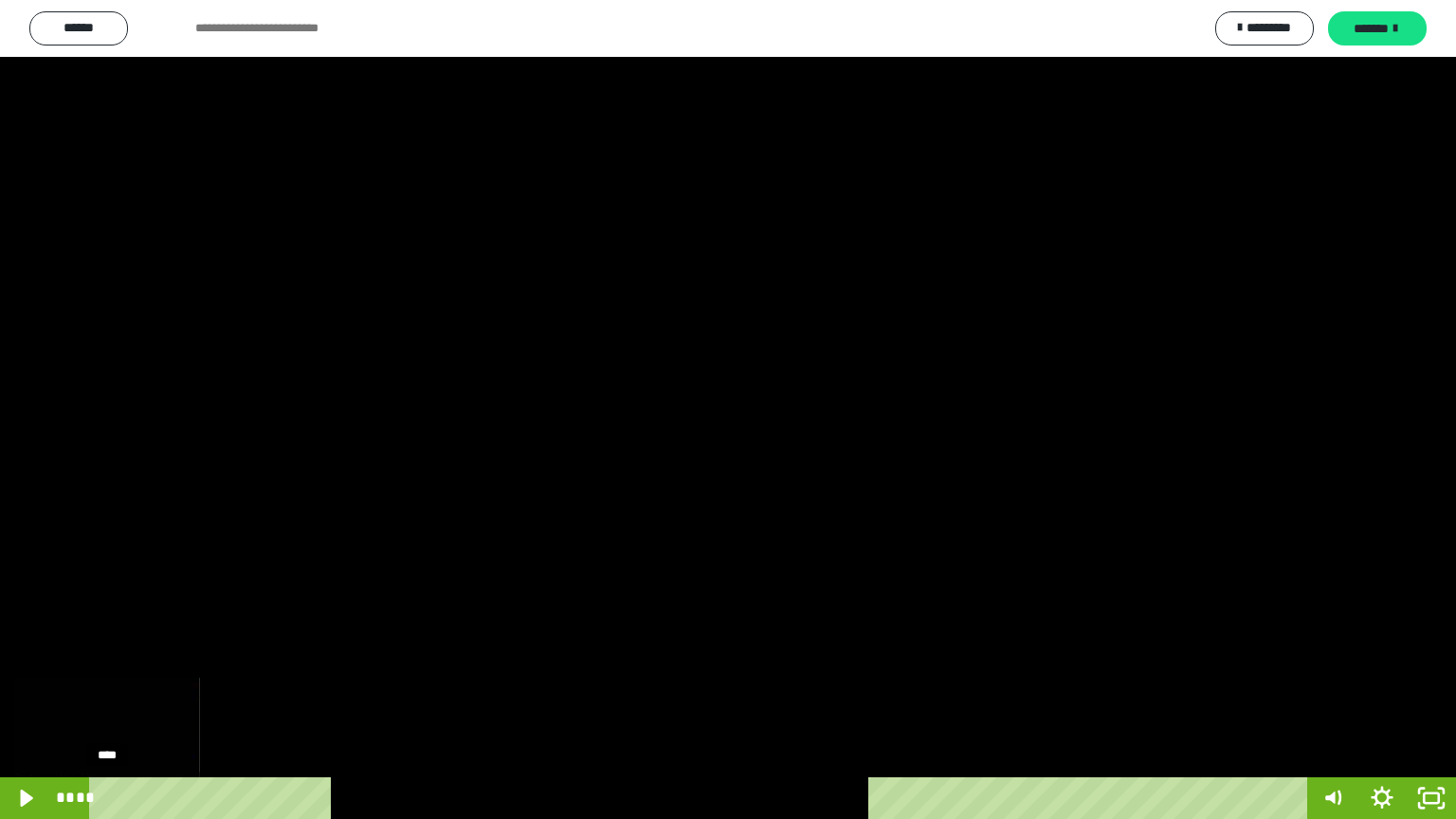 click on "****" at bounding box center [701, 798] 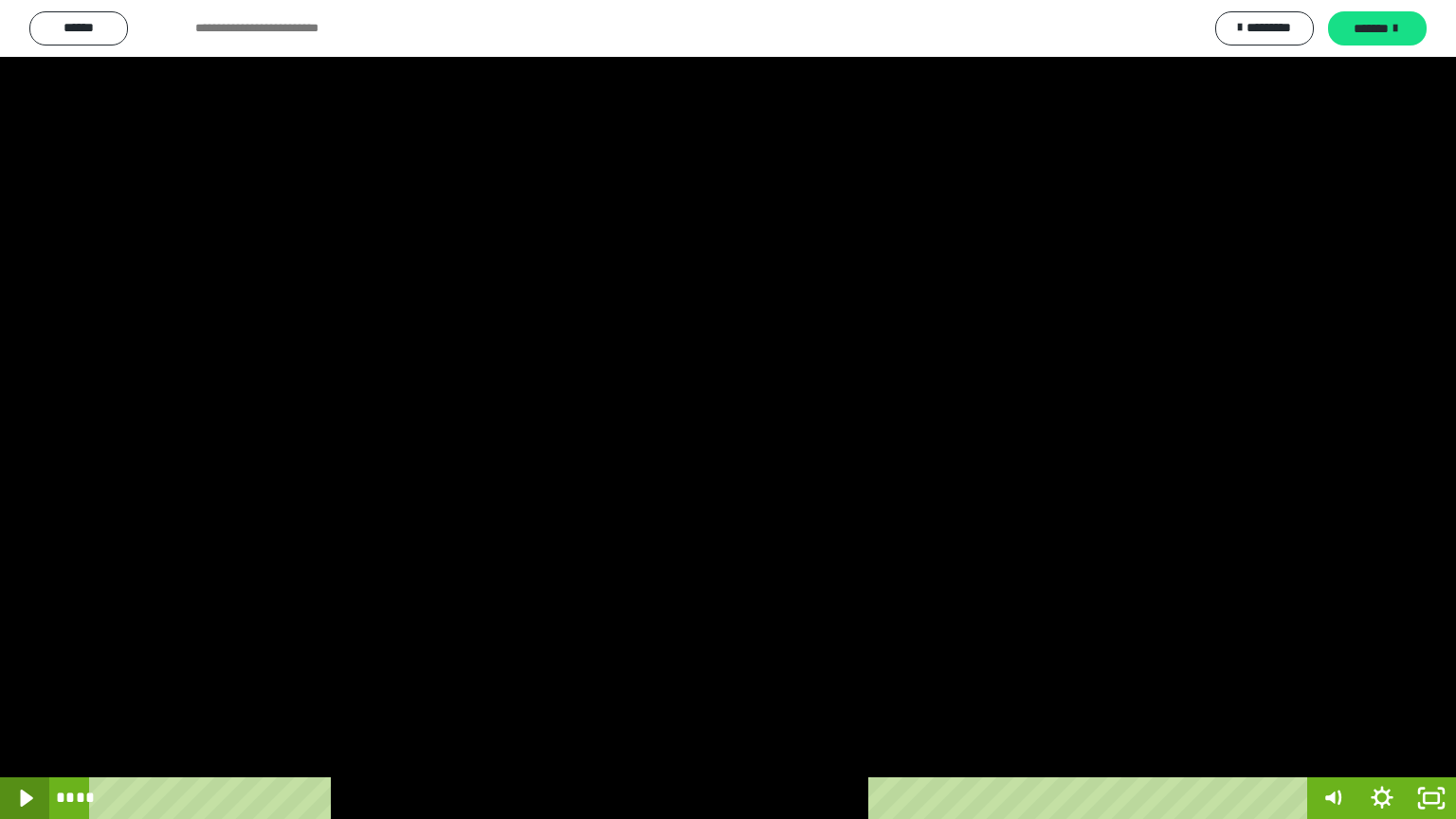 click 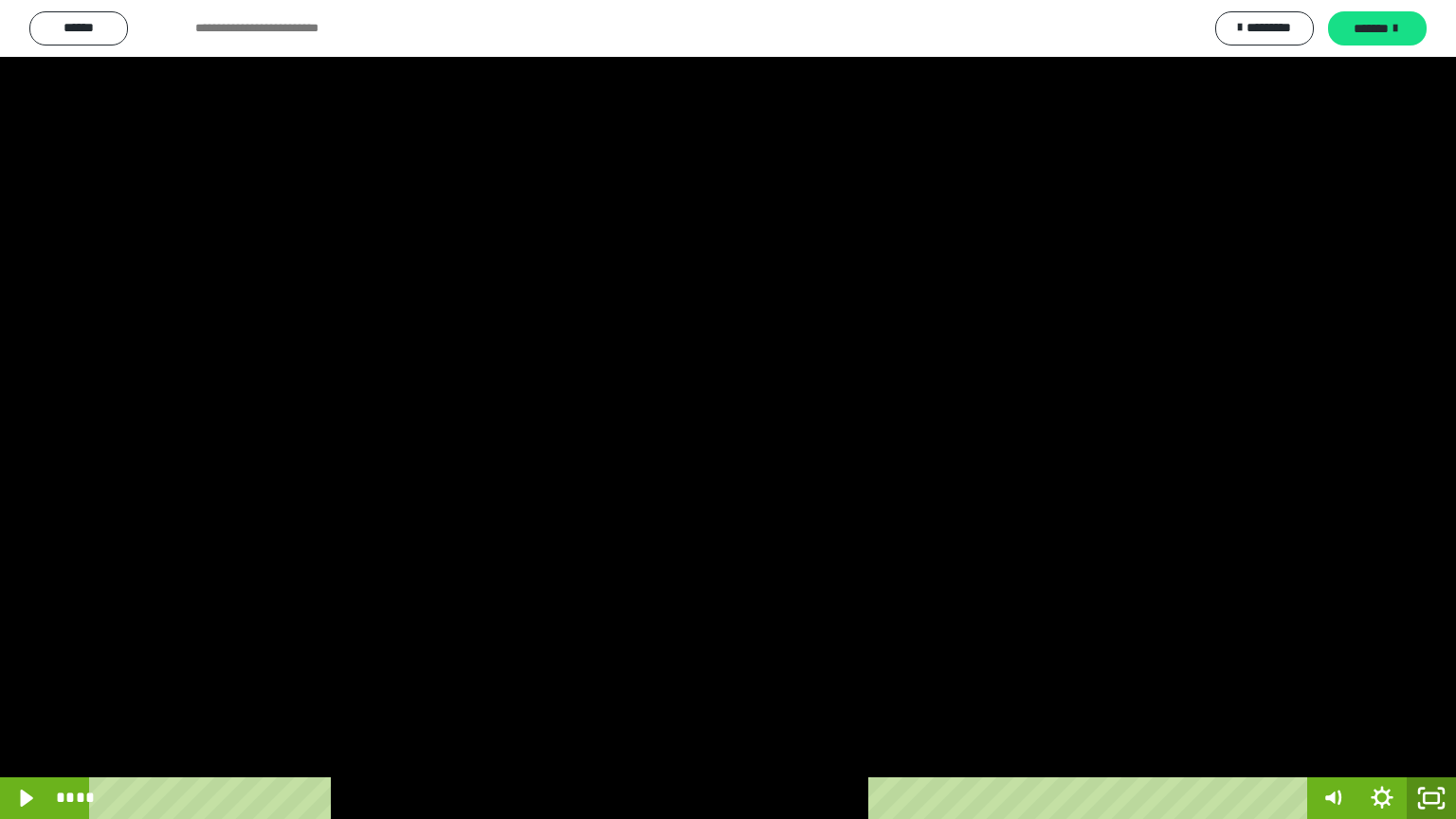 click 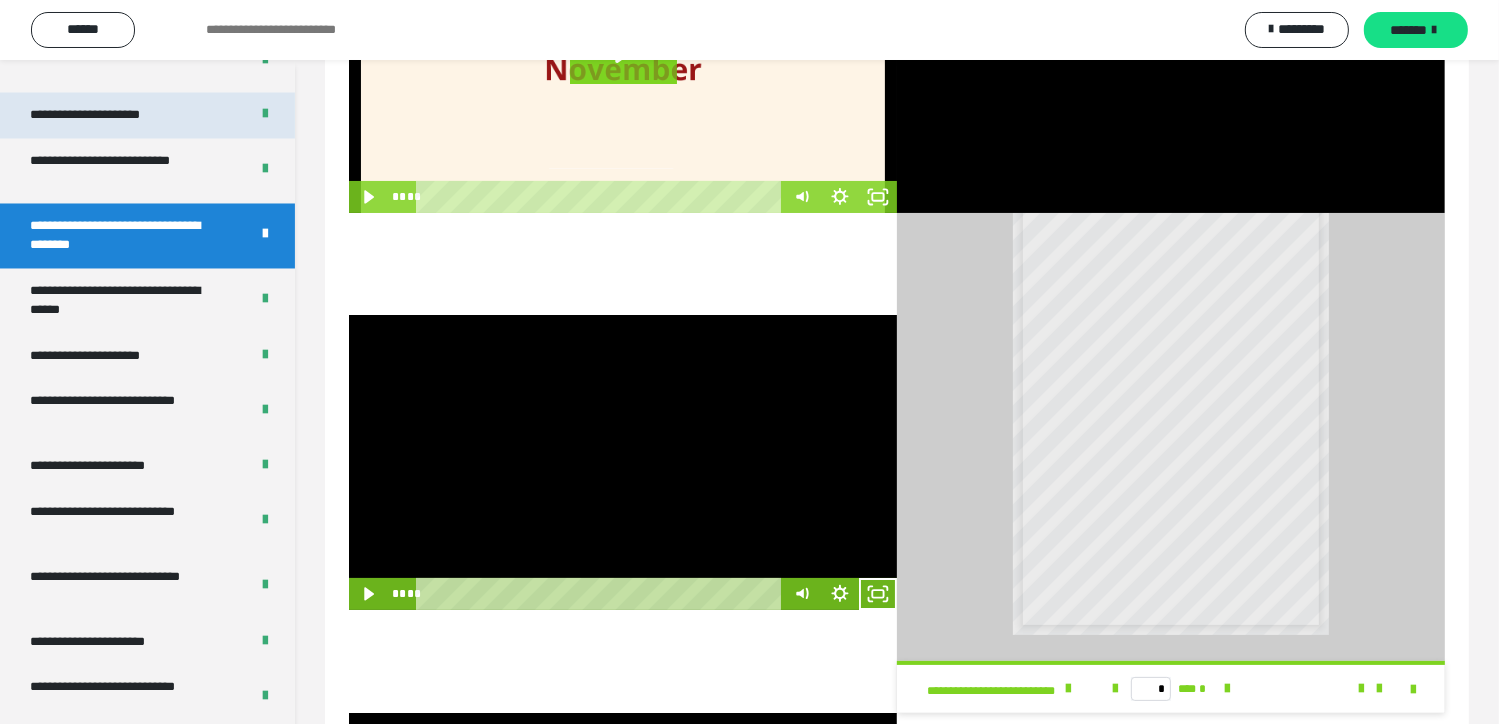 click on "**********" at bounding box center [108, 116] 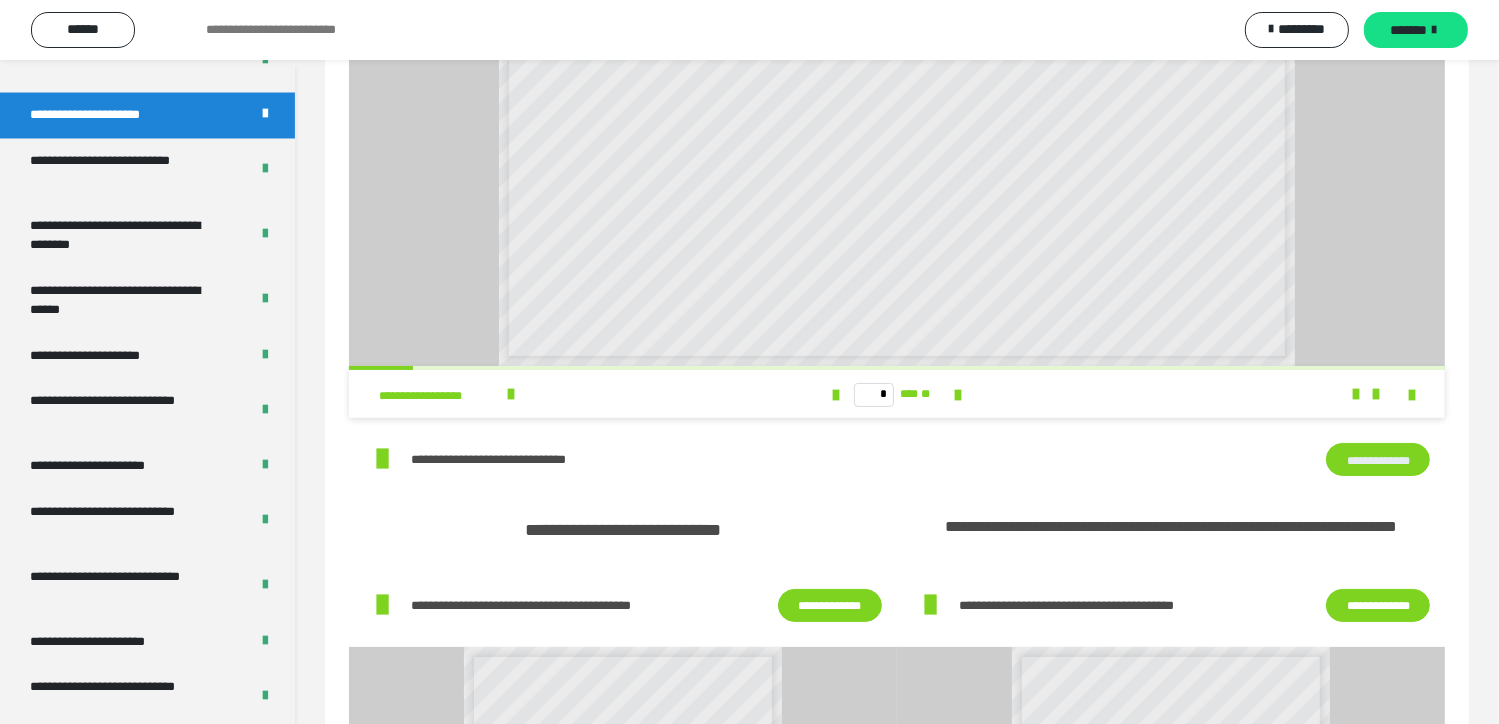 click on "**********" at bounding box center (1378, 460) 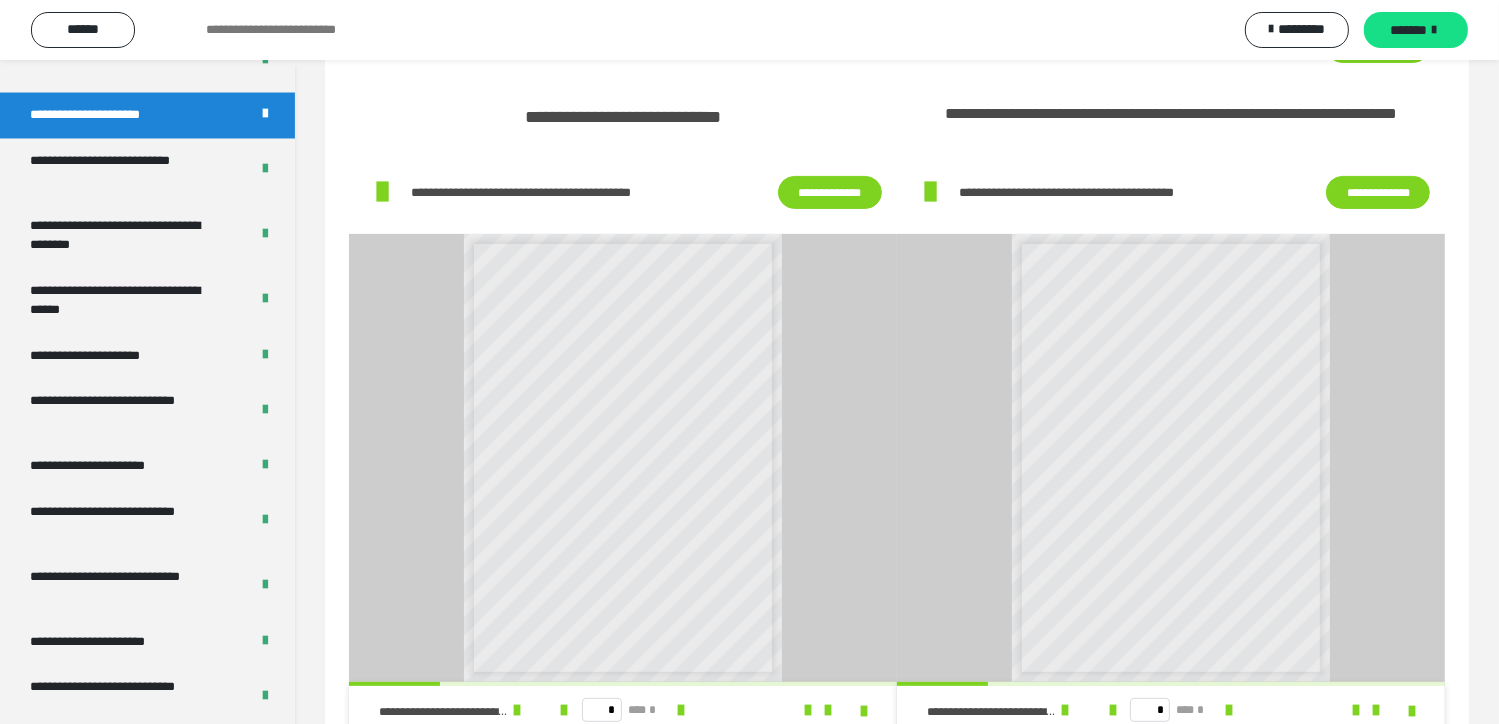 scroll, scrollTop: 650, scrollLeft: 0, axis: vertical 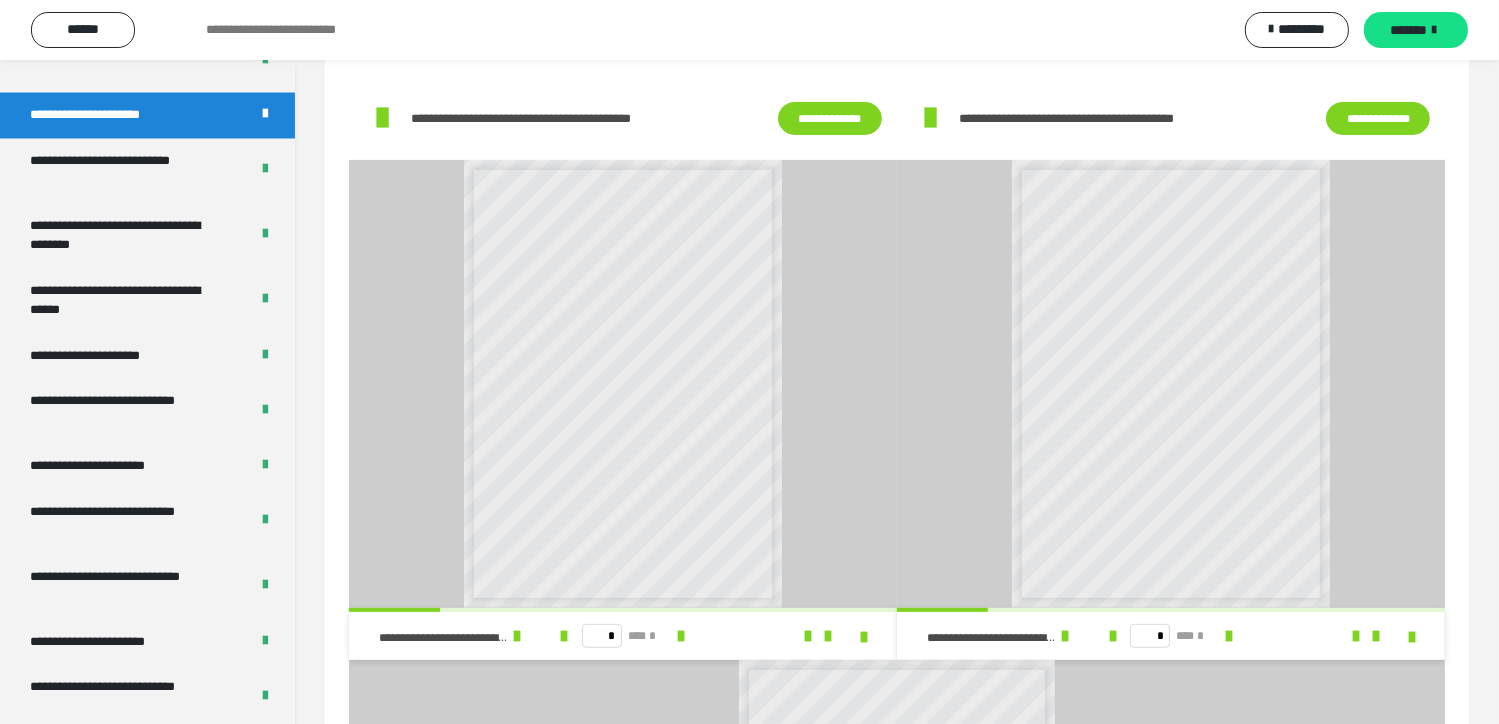 click on "**********" at bounding box center [1378, 119] 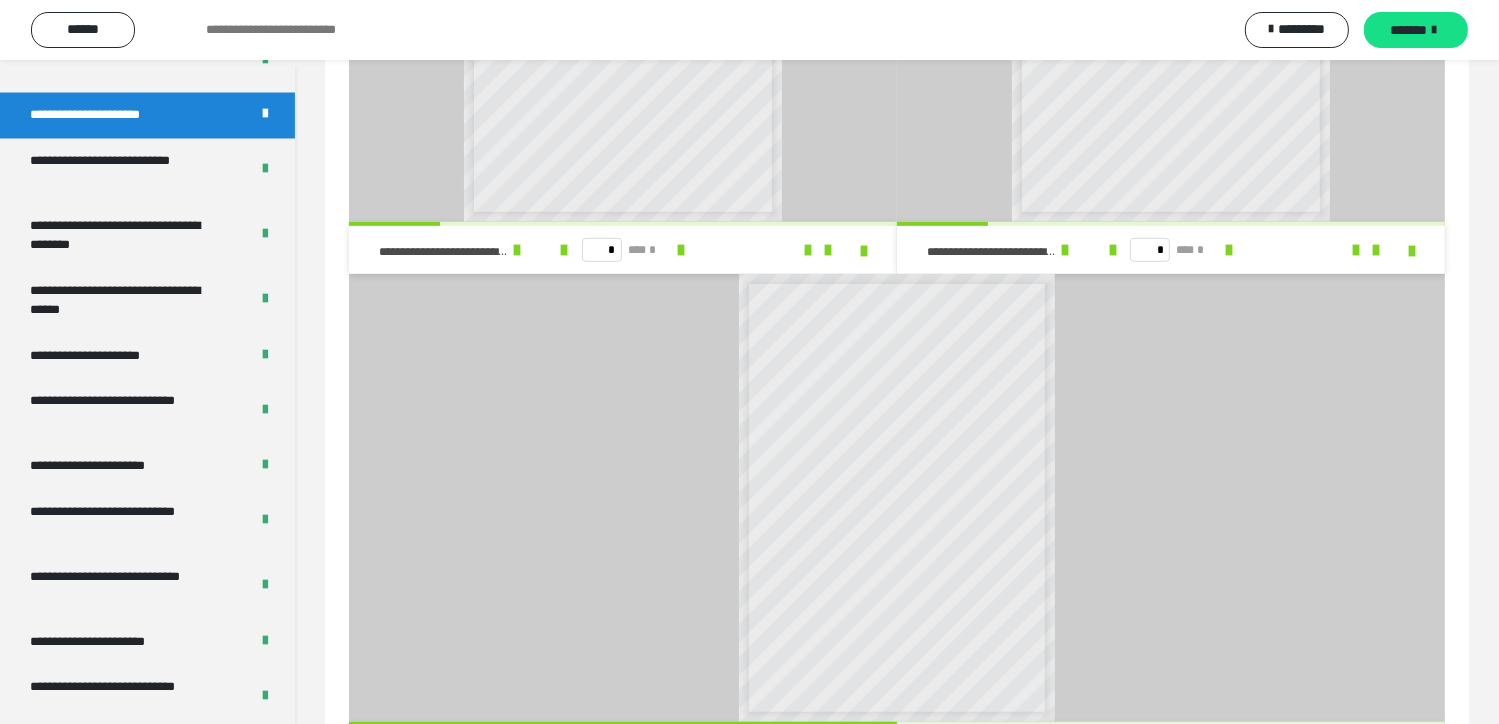 scroll, scrollTop: 1150, scrollLeft: 0, axis: vertical 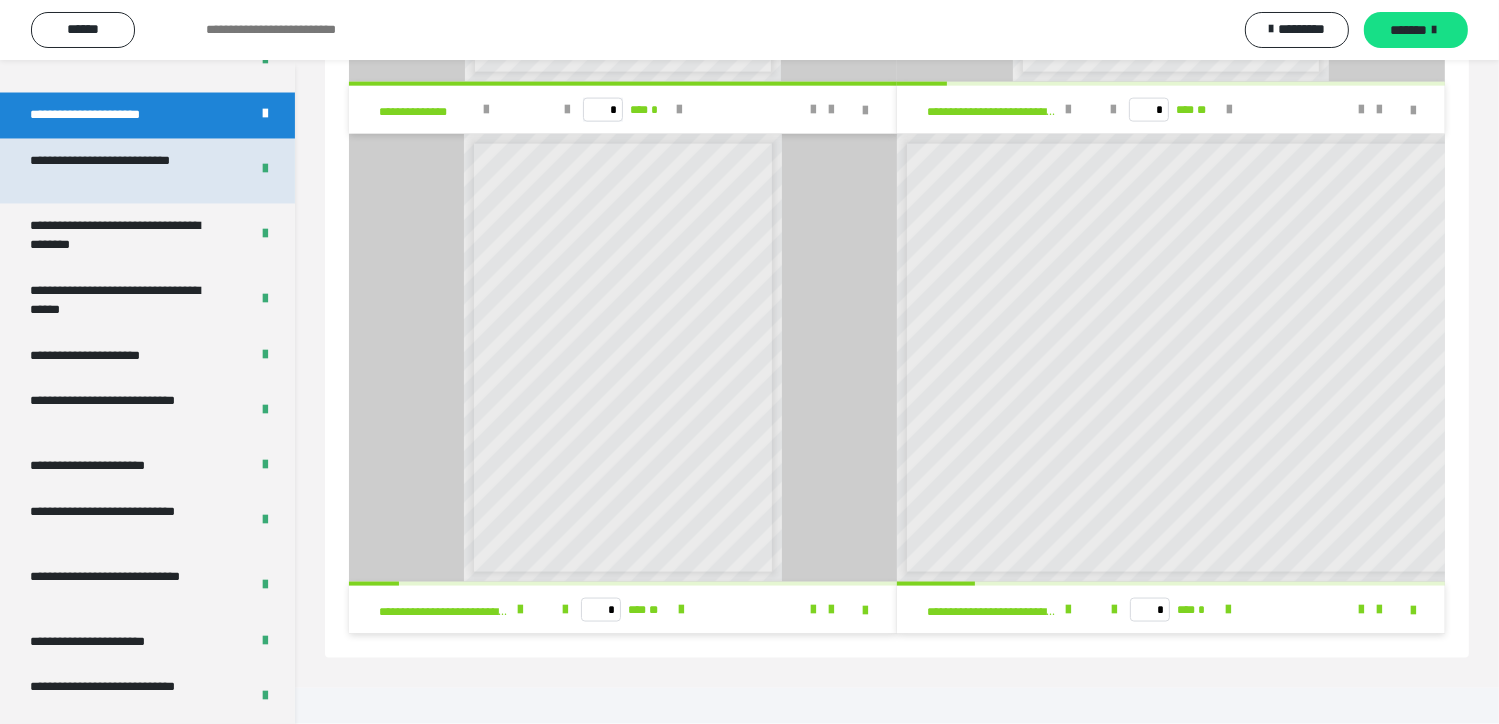 click on "**********" at bounding box center [124, 171] 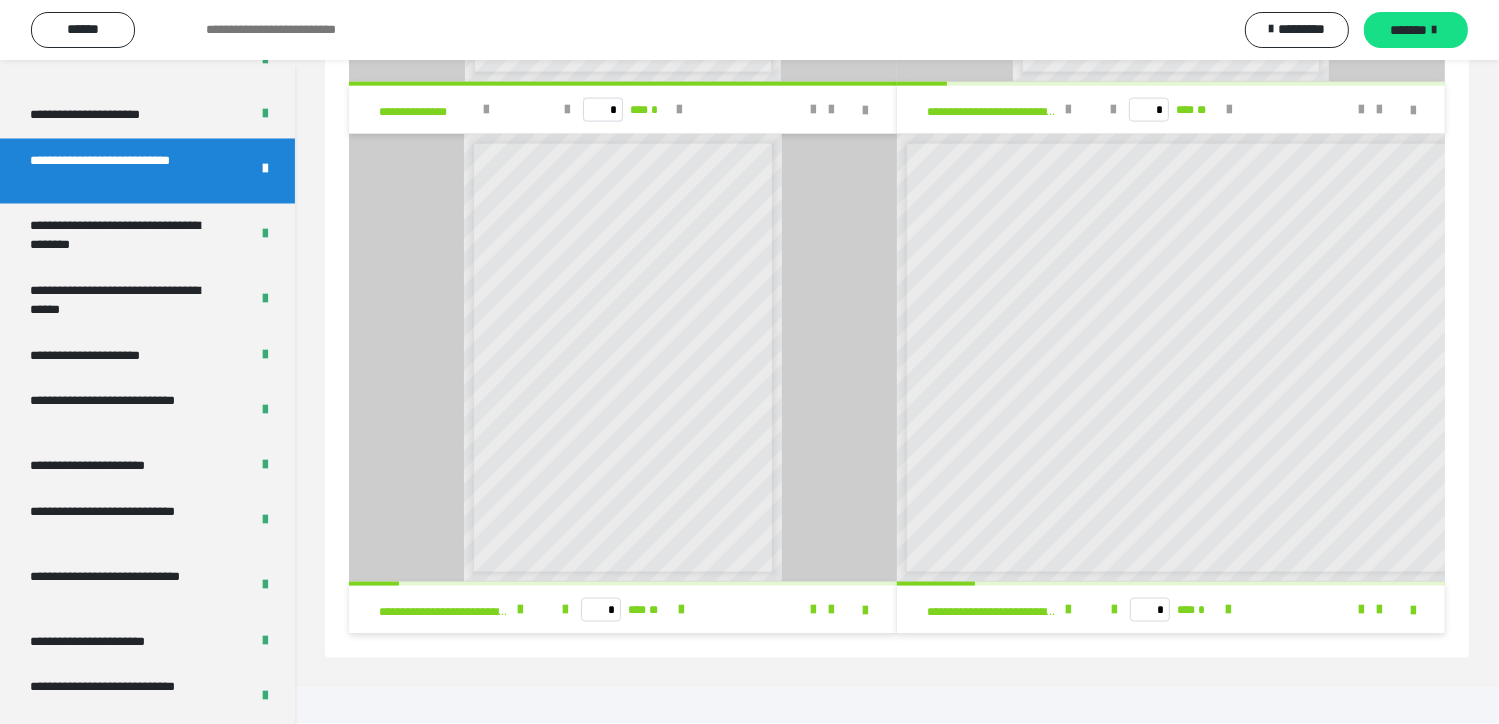 scroll, scrollTop: 60, scrollLeft: 0, axis: vertical 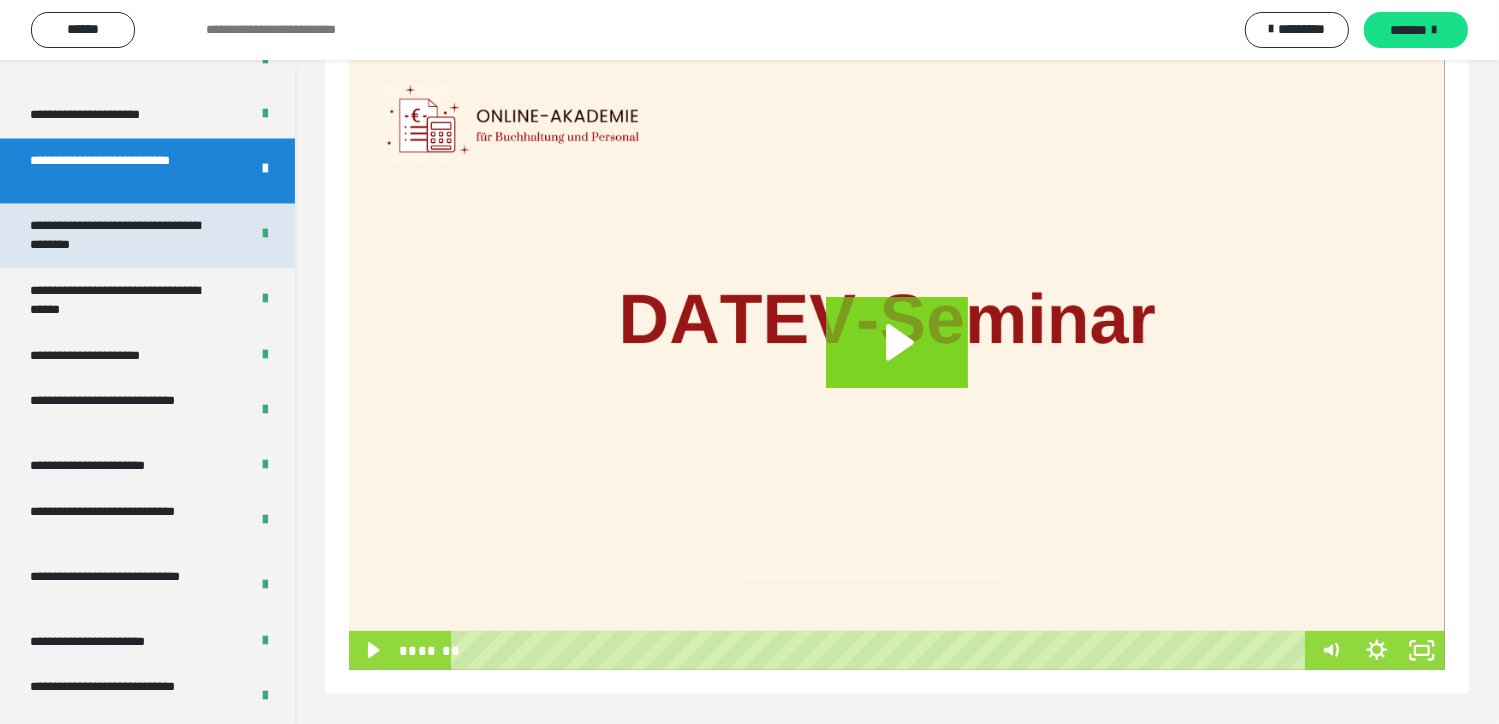 click on "**********" at bounding box center [124, 236] 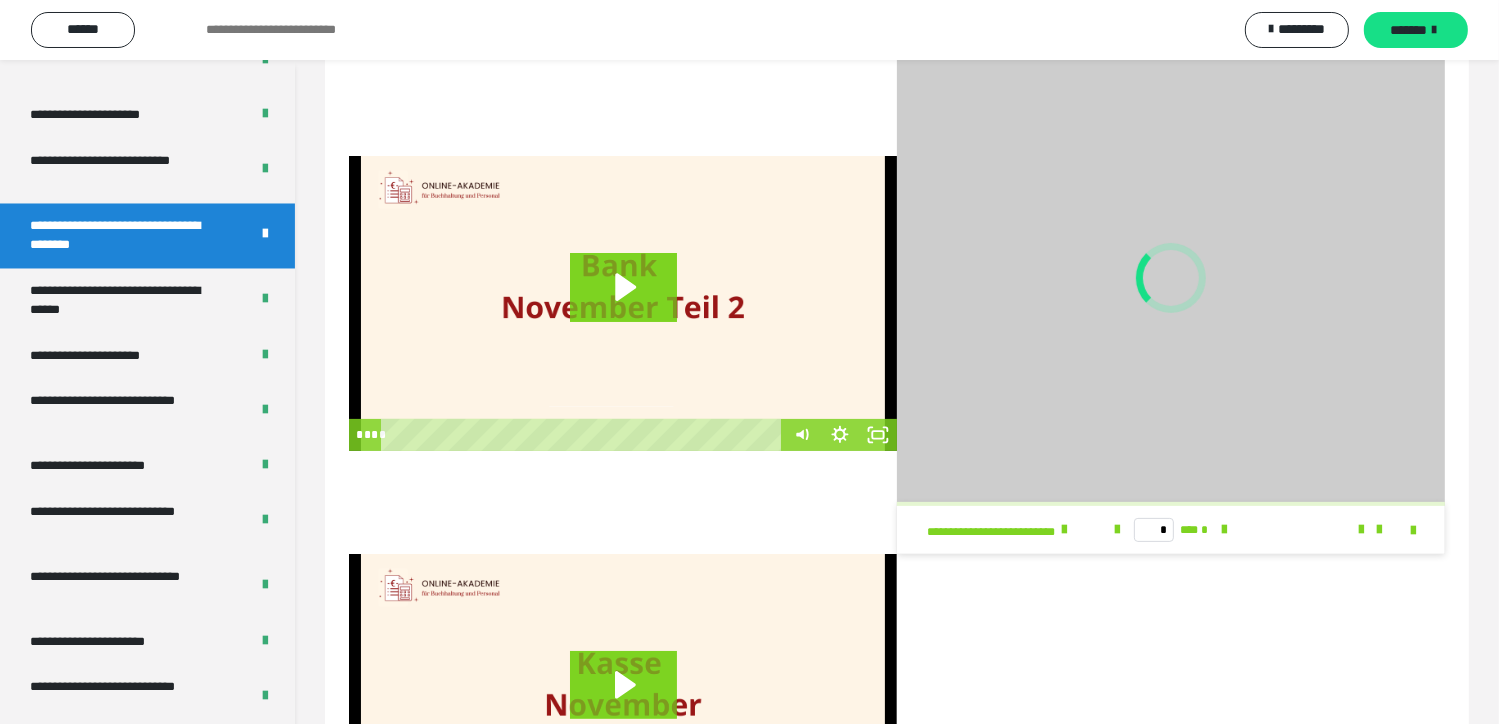 scroll, scrollTop: 60, scrollLeft: 0, axis: vertical 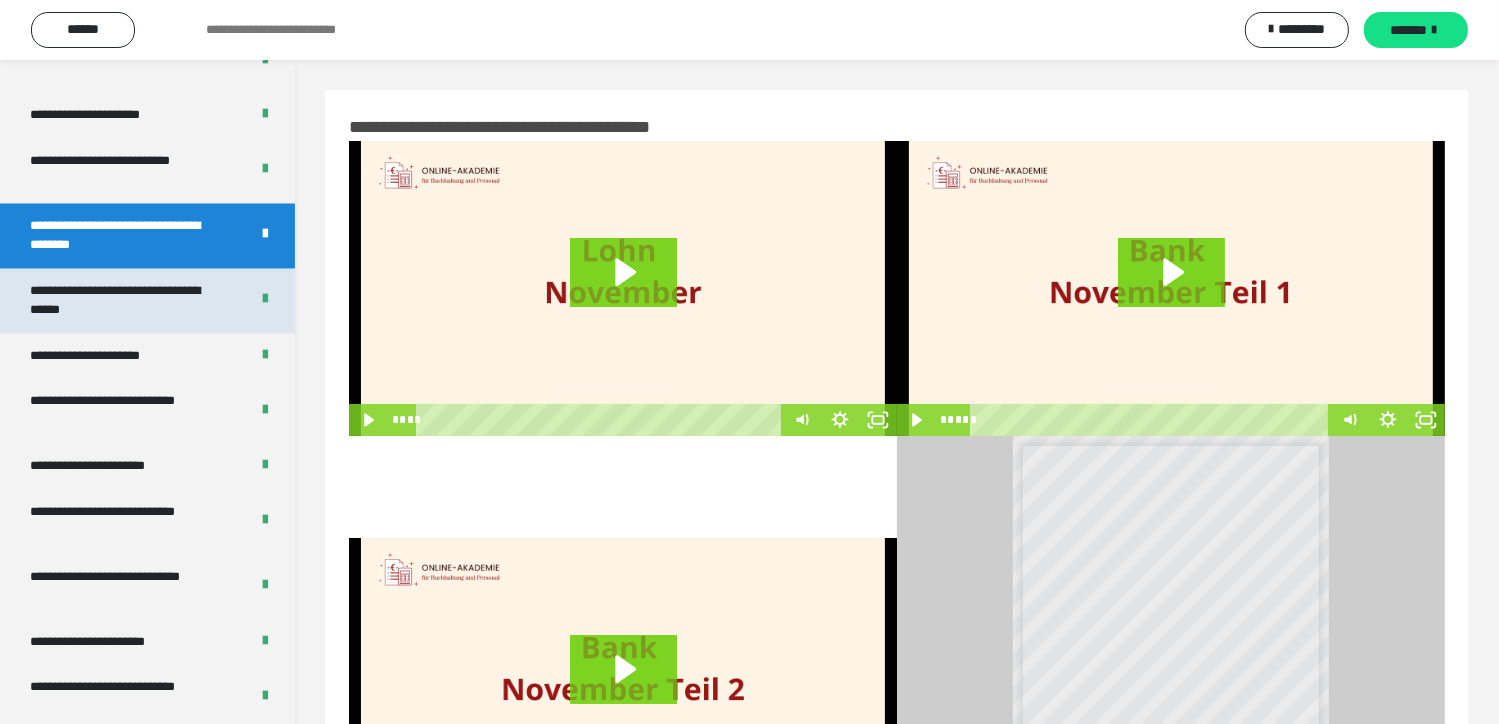 click on "**********" at bounding box center [124, 301] 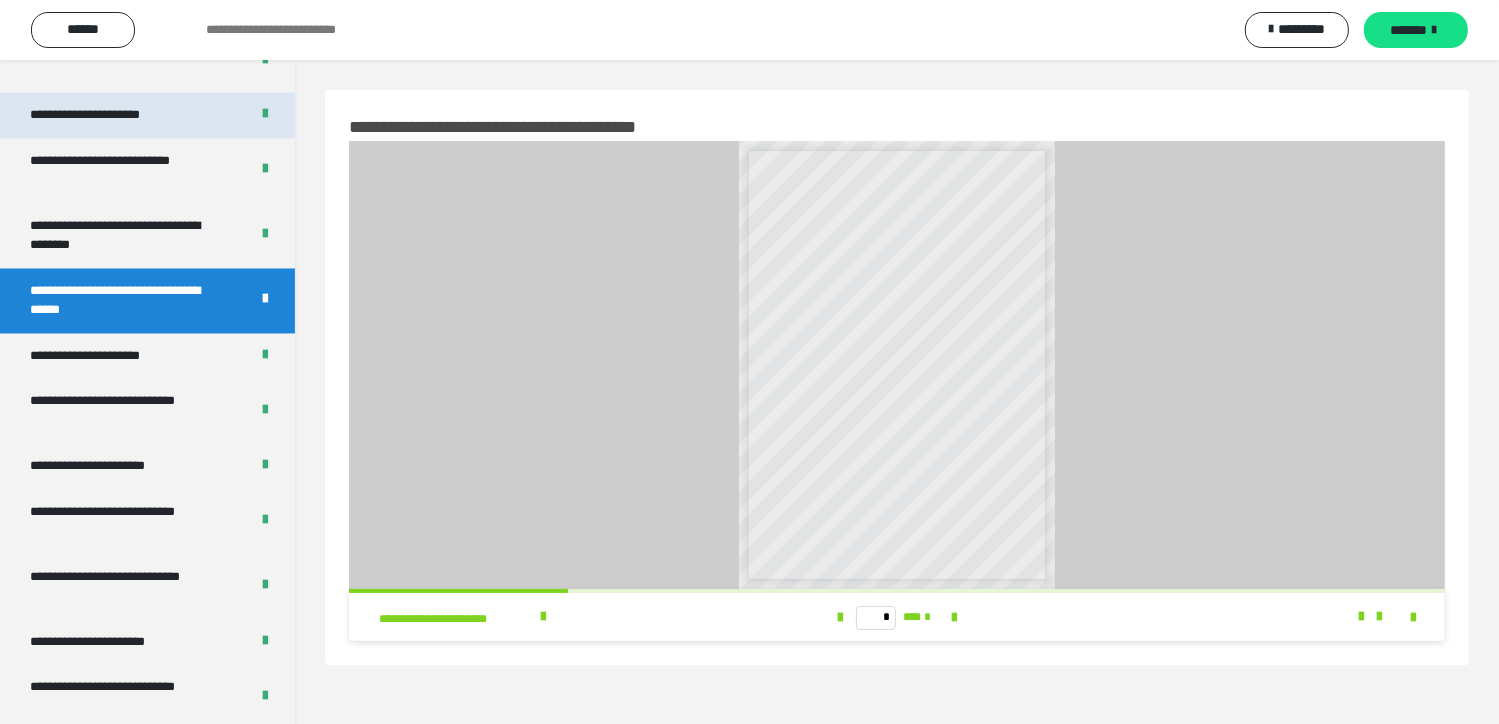 click on "**********" at bounding box center (108, 116) 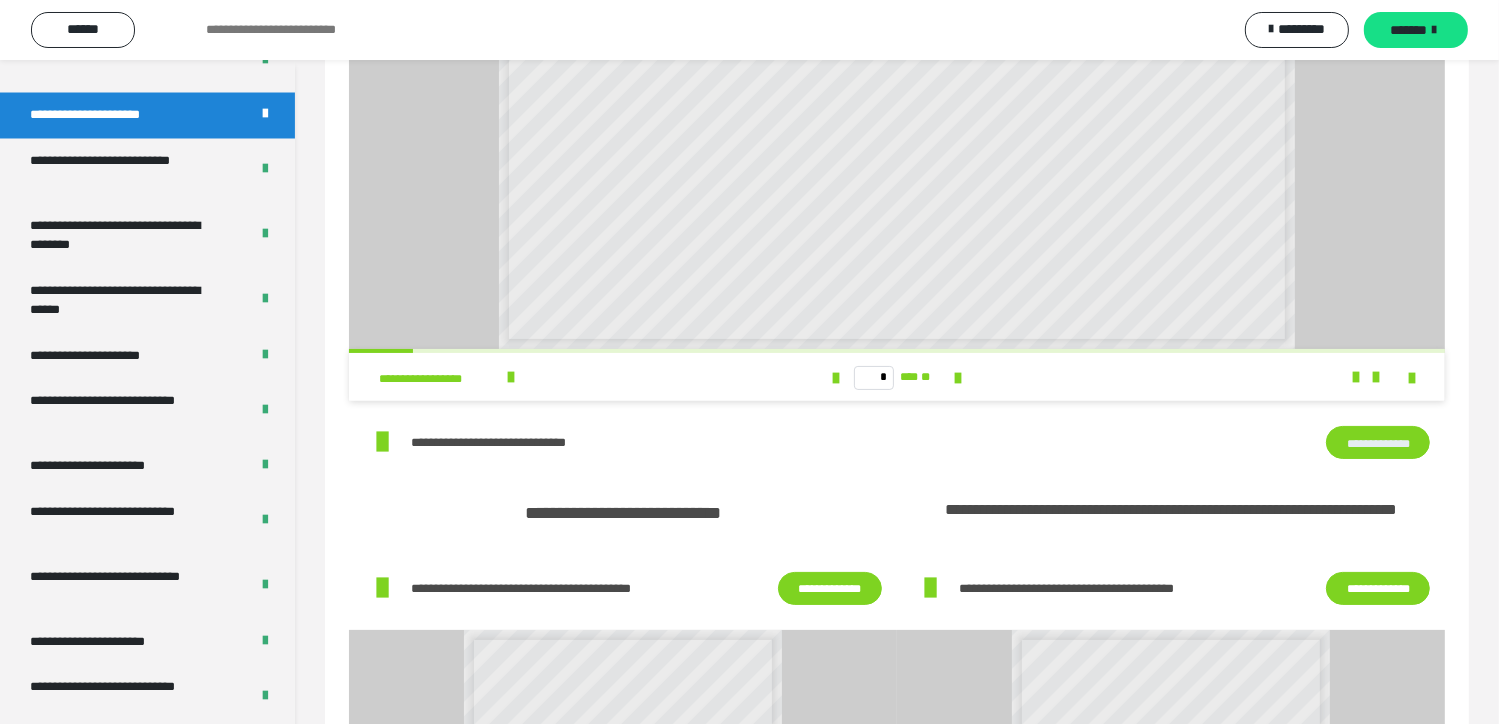 scroll, scrollTop: 332, scrollLeft: 0, axis: vertical 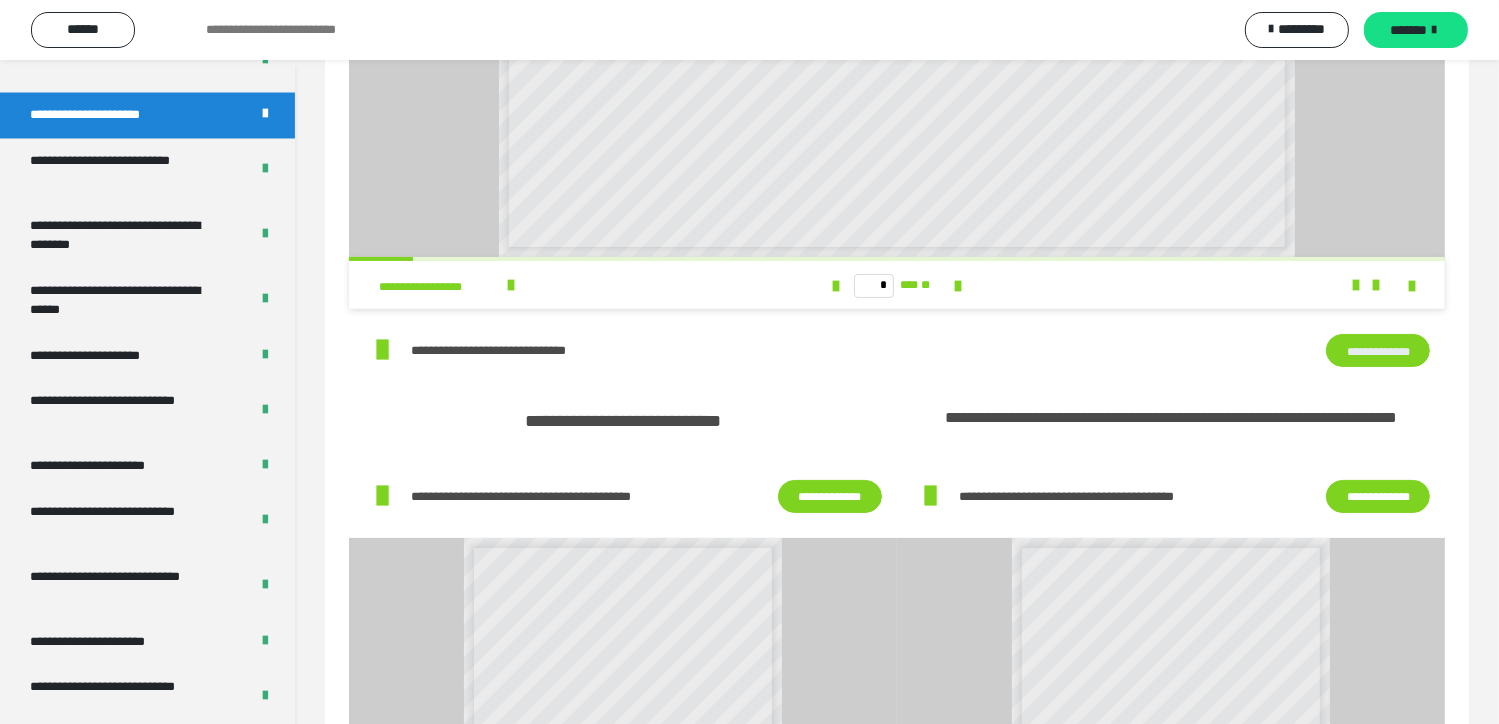 click on "**********" at bounding box center [1378, 351] 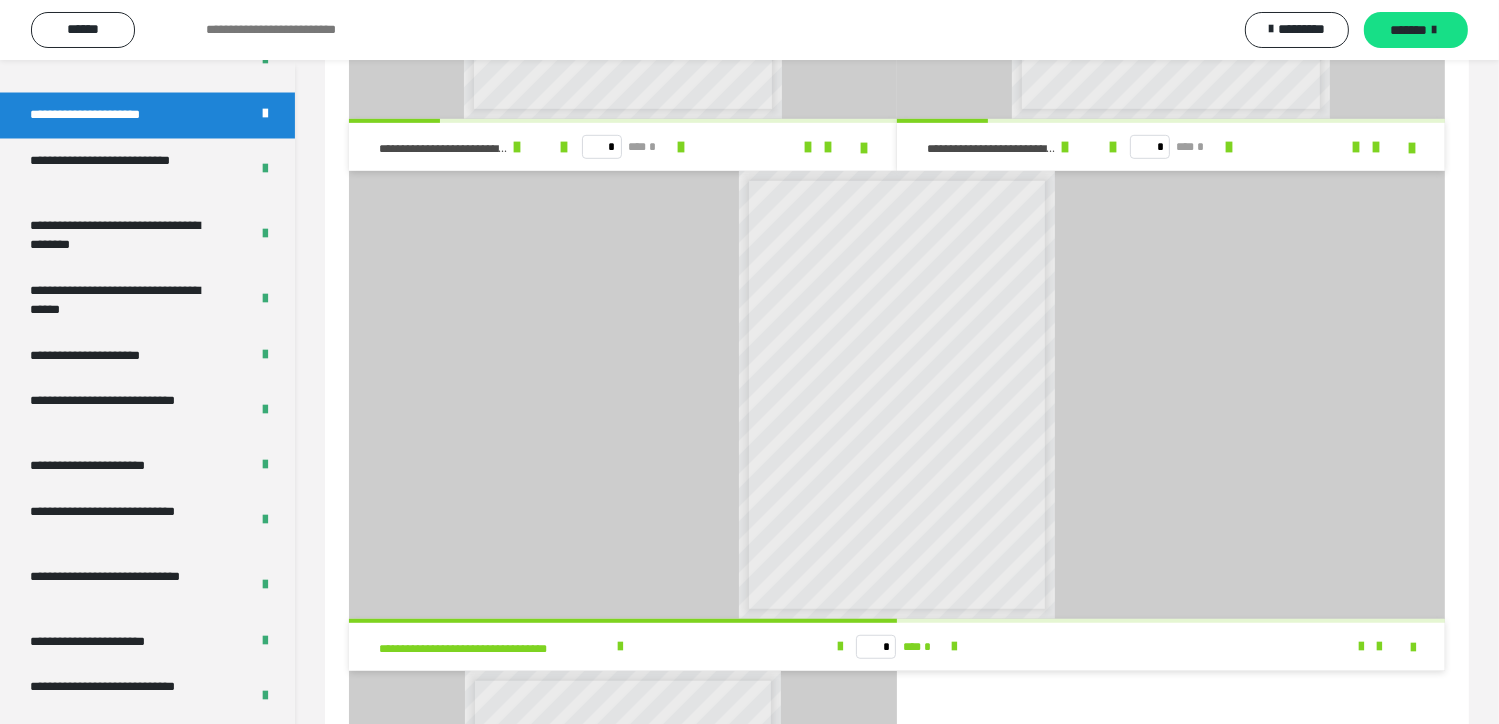 scroll, scrollTop: 1292, scrollLeft: 0, axis: vertical 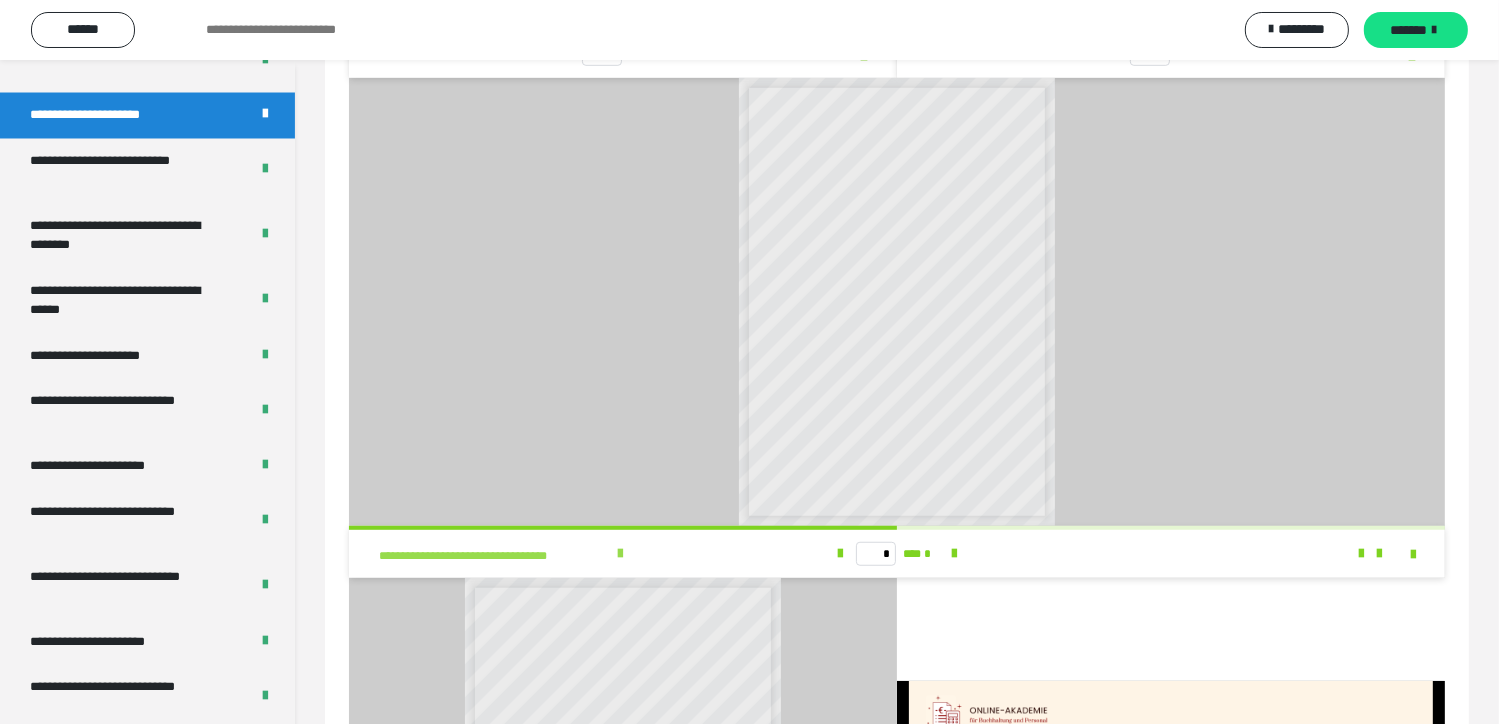 click at bounding box center (621, 554) 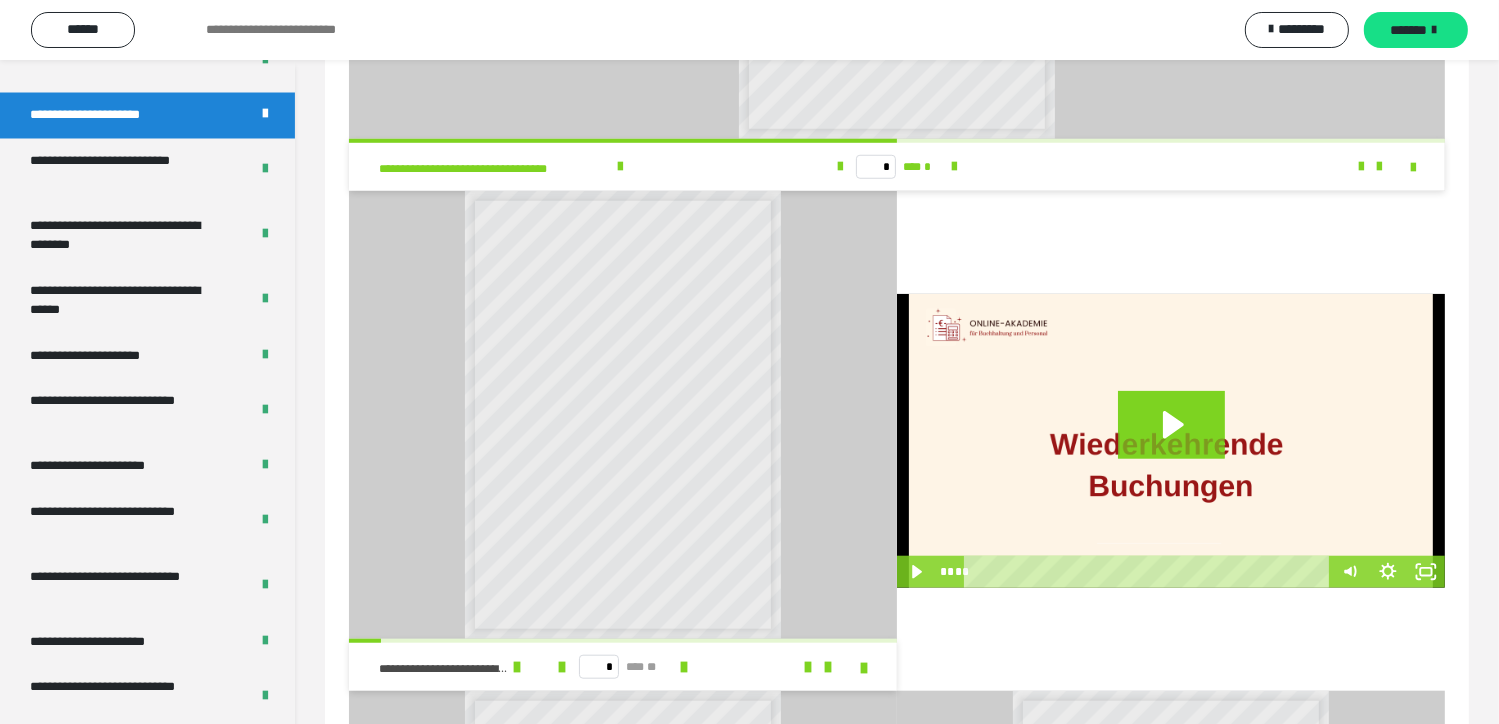 scroll, scrollTop: 1772, scrollLeft: 0, axis: vertical 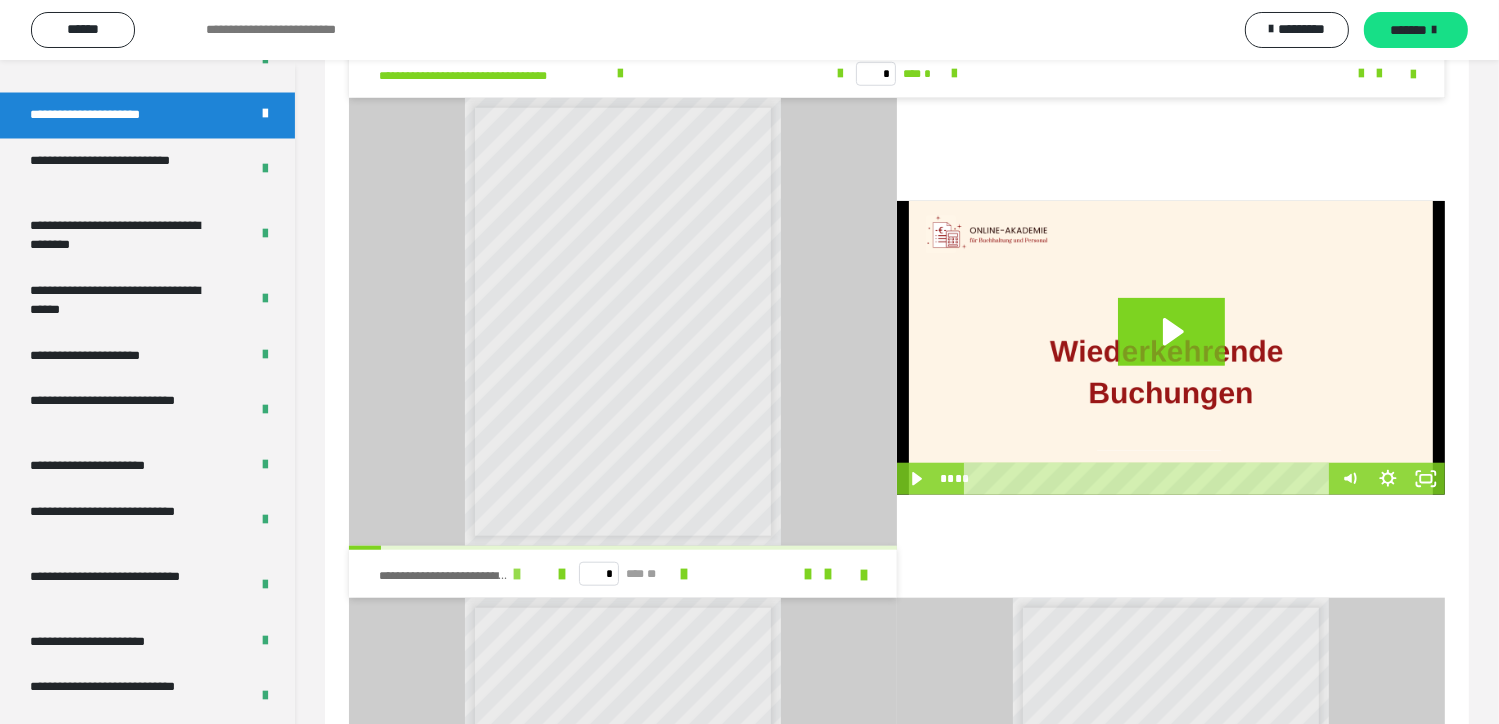 click at bounding box center [517, 574] 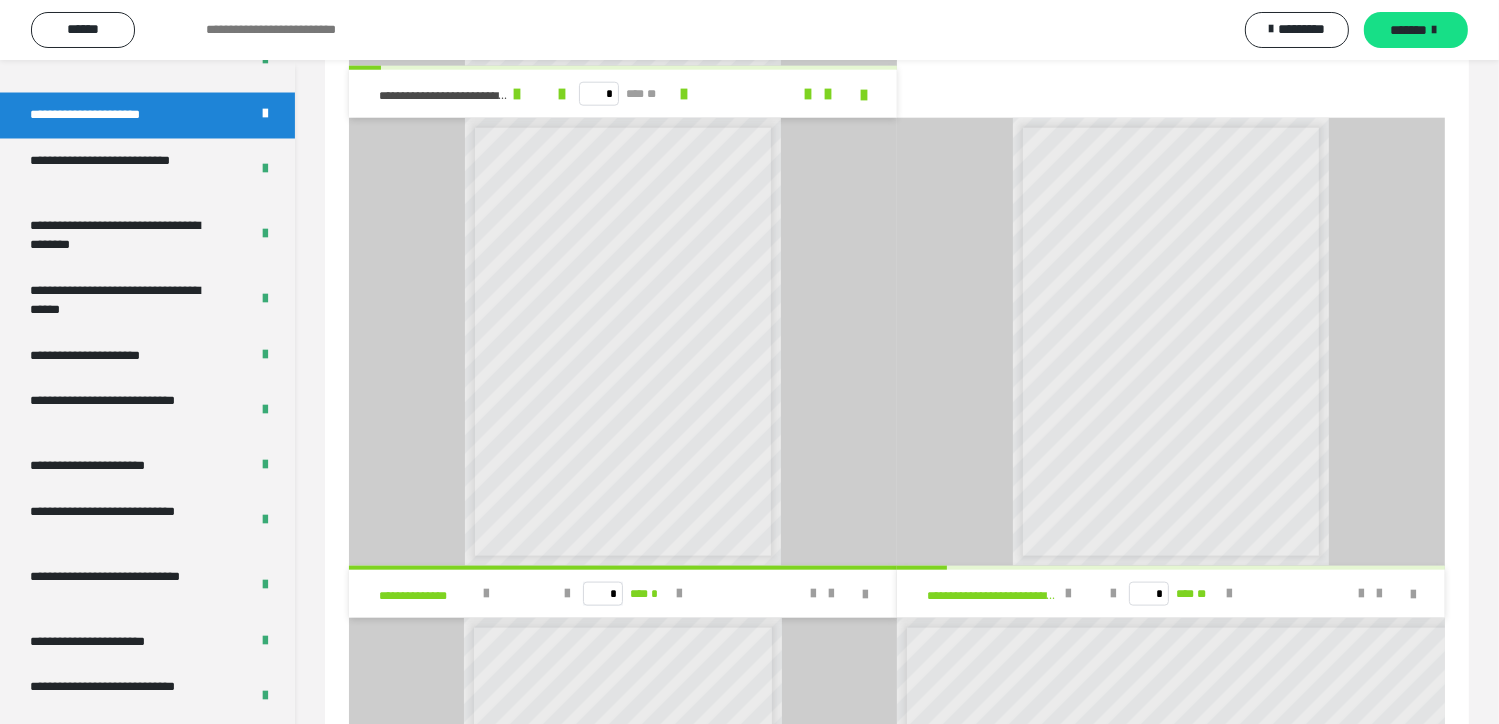 scroll, scrollTop: 2345, scrollLeft: 0, axis: vertical 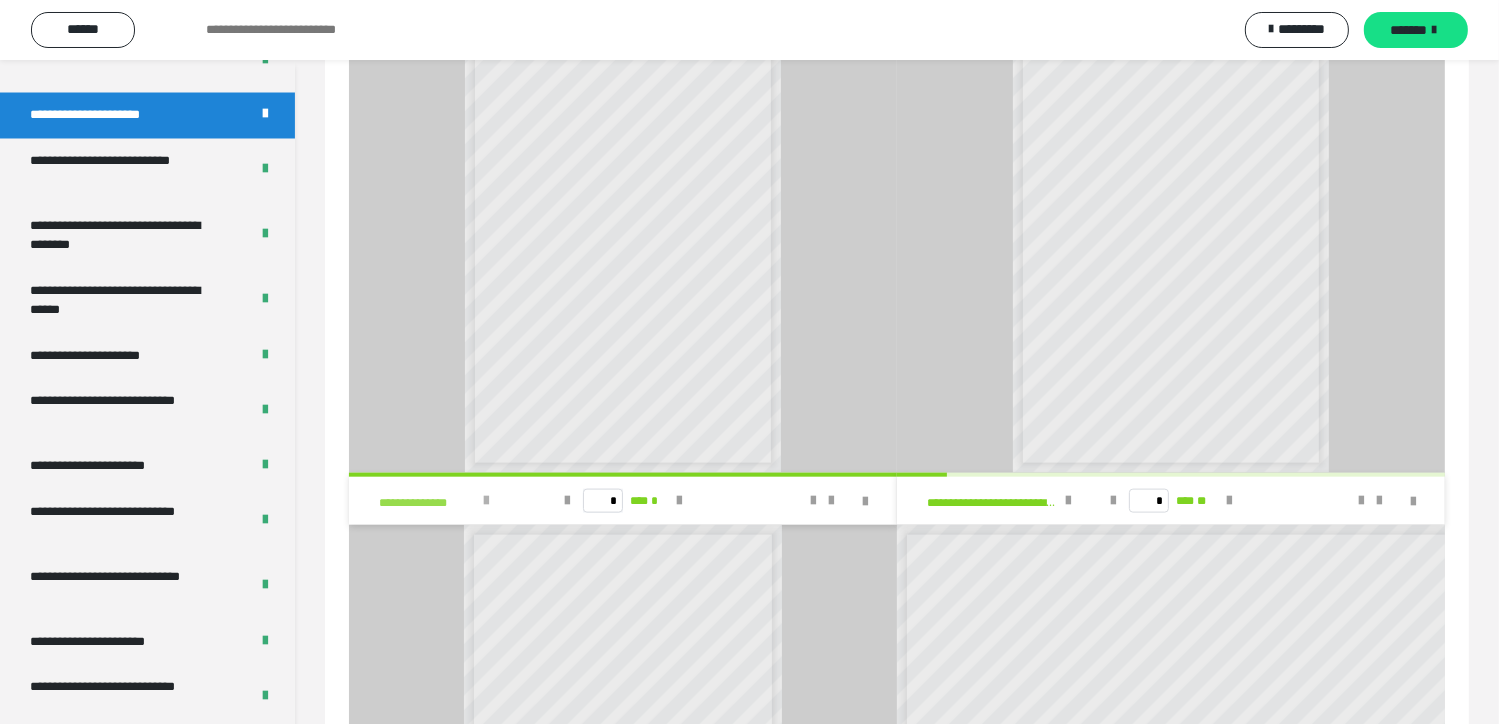 click at bounding box center (486, 501) 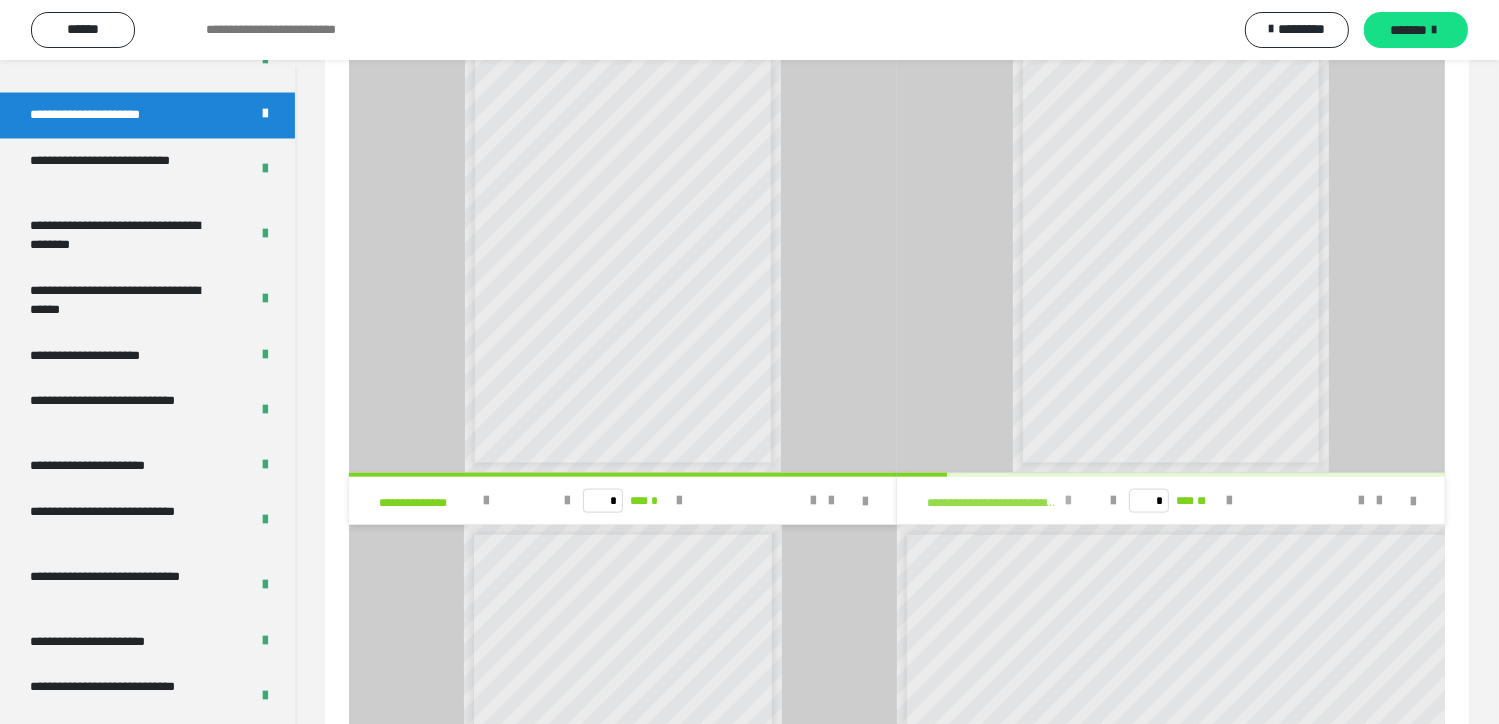 click at bounding box center (1068, 501) 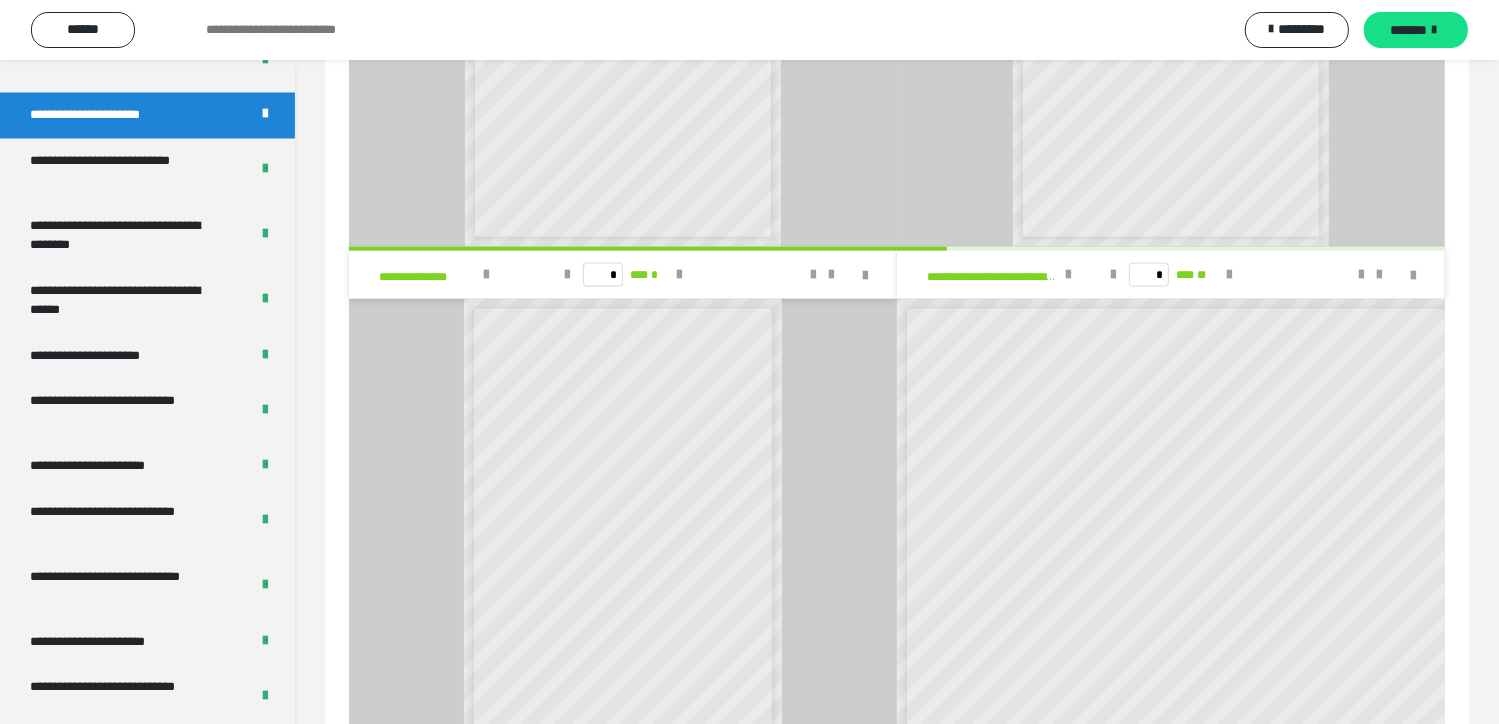 scroll, scrollTop: 2736, scrollLeft: 0, axis: vertical 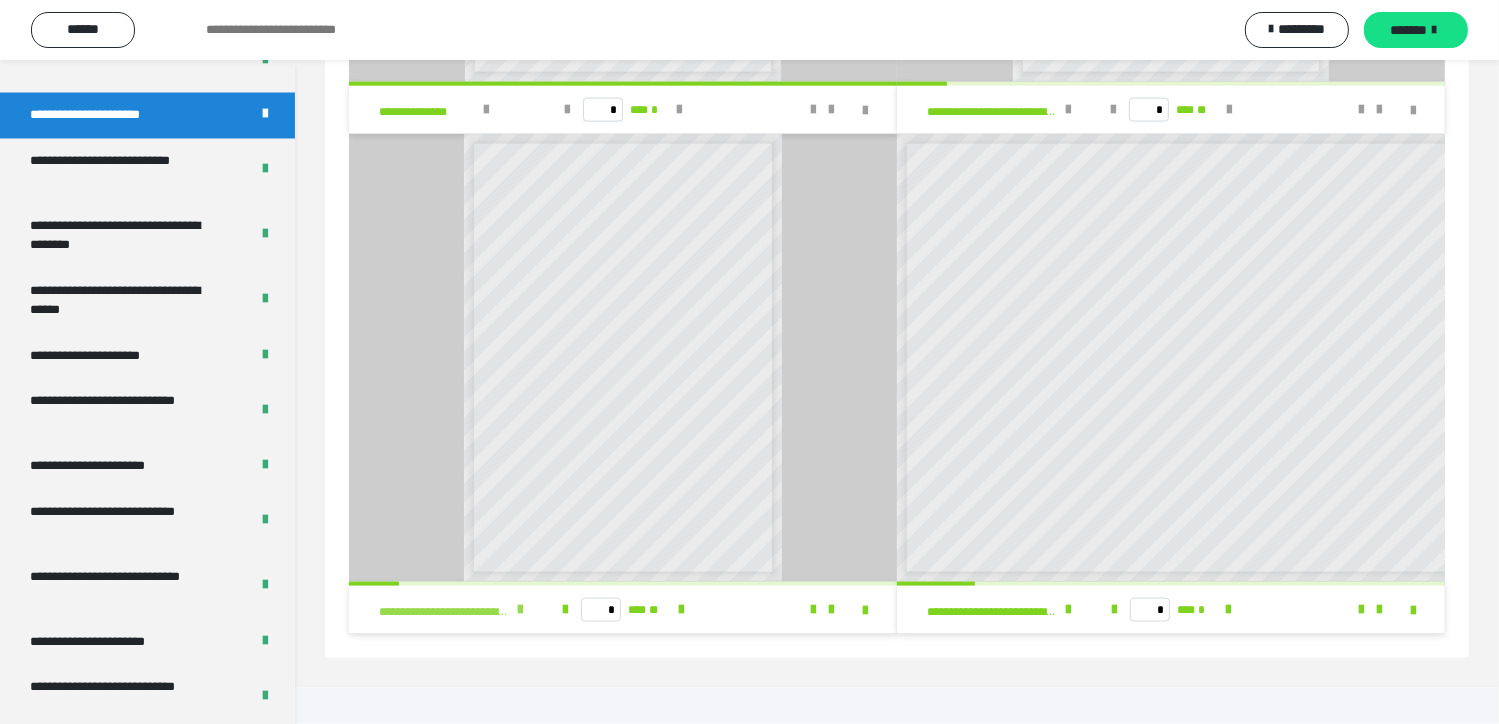 click at bounding box center [520, 610] 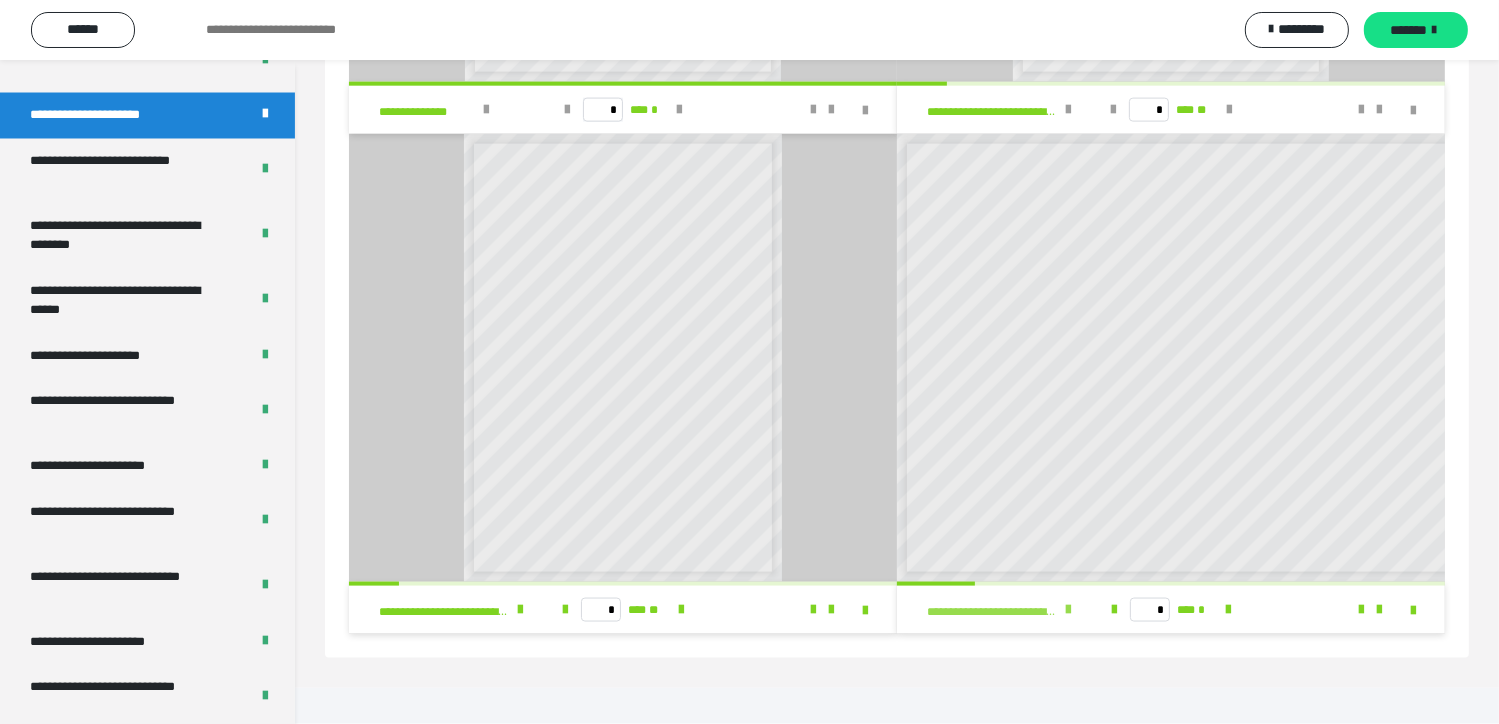 click at bounding box center [1068, 610] 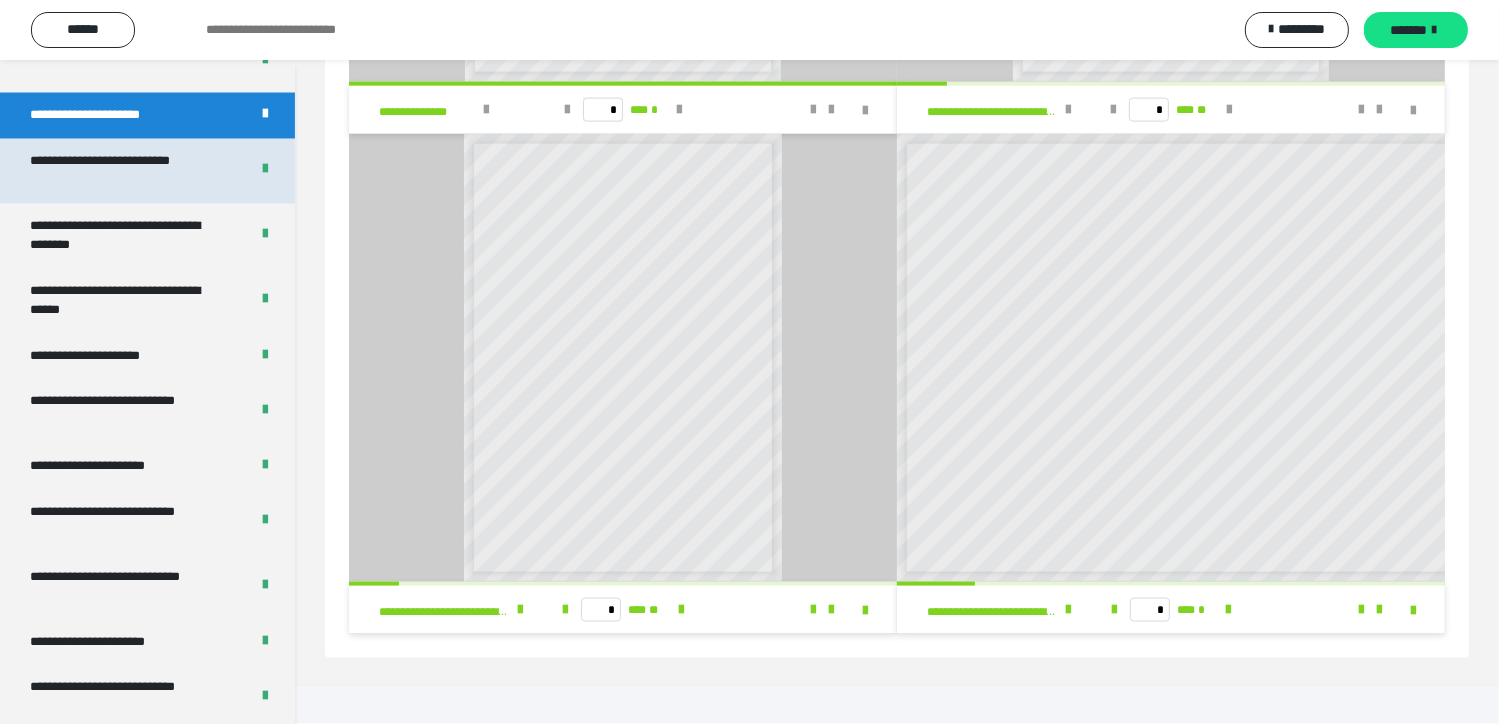 click on "**********" at bounding box center (124, 171) 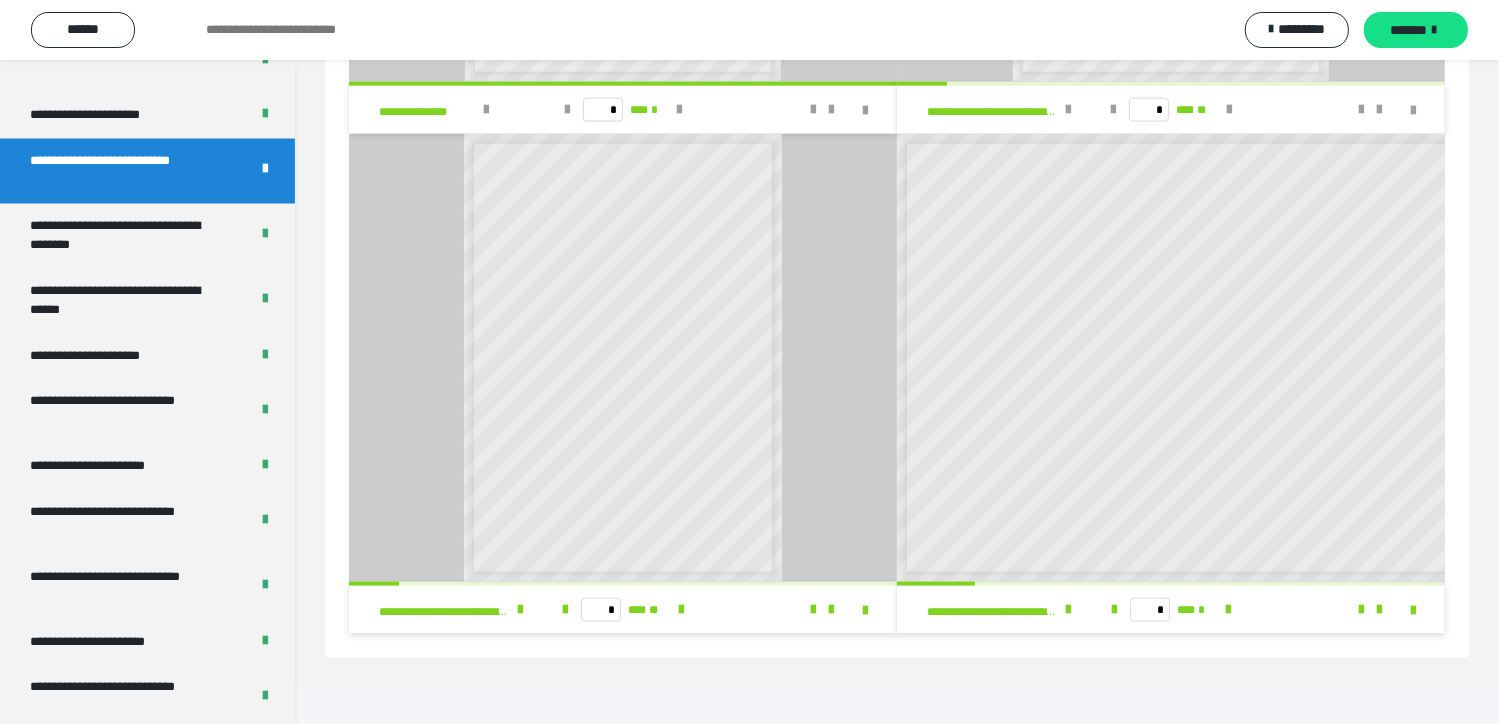 scroll, scrollTop: 60, scrollLeft: 0, axis: vertical 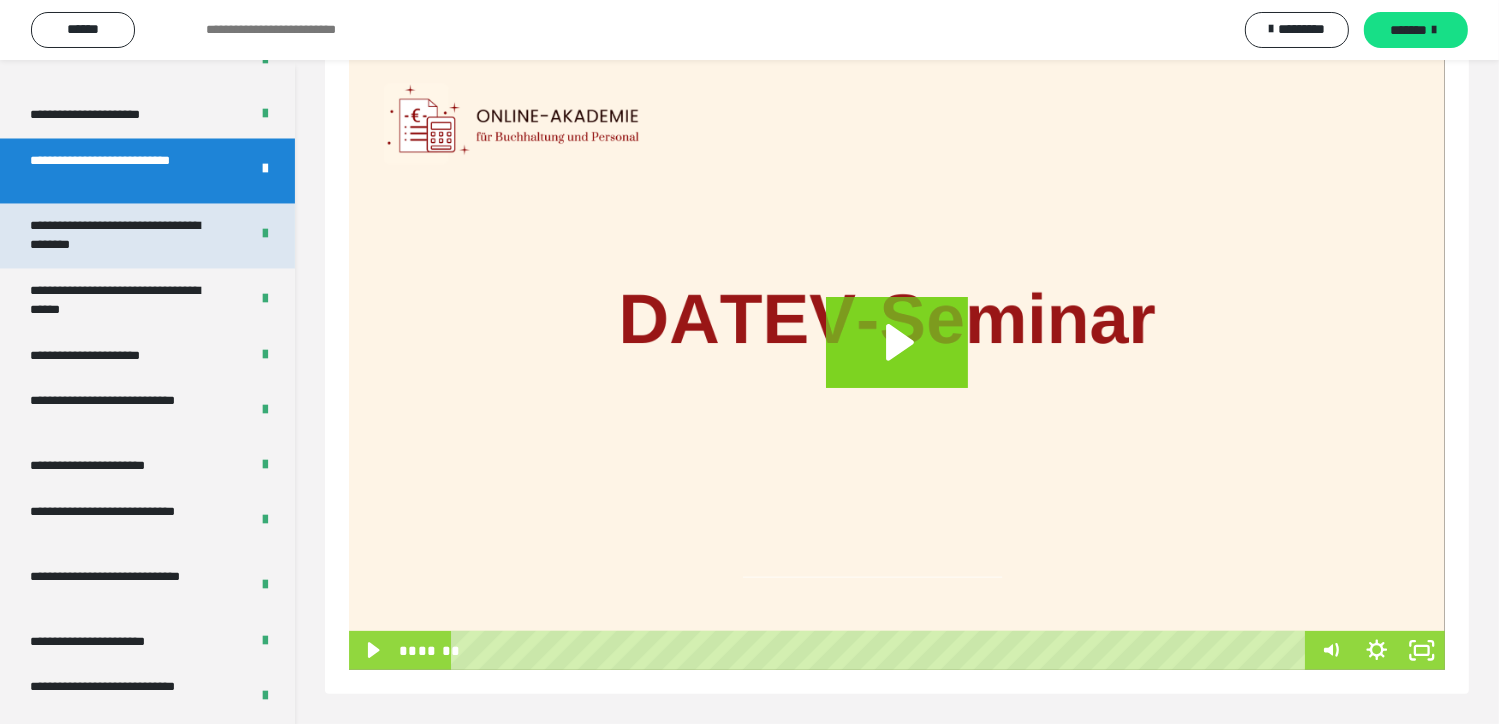 click on "**********" at bounding box center [124, 236] 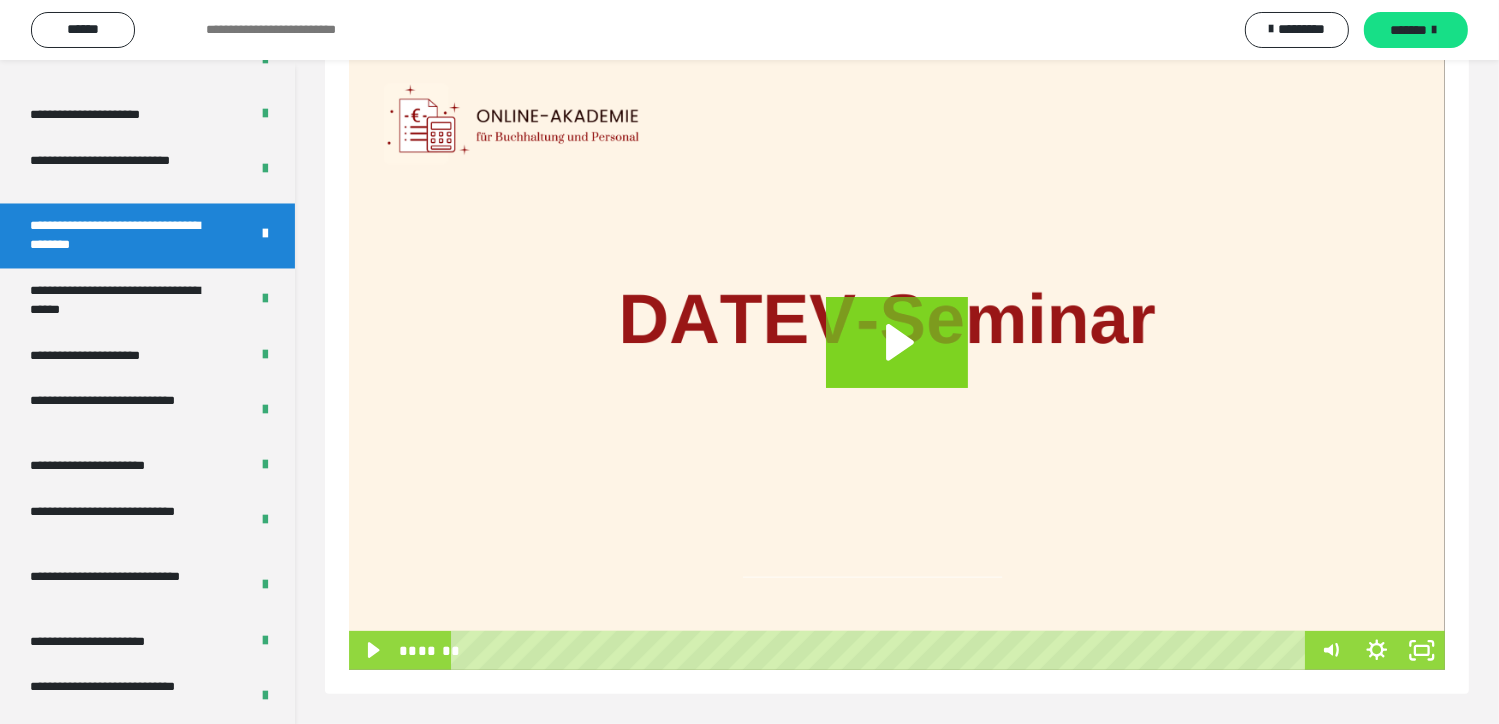 scroll, scrollTop: 60, scrollLeft: 0, axis: vertical 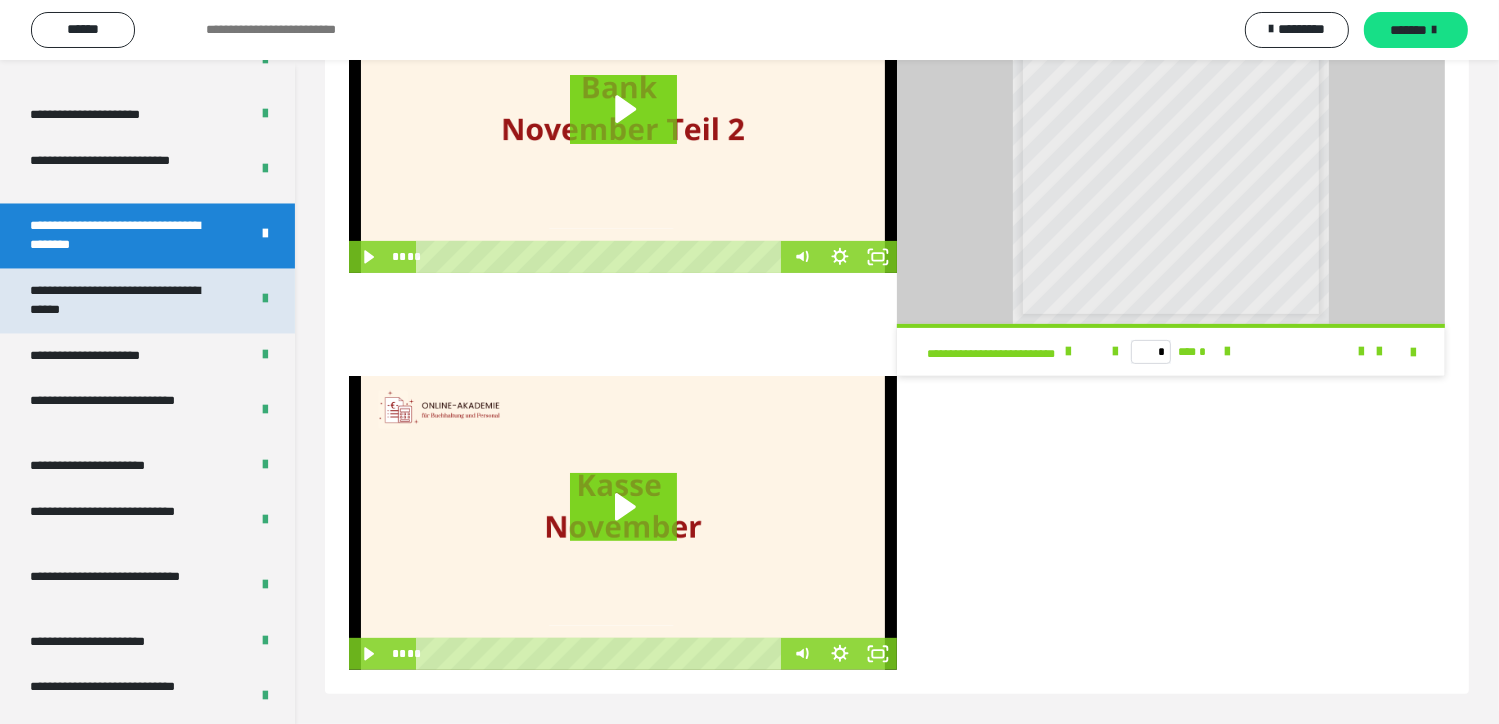 click on "**********" at bounding box center [124, 301] 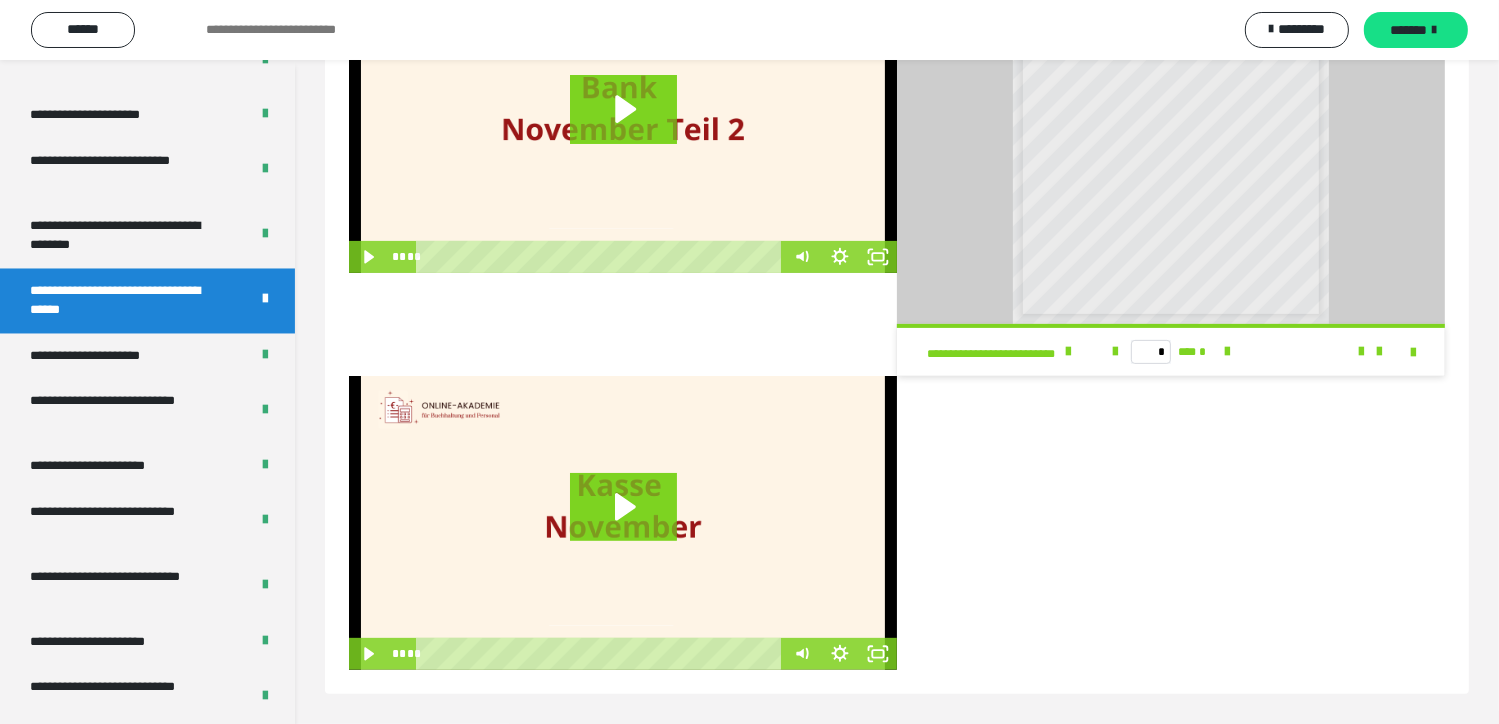 scroll, scrollTop: 60, scrollLeft: 0, axis: vertical 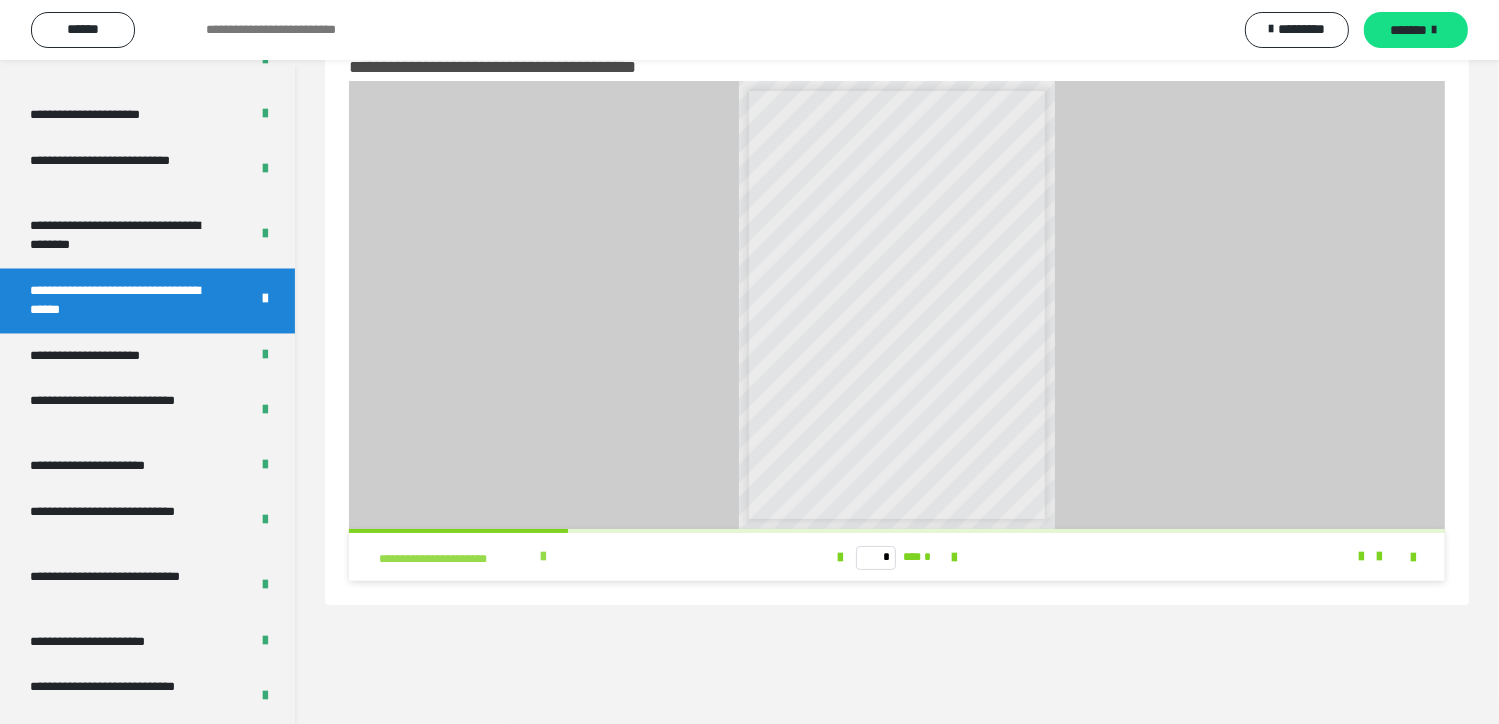 click at bounding box center (543, 557) 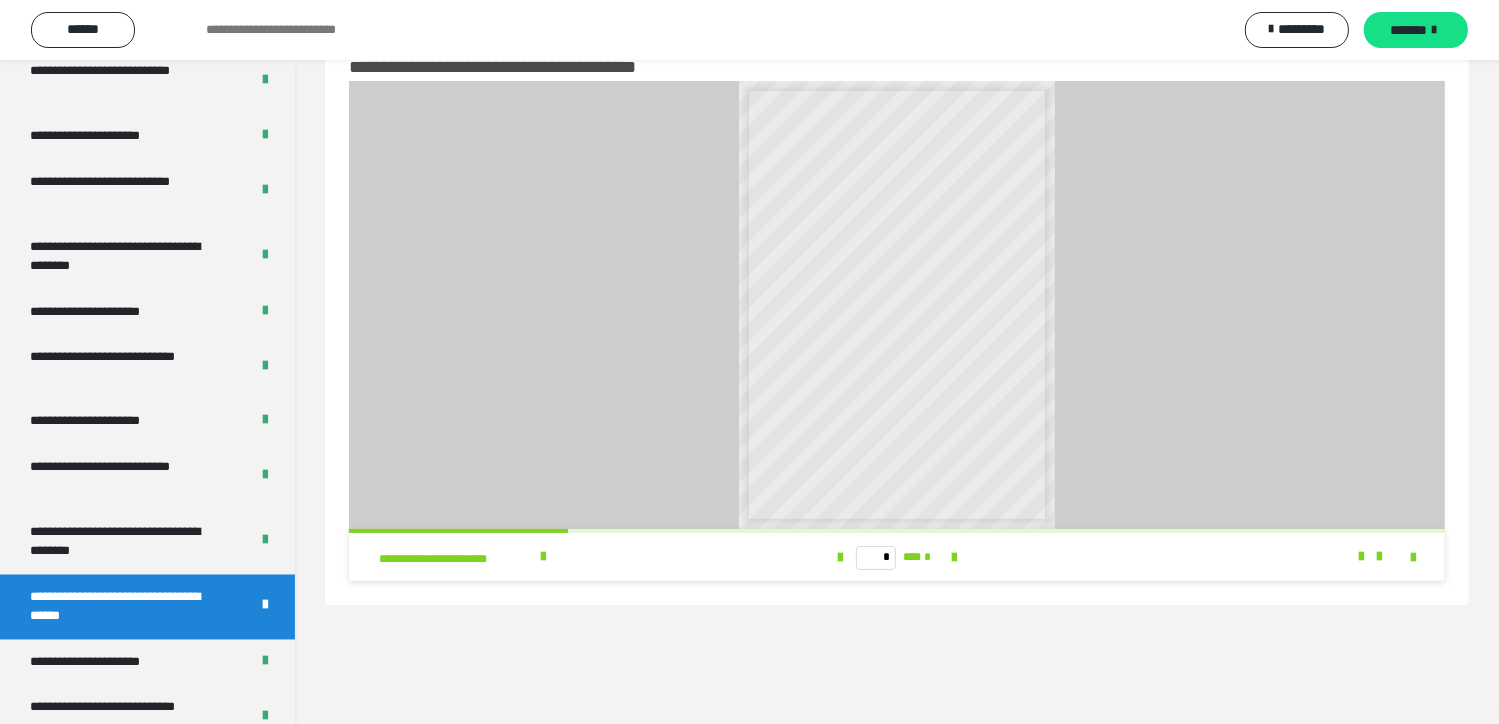 scroll, scrollTop: 3348, scrollLeft: 0, axis: vertical 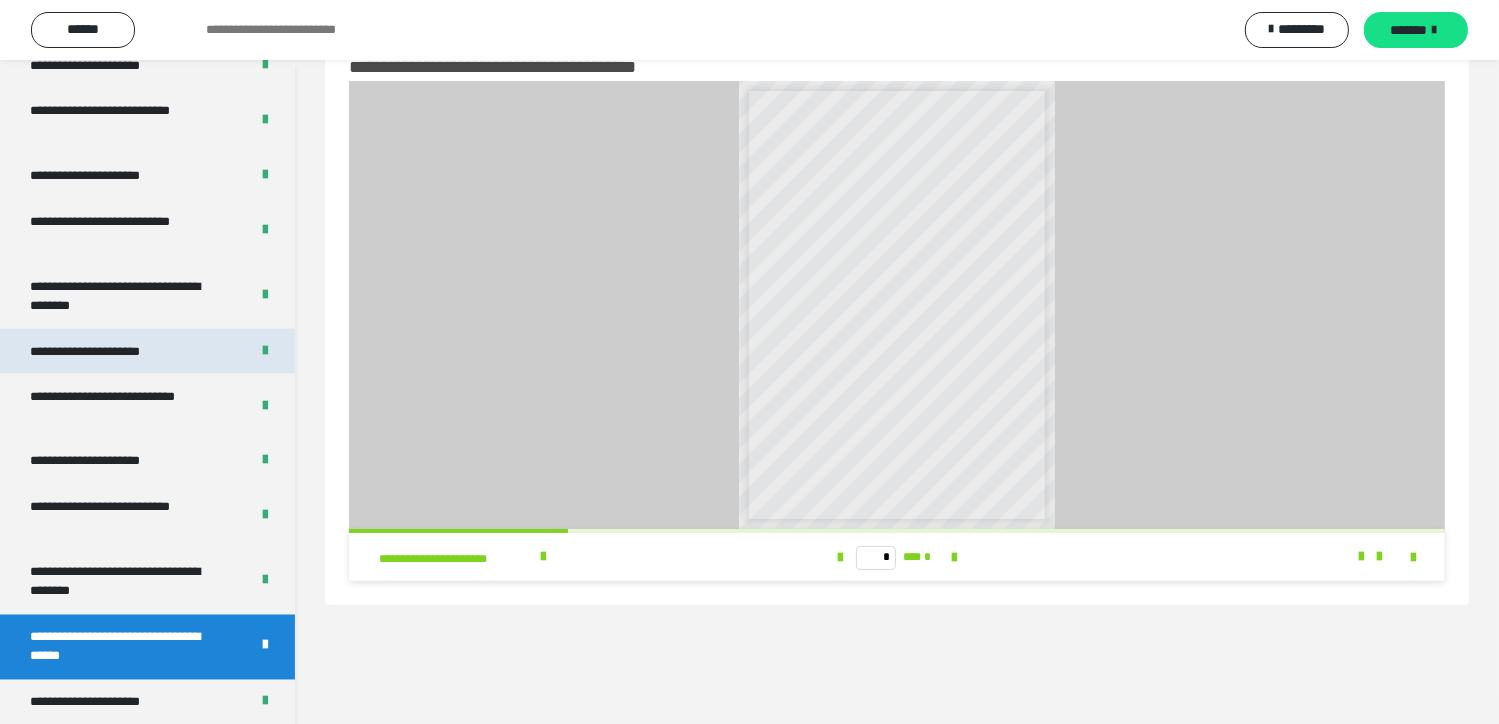 click on "**********" at bounding box center (108, 352) 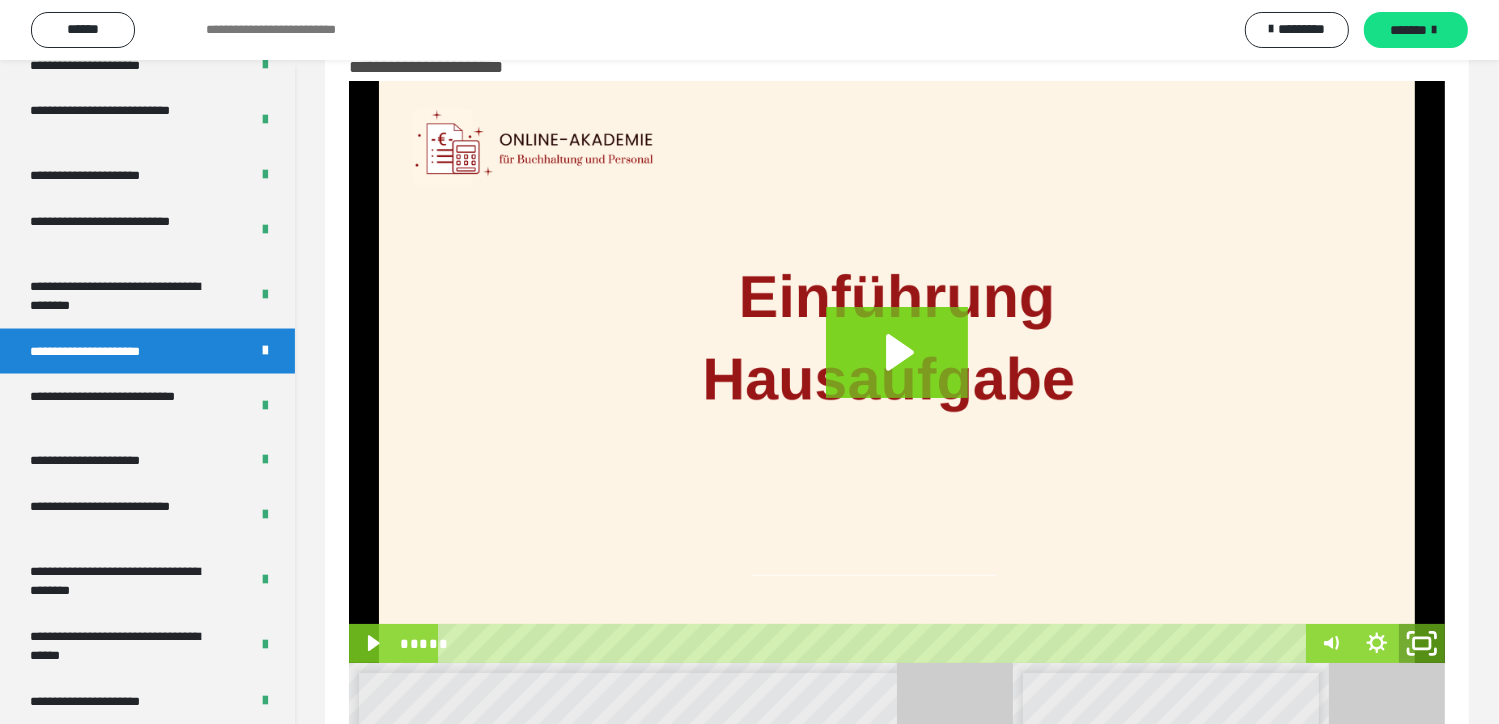 click 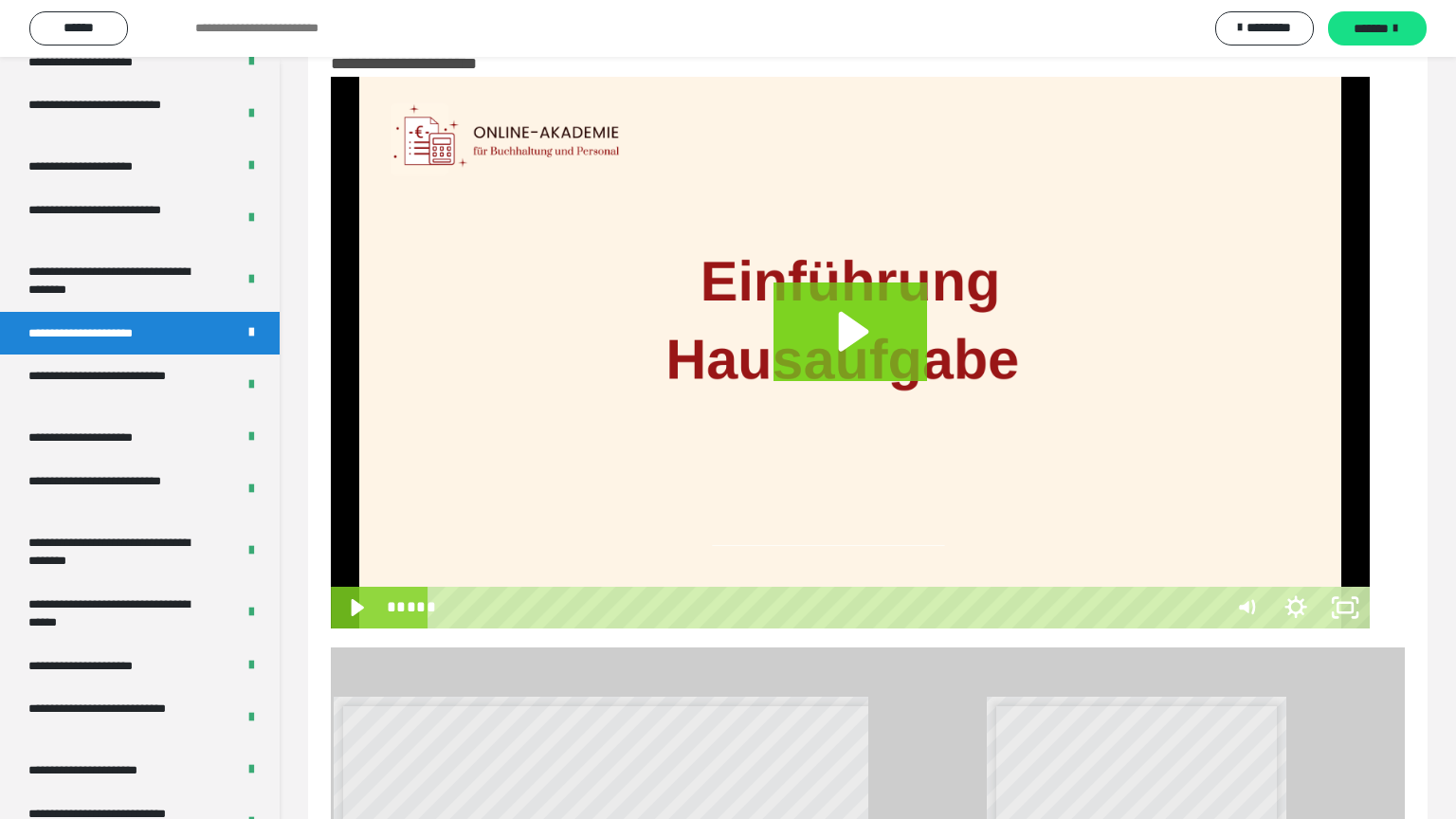 type 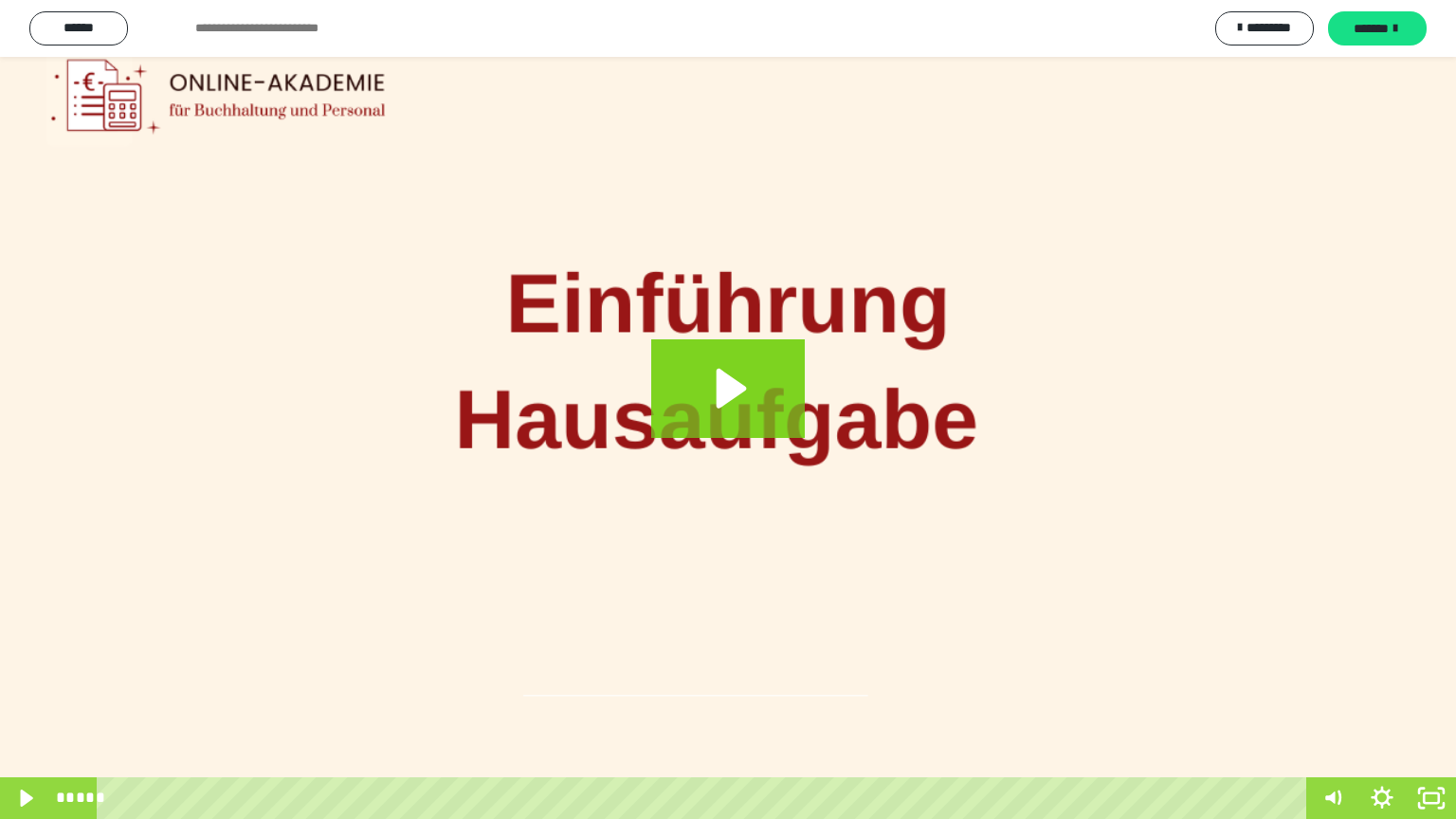 click at bounding box center [728, 410] 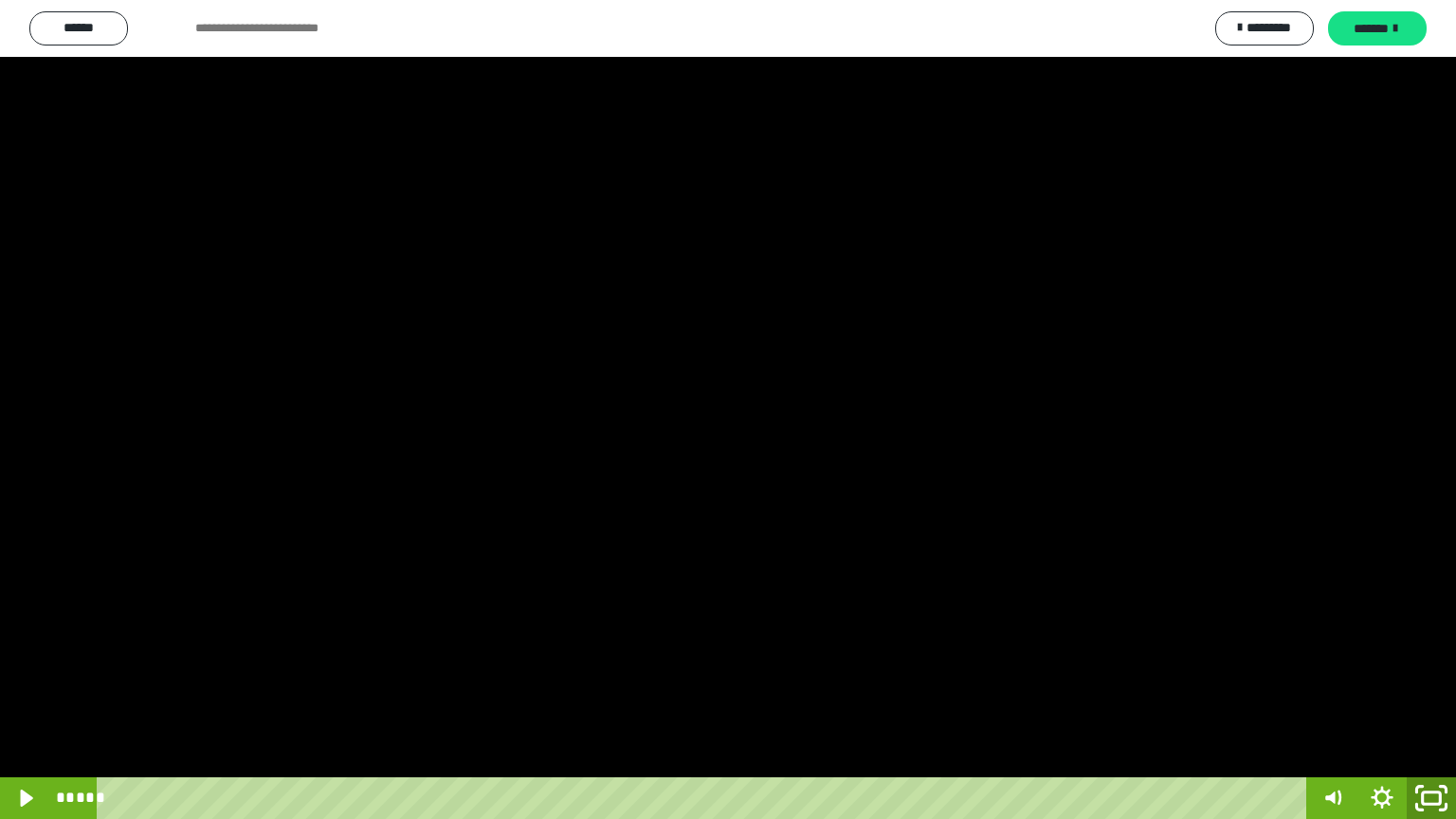 click 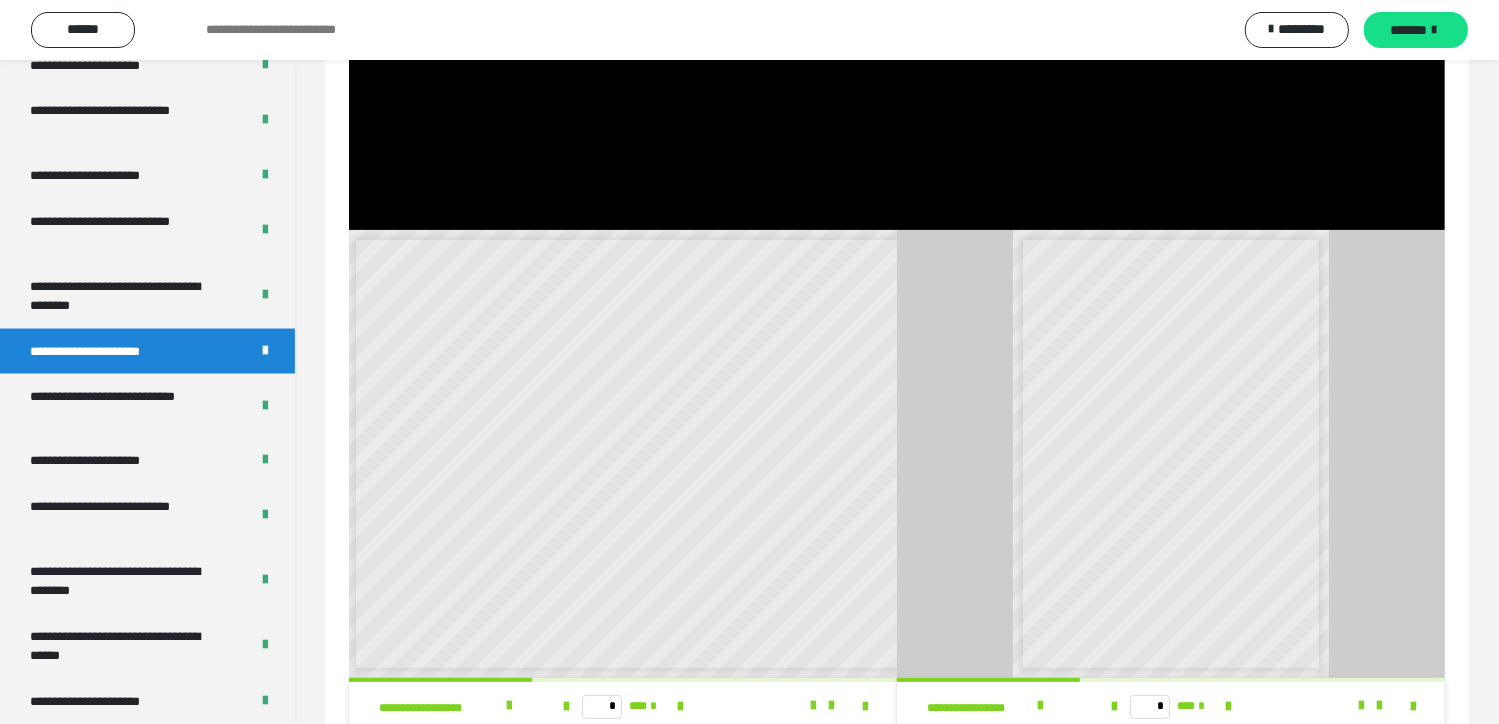 scroll, scrollTop: 553, scrollLeft: 0, axis: vertical 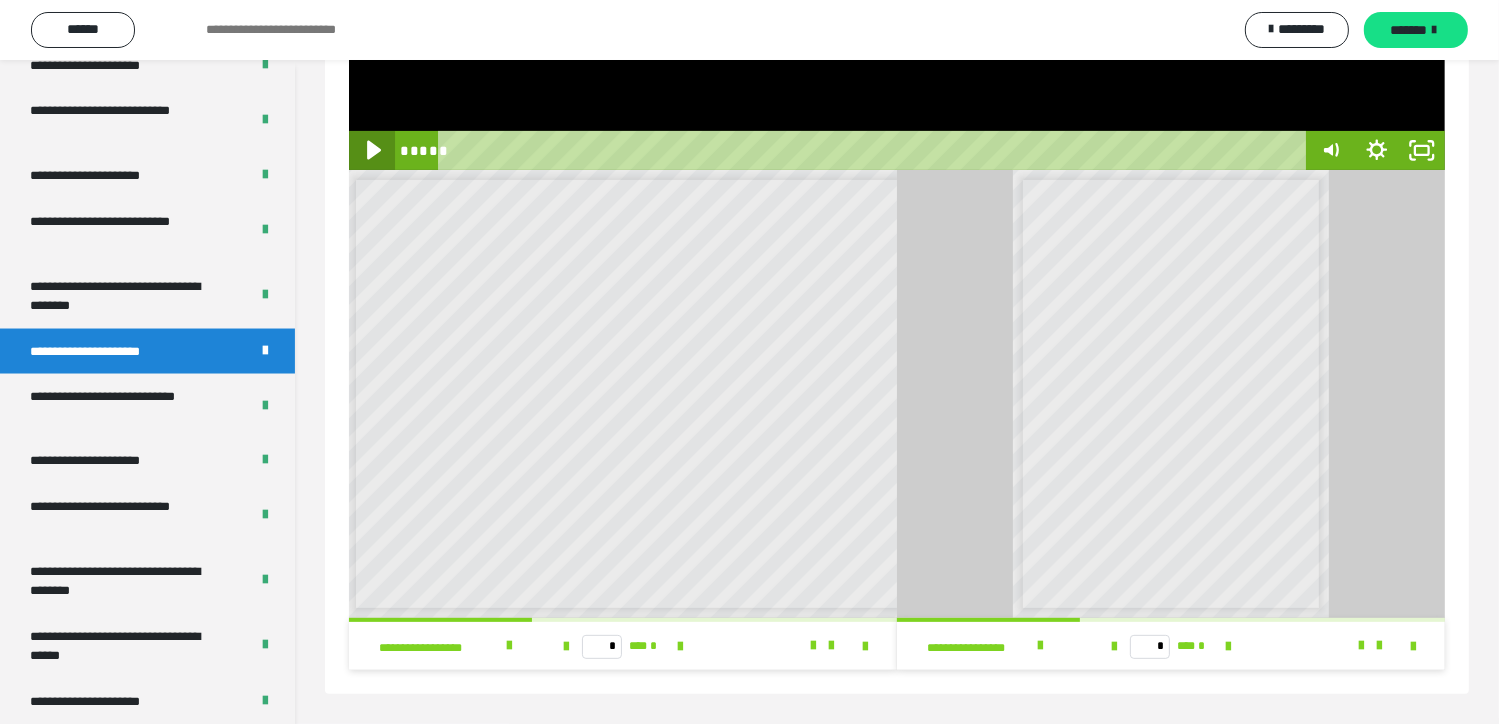 click 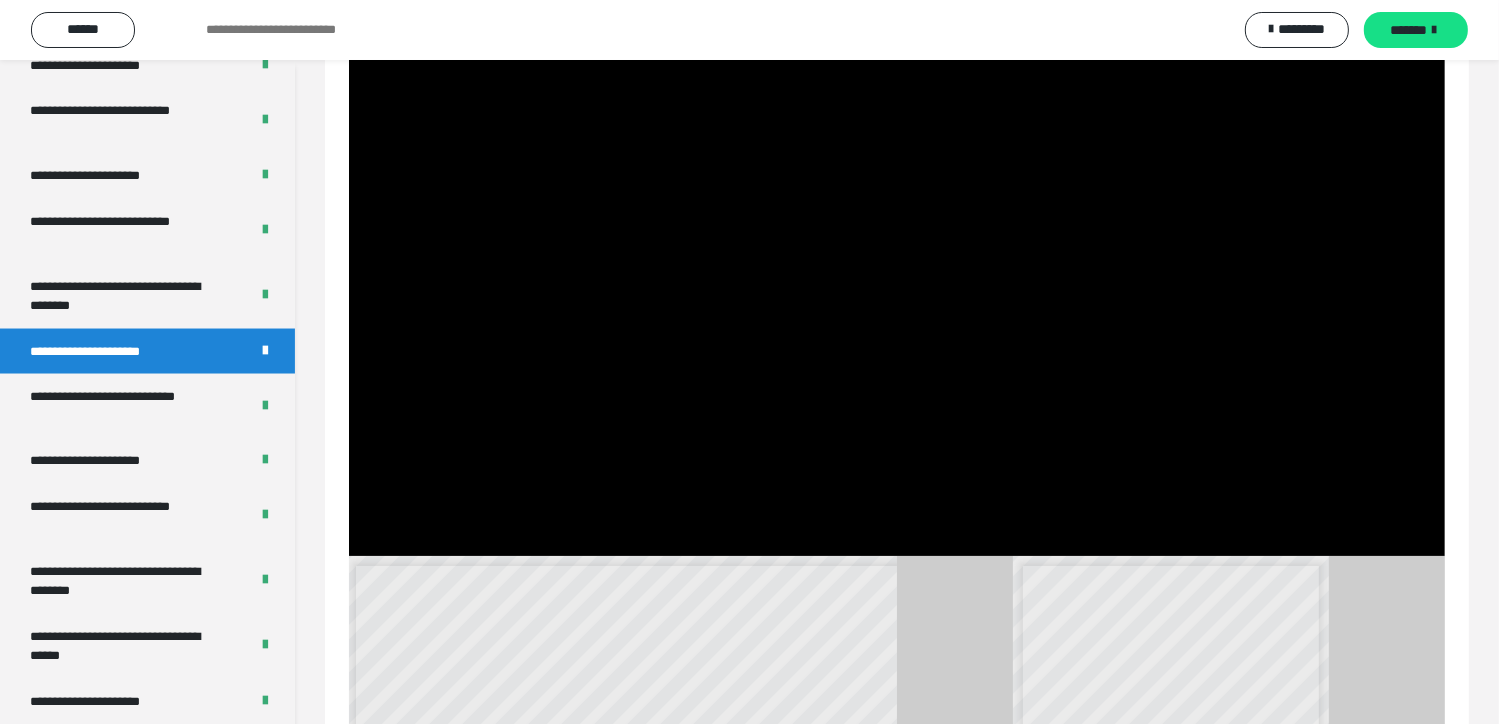 scroll, scrollTop: 47, scrollLeft: 0, axis: vertical 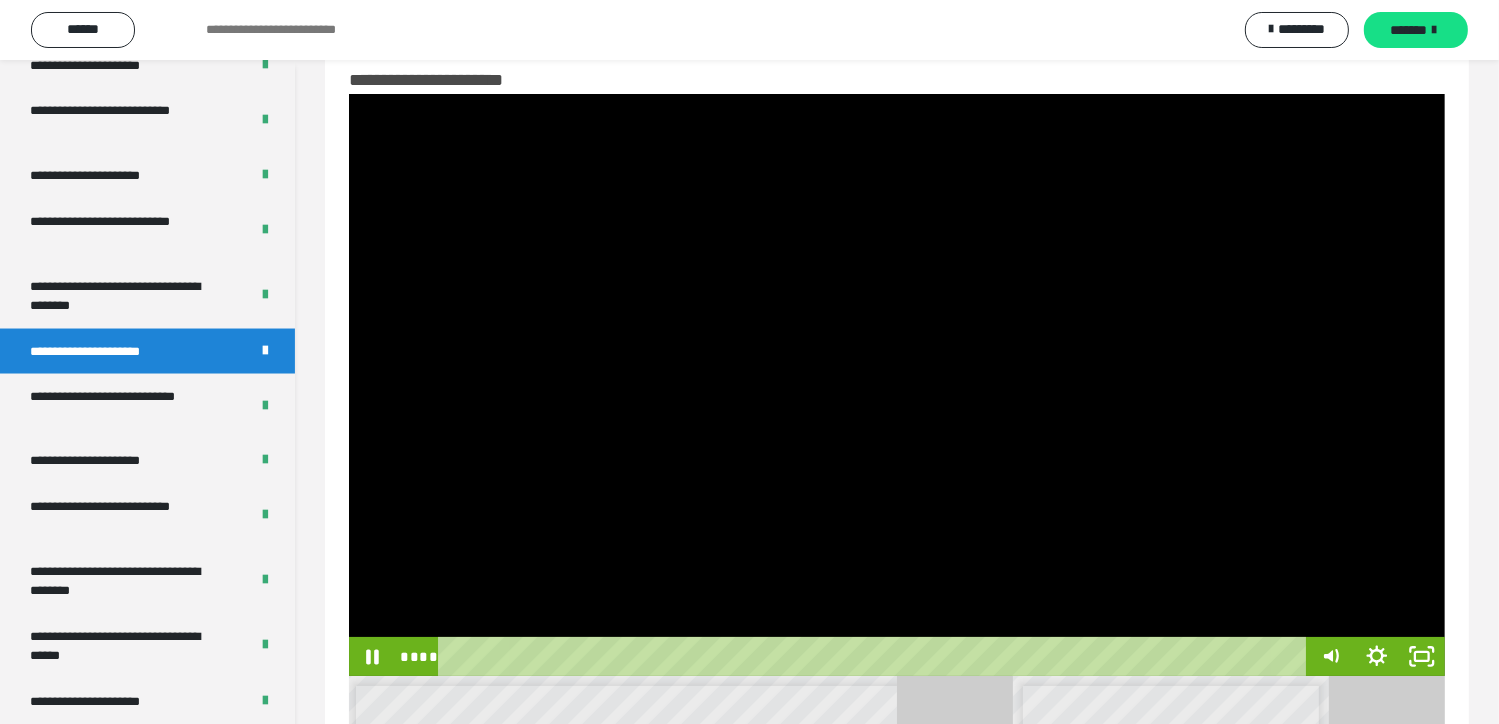 click at bounding box center (897, 385) 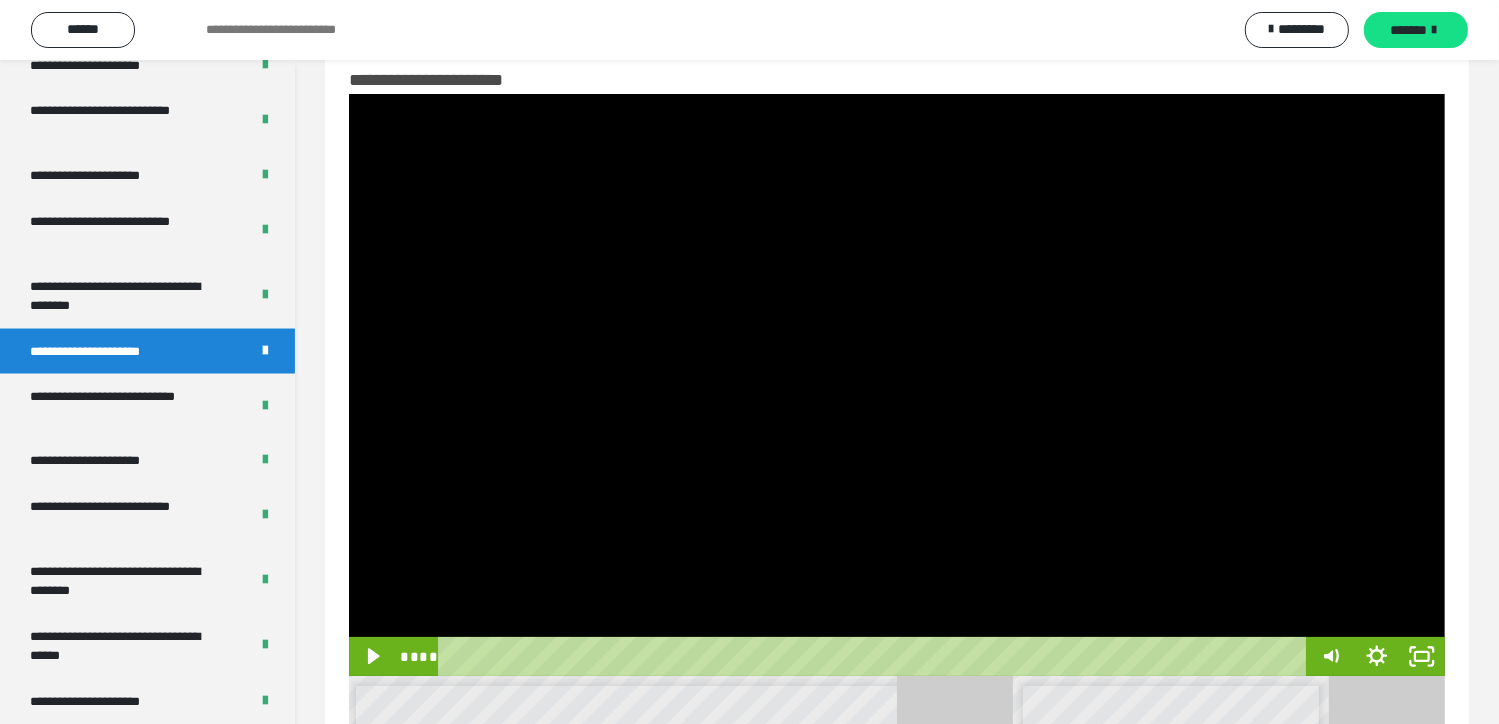 drag, startPoint x: 1497, startPoint y: 392, endPoint x: 1497, endPoint y: 656, distance: 264 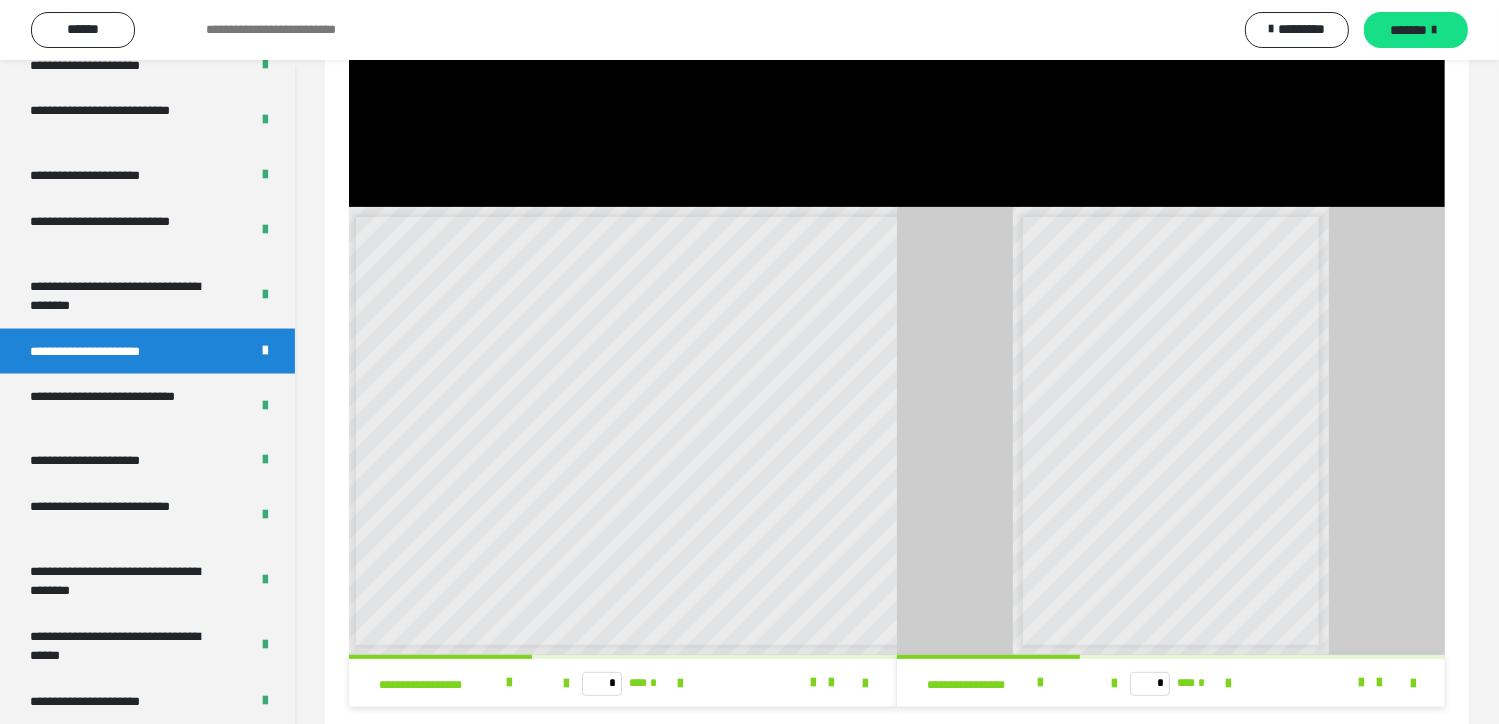 scroll, scrollTop: 553, scrollLeft: 0, axis: vertical 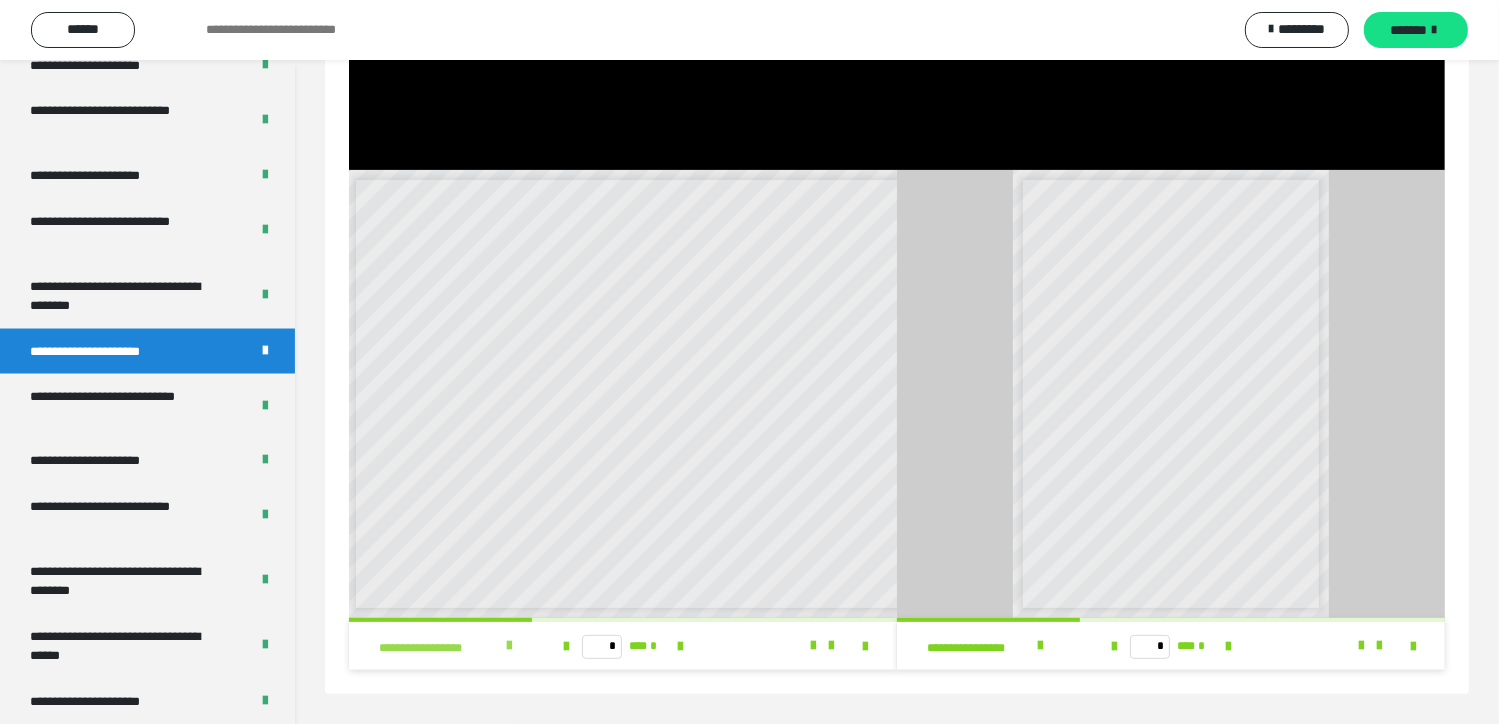 click at bounding box center [509, 646] 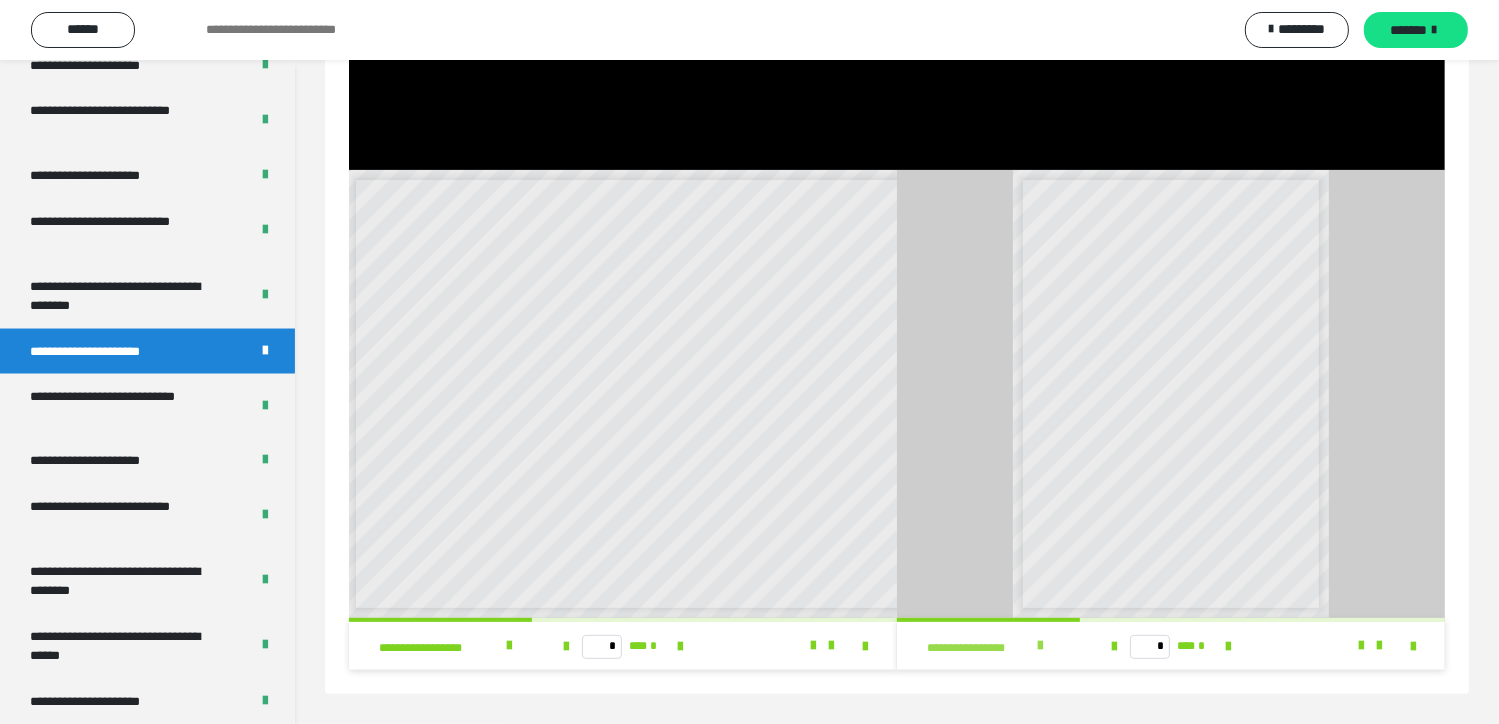 click at bounding box center [1040, 646] 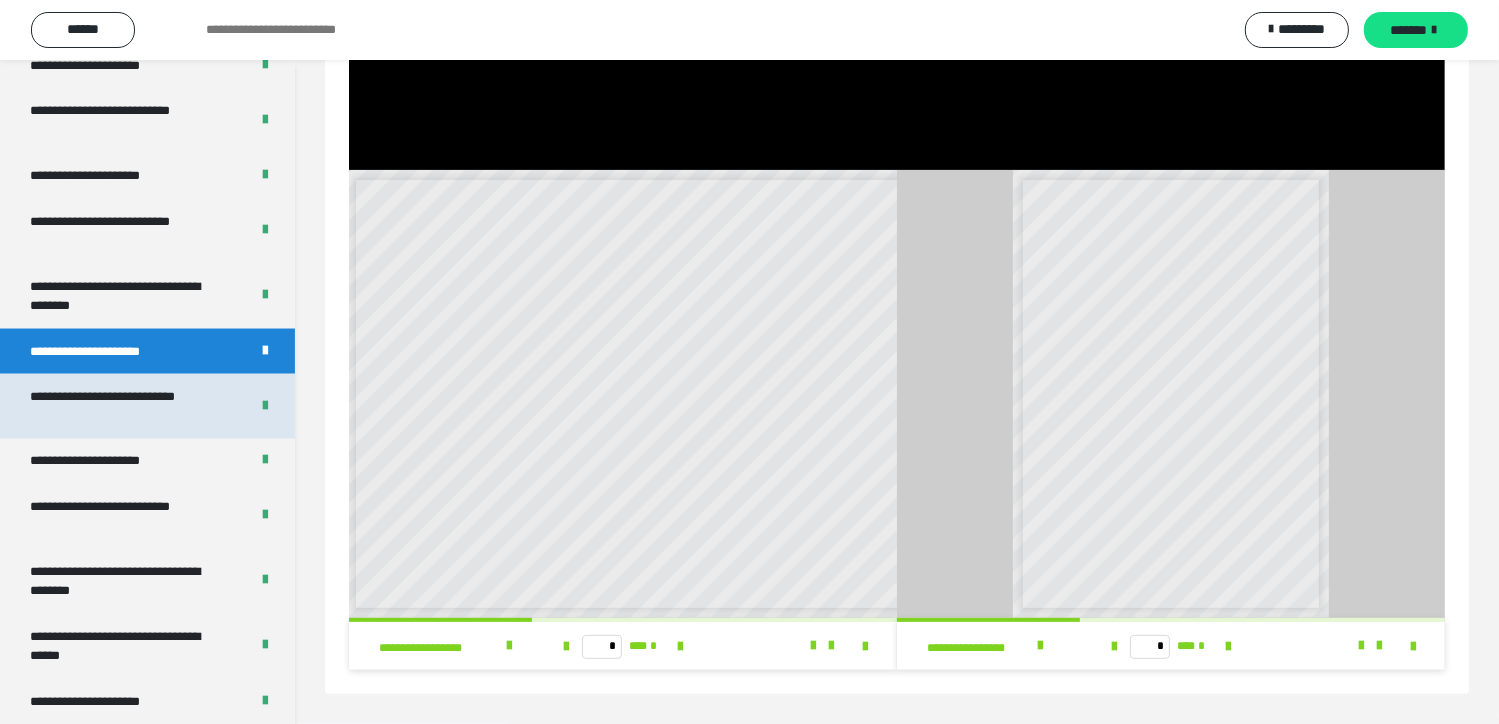click on "**********" at bounding box center (124, 406) 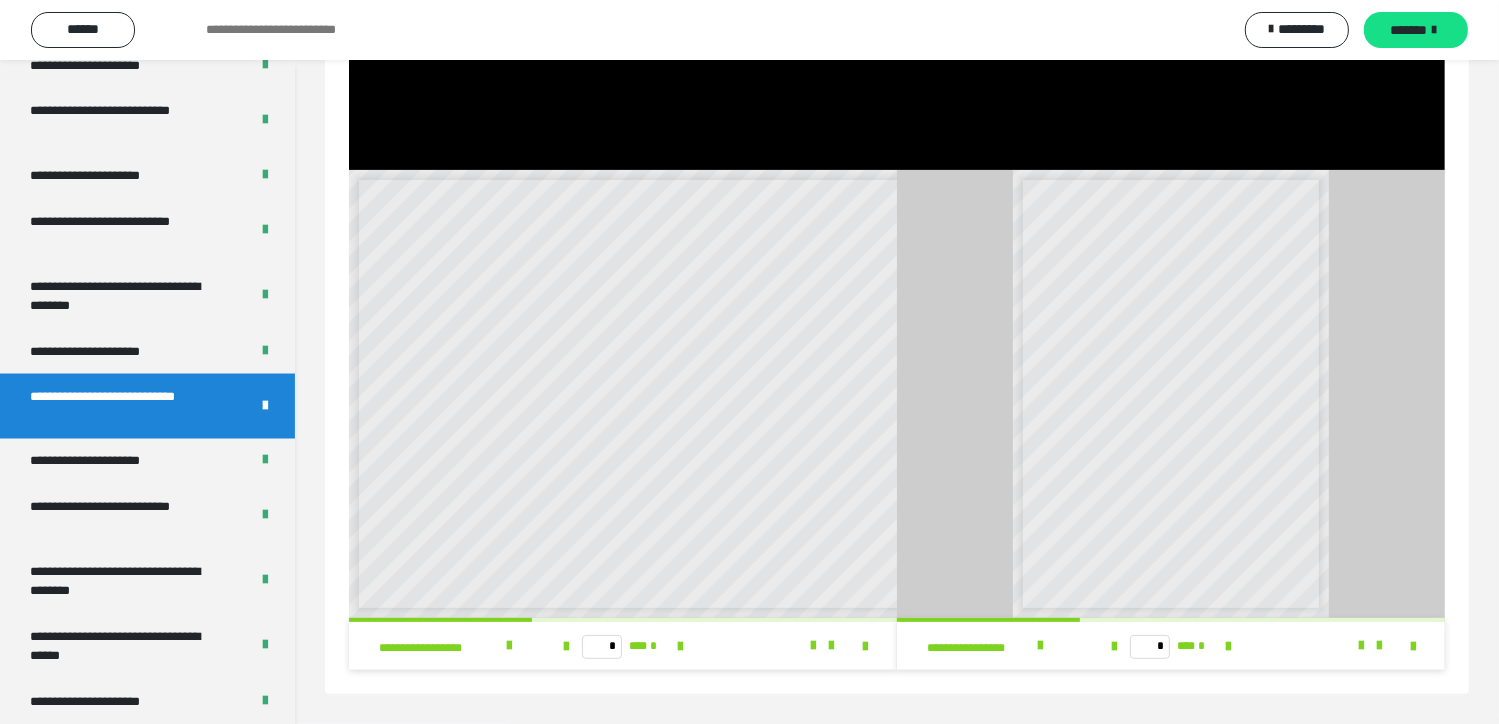scroll, scrollTop: 60, scrollLeft: 0, axis: vertical 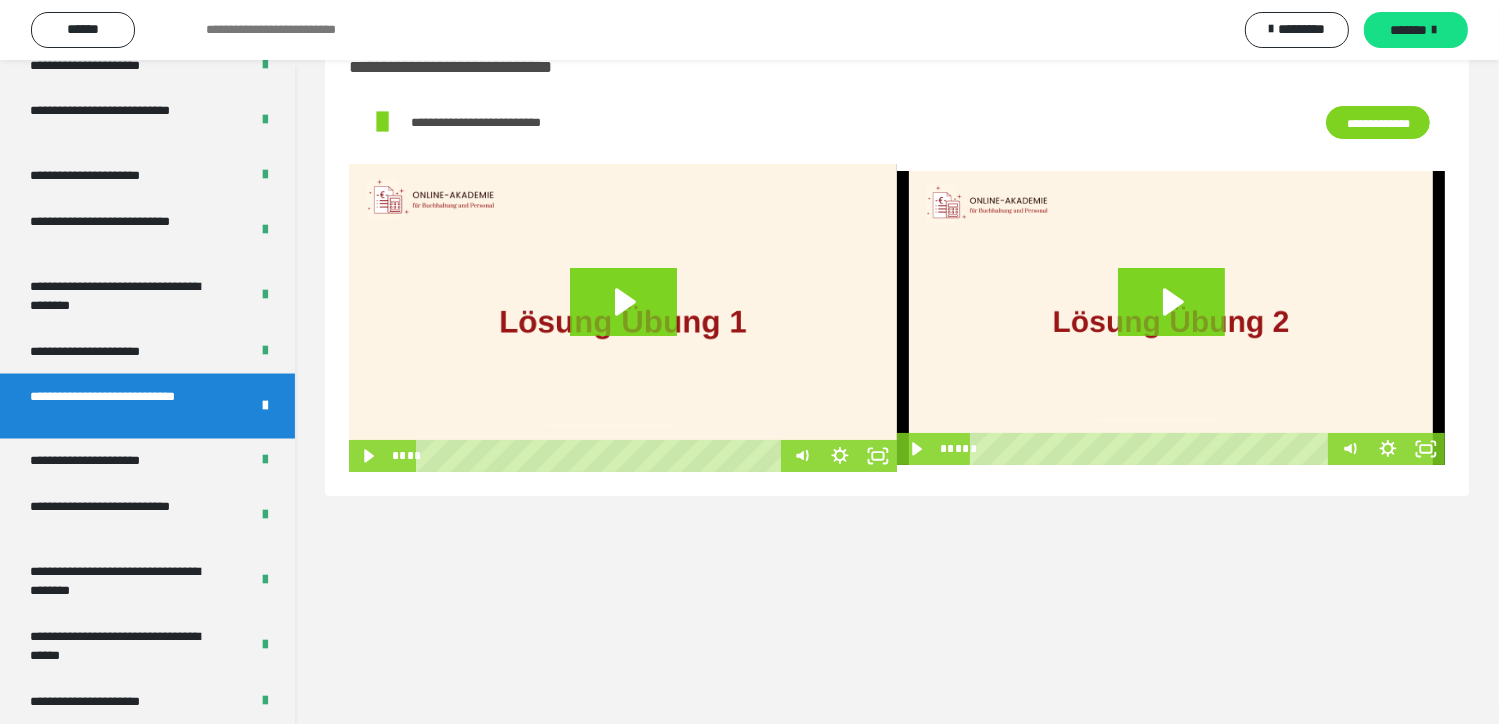 click on "**********" at bounding box center [1378, 123] 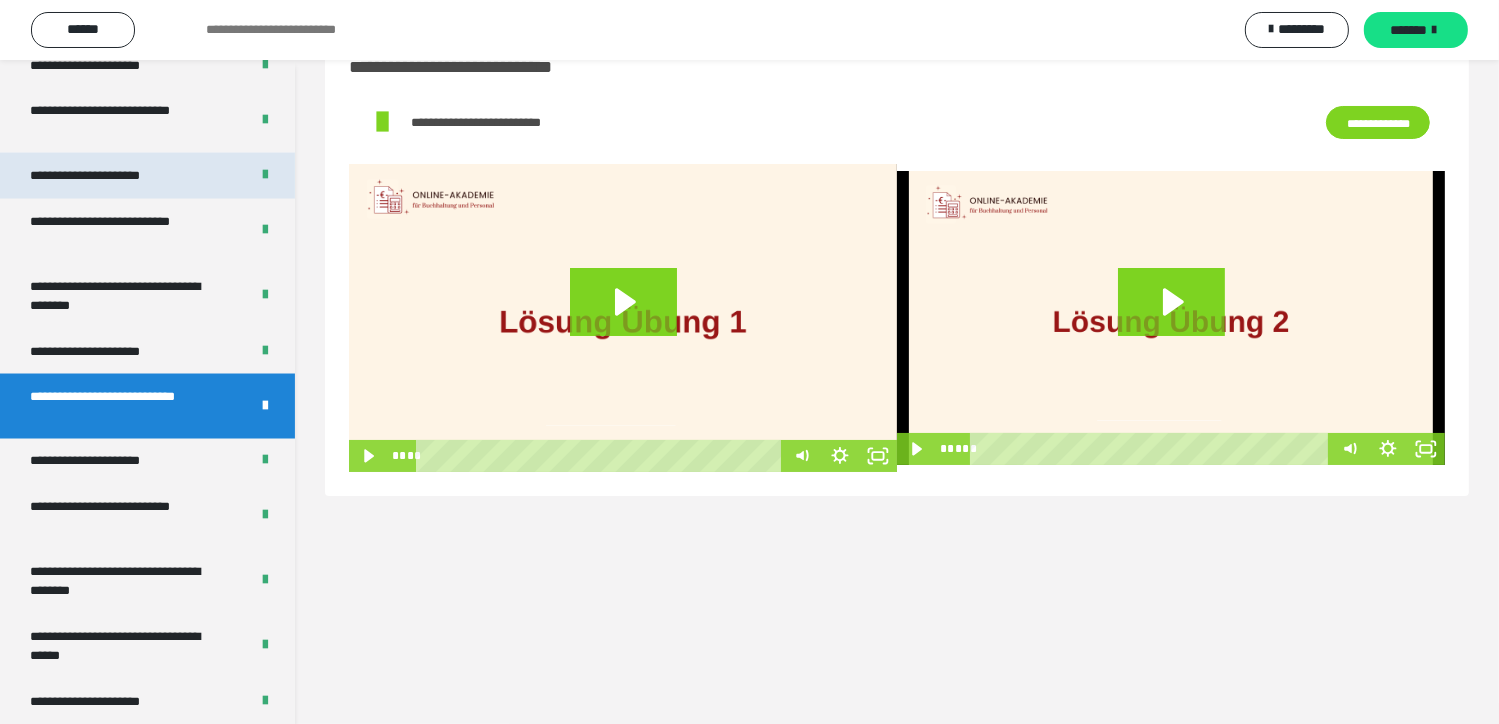 click on "**********" at bounding box center (107, 176) 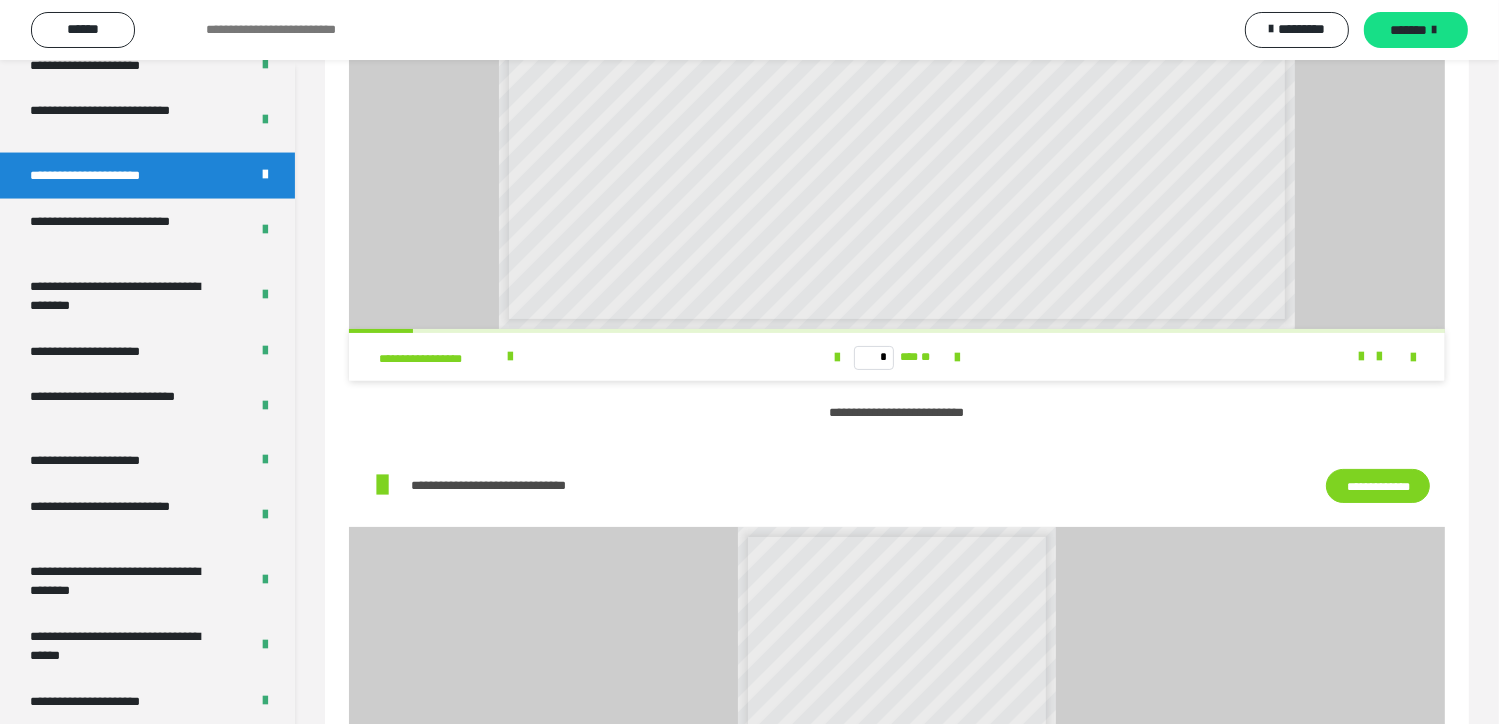 scroll, scrollTop: 352, scrollLeft: 0, axis: vertical 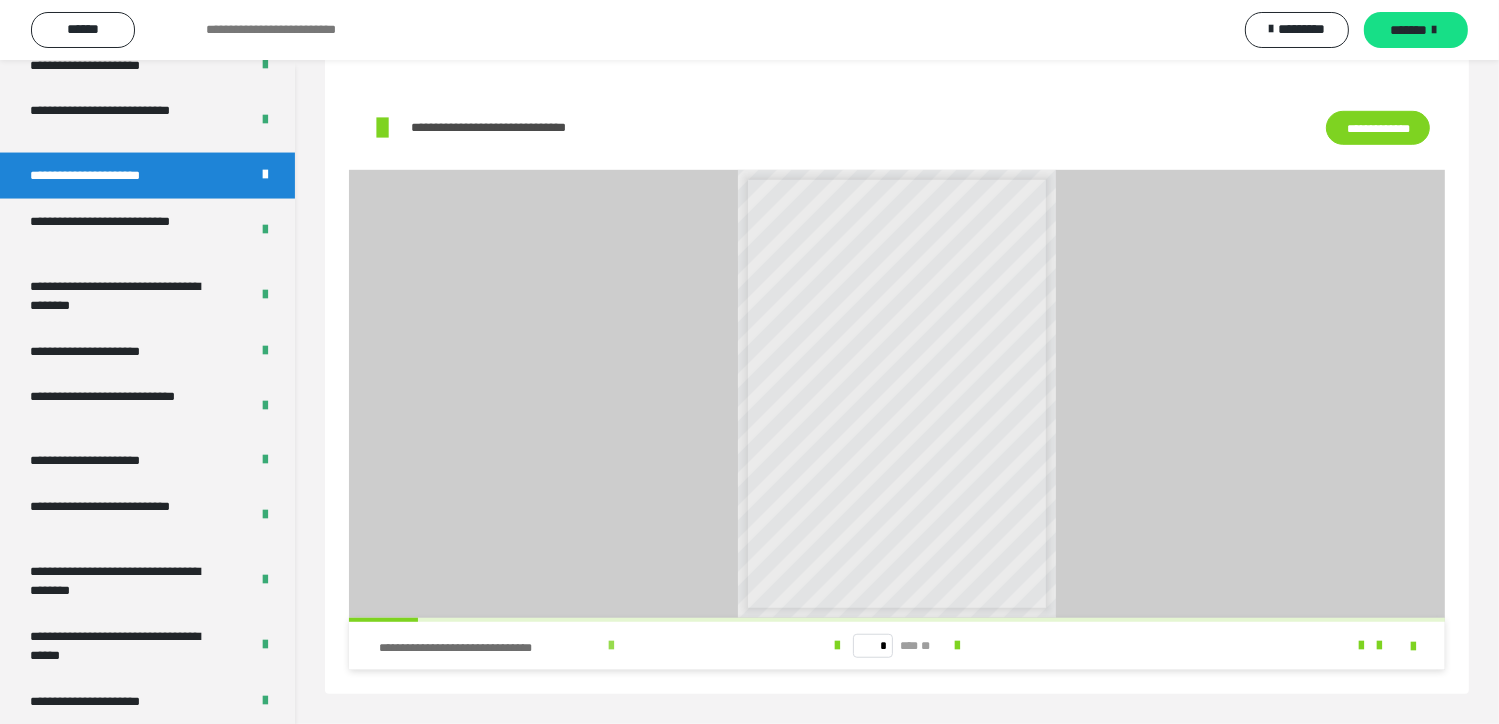 click at bounding box center (611, 646) 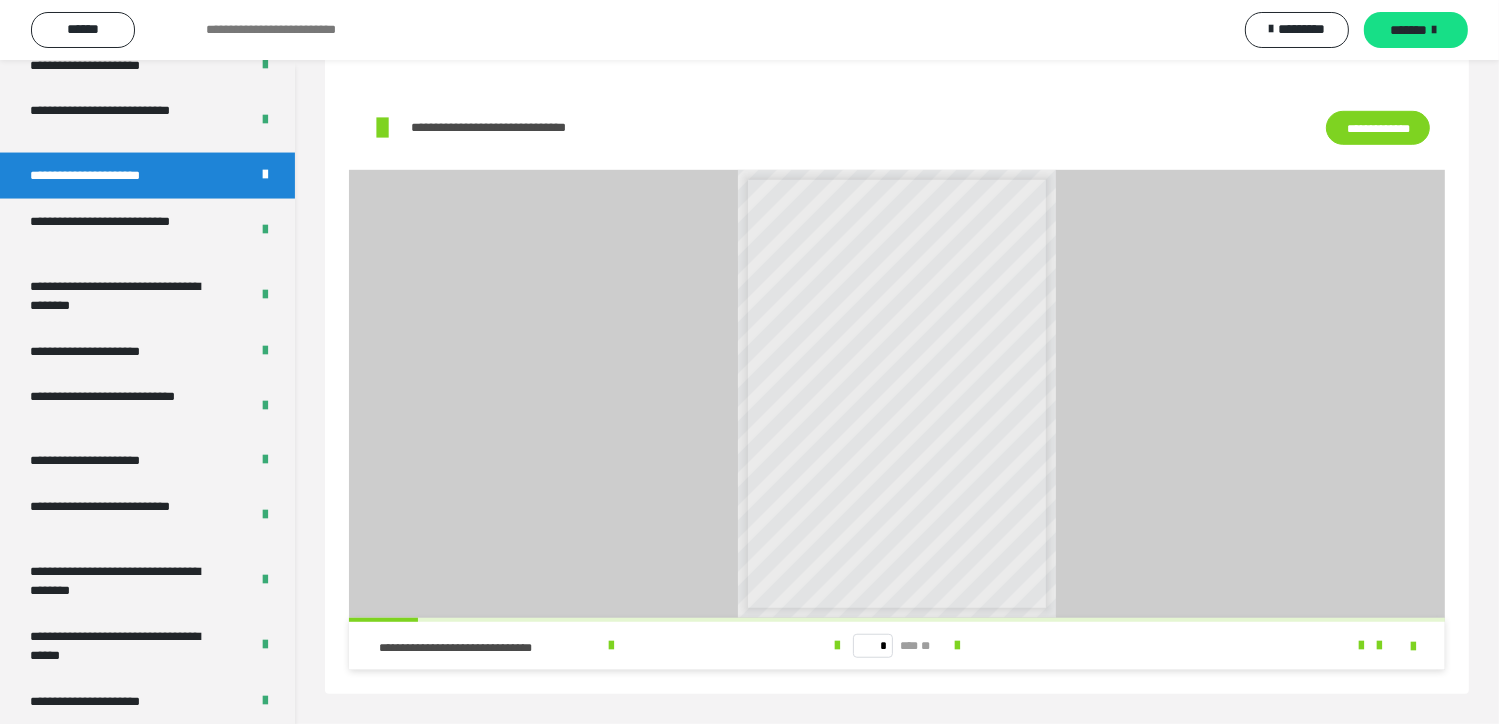 click on "**********" at bounding box center [1378, 128] 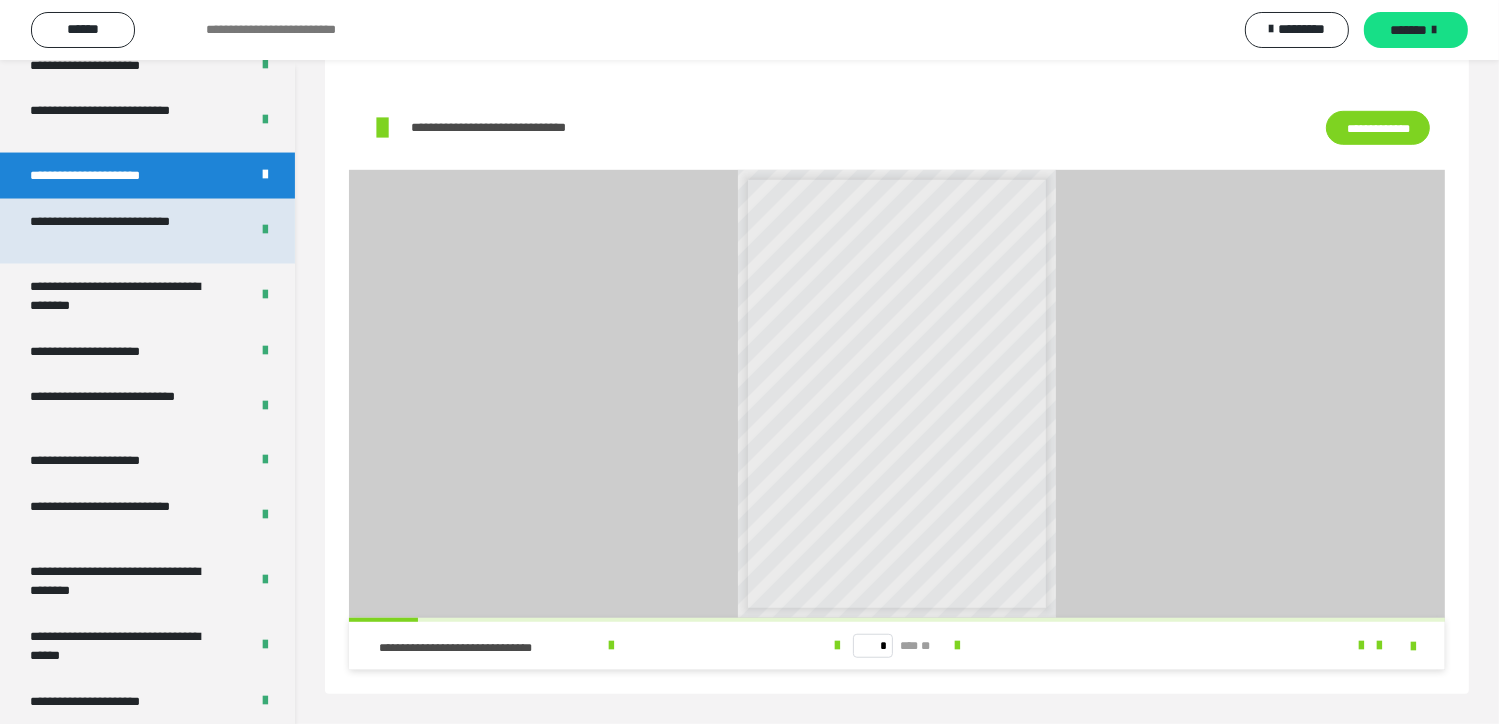 click on "**********" at bounding box center (124, 231) 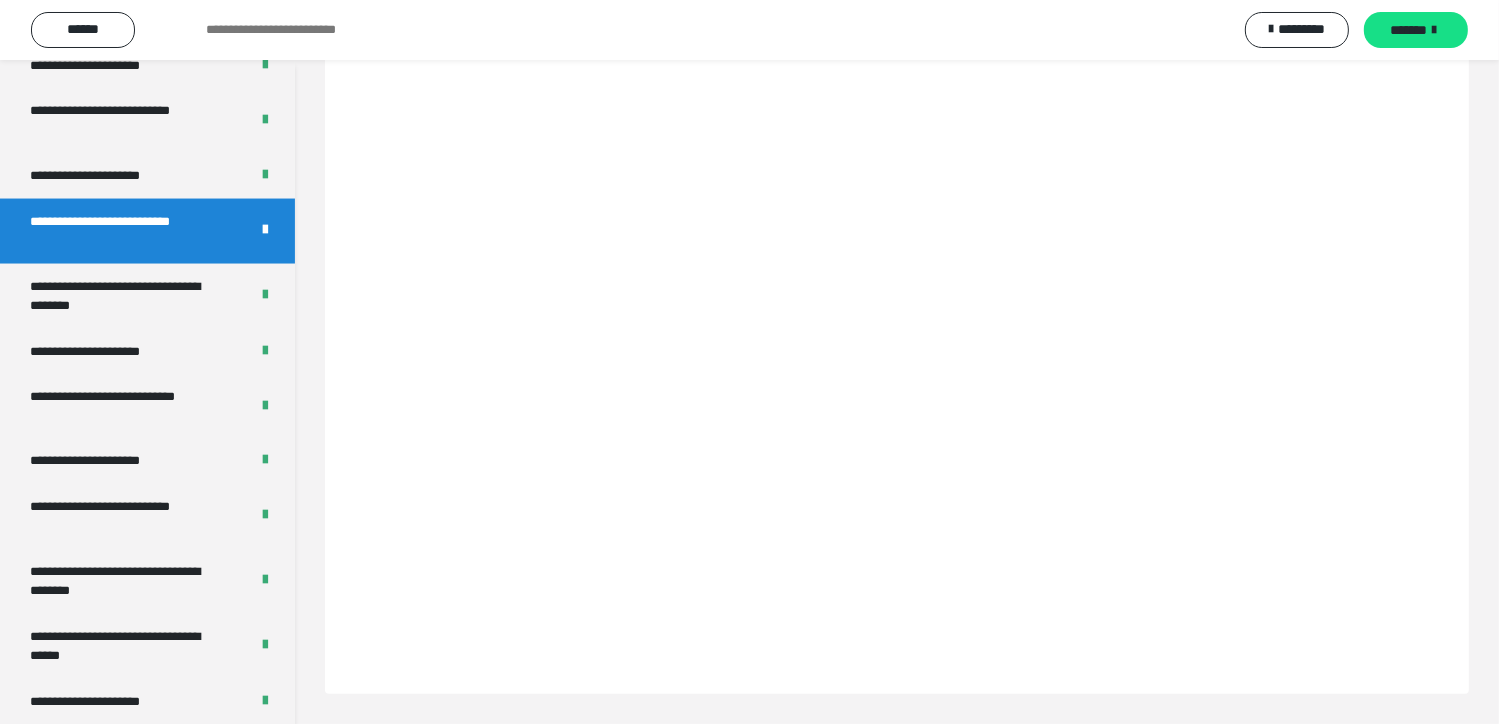 scroll, scrollTop: 60, scrollLeft: 0, axis: vertical 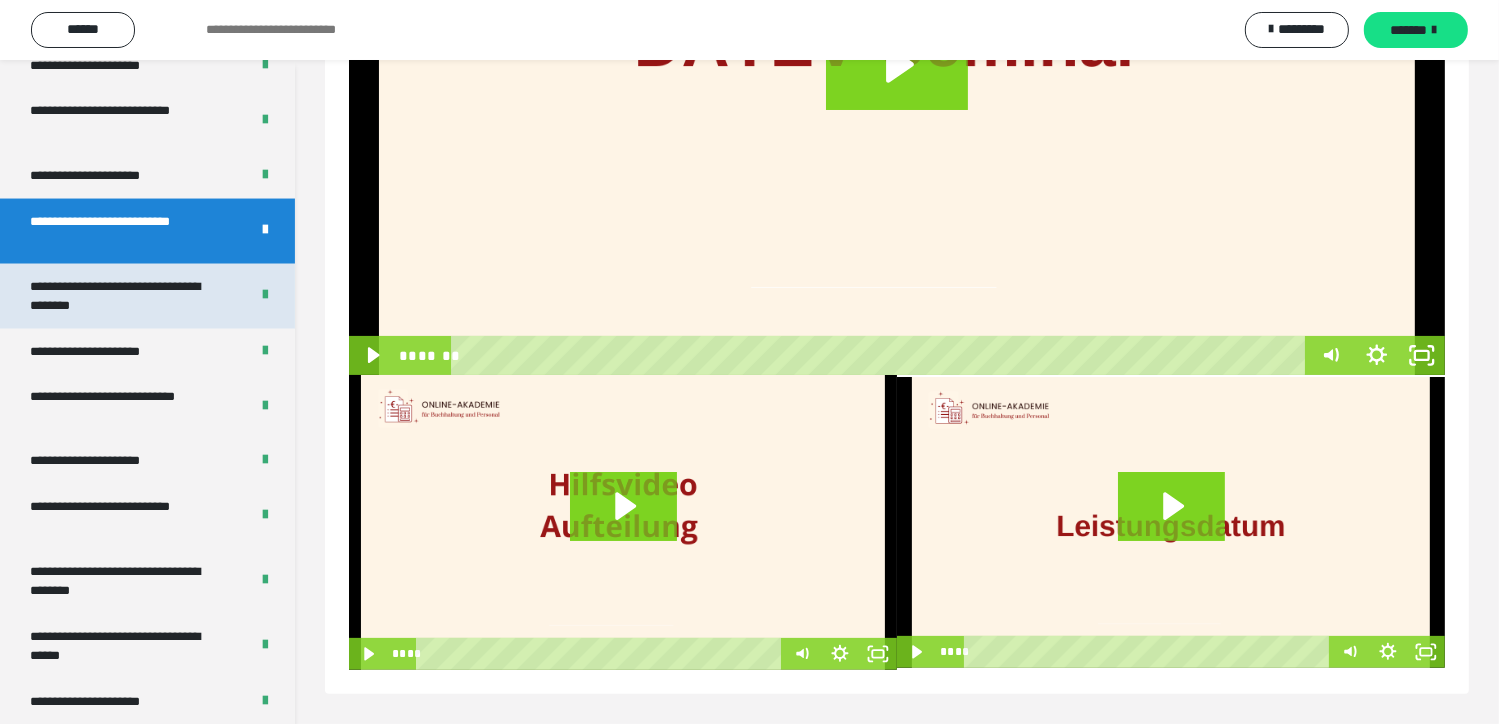 click on "**********" at bounding box center [124, 296] 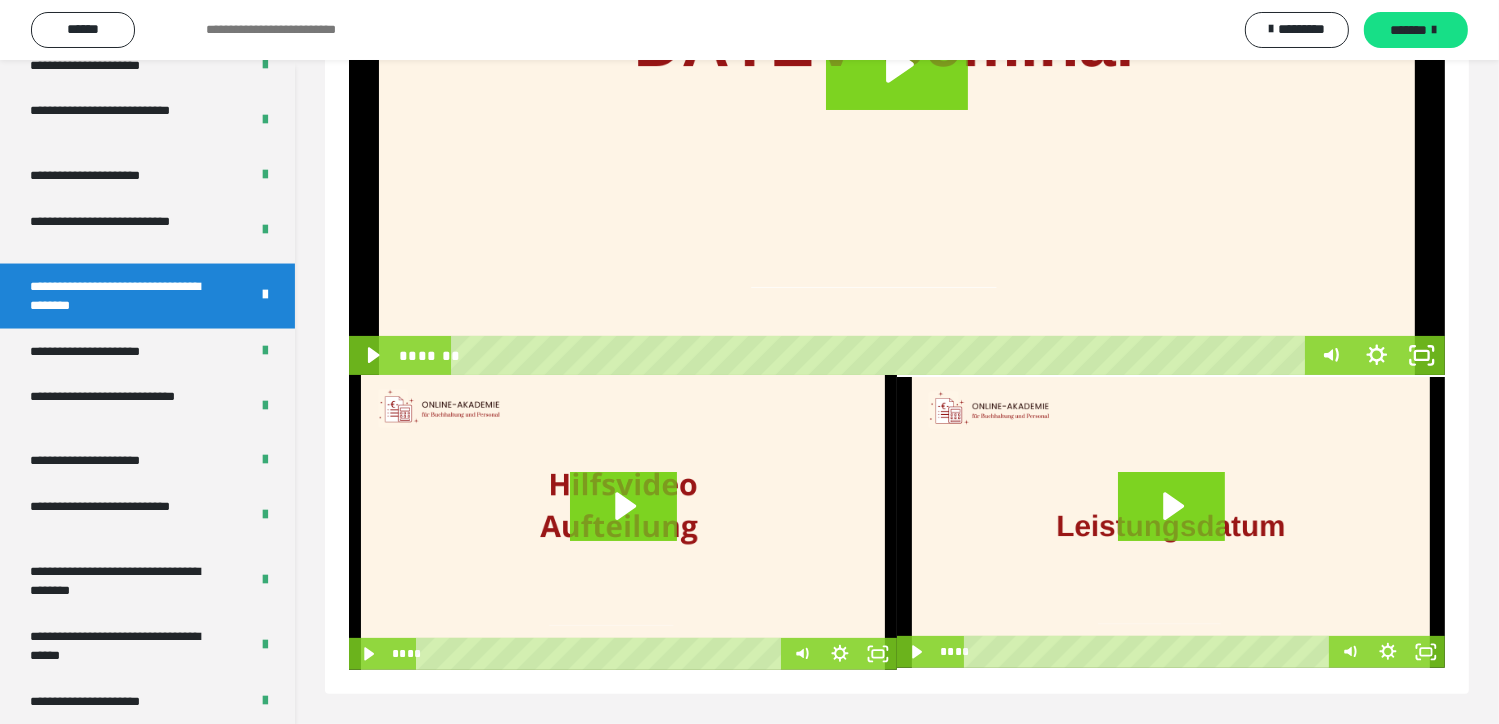 scroll, scrollTop: 60, scrollLeft: 0, axis: vertical 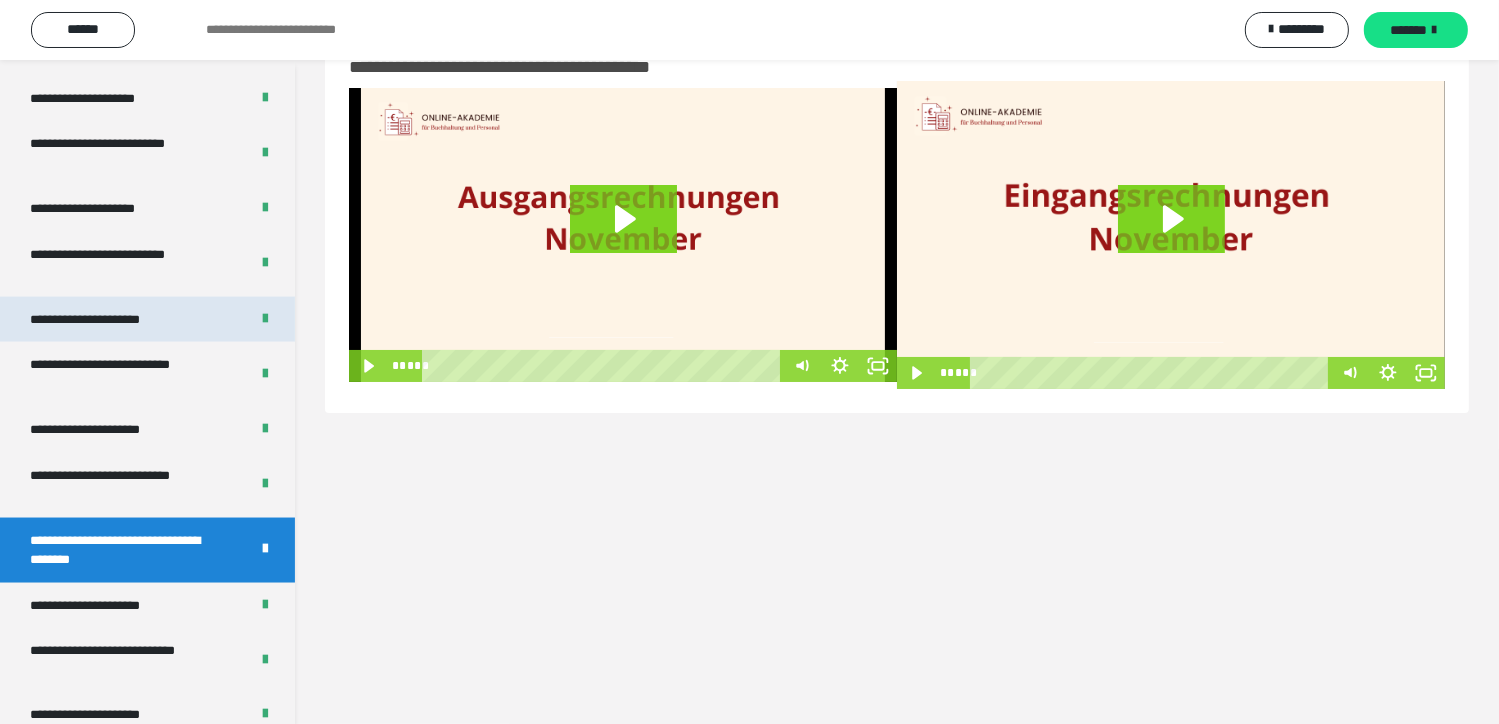click on "**********" at bounding box center [109, 320] 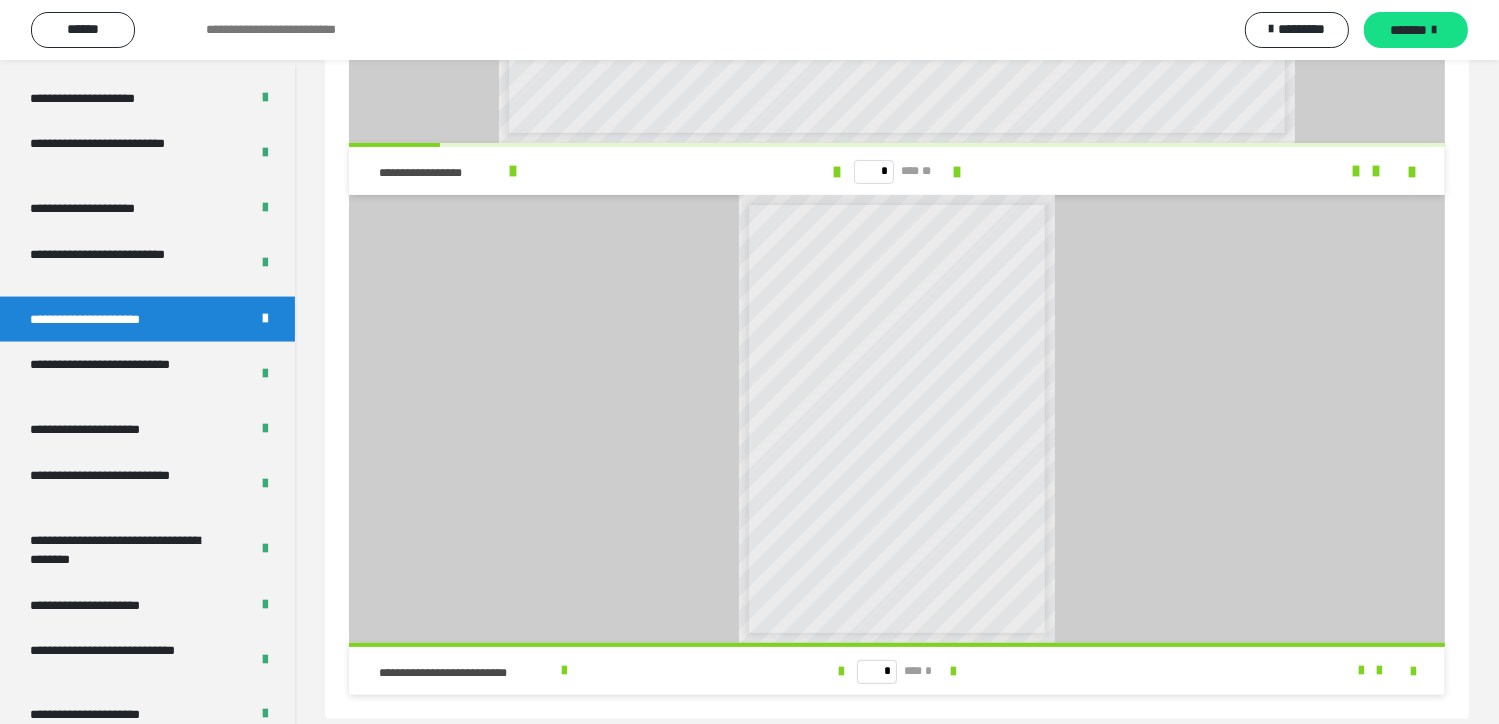 scroll, scrollTop: 471, scrollLeft: 0, axis: vertical 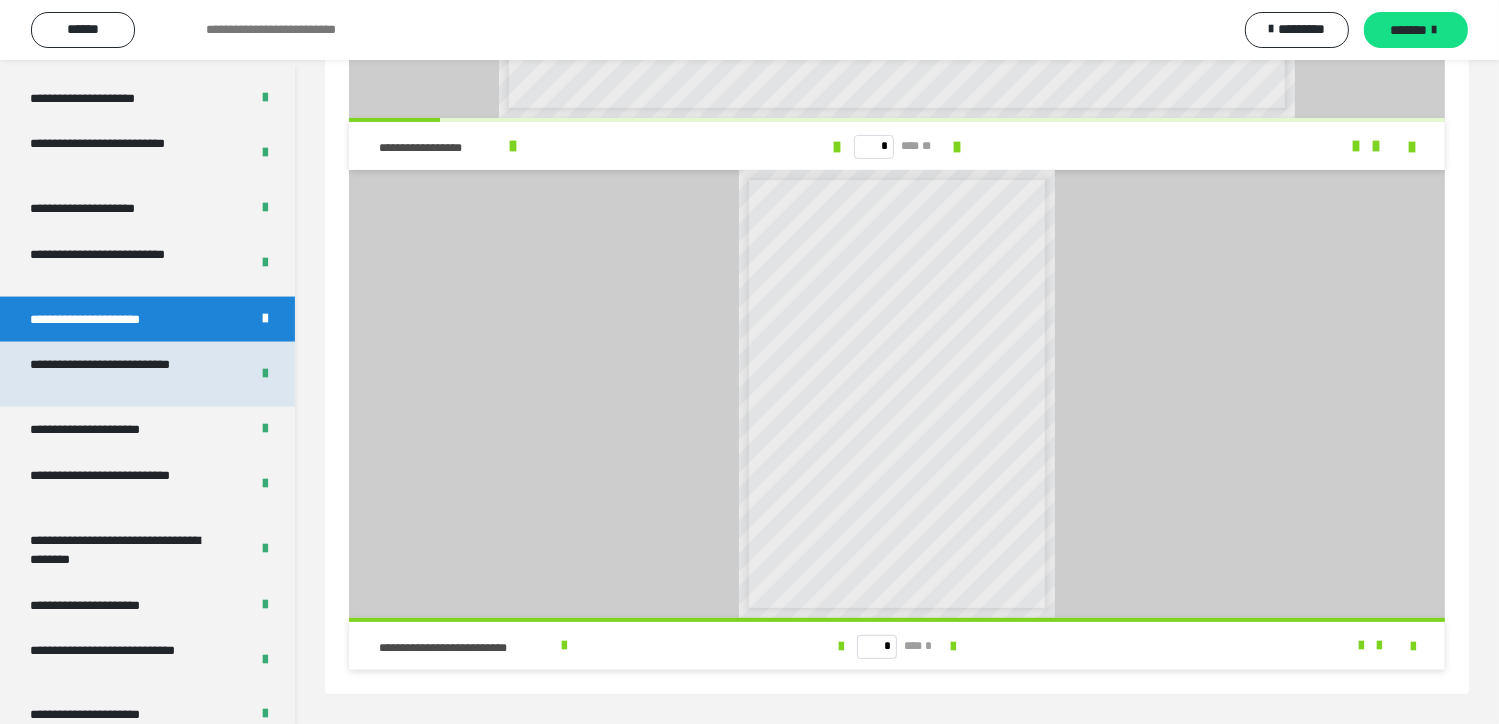click on "**********" at bounding box center [124, 374] 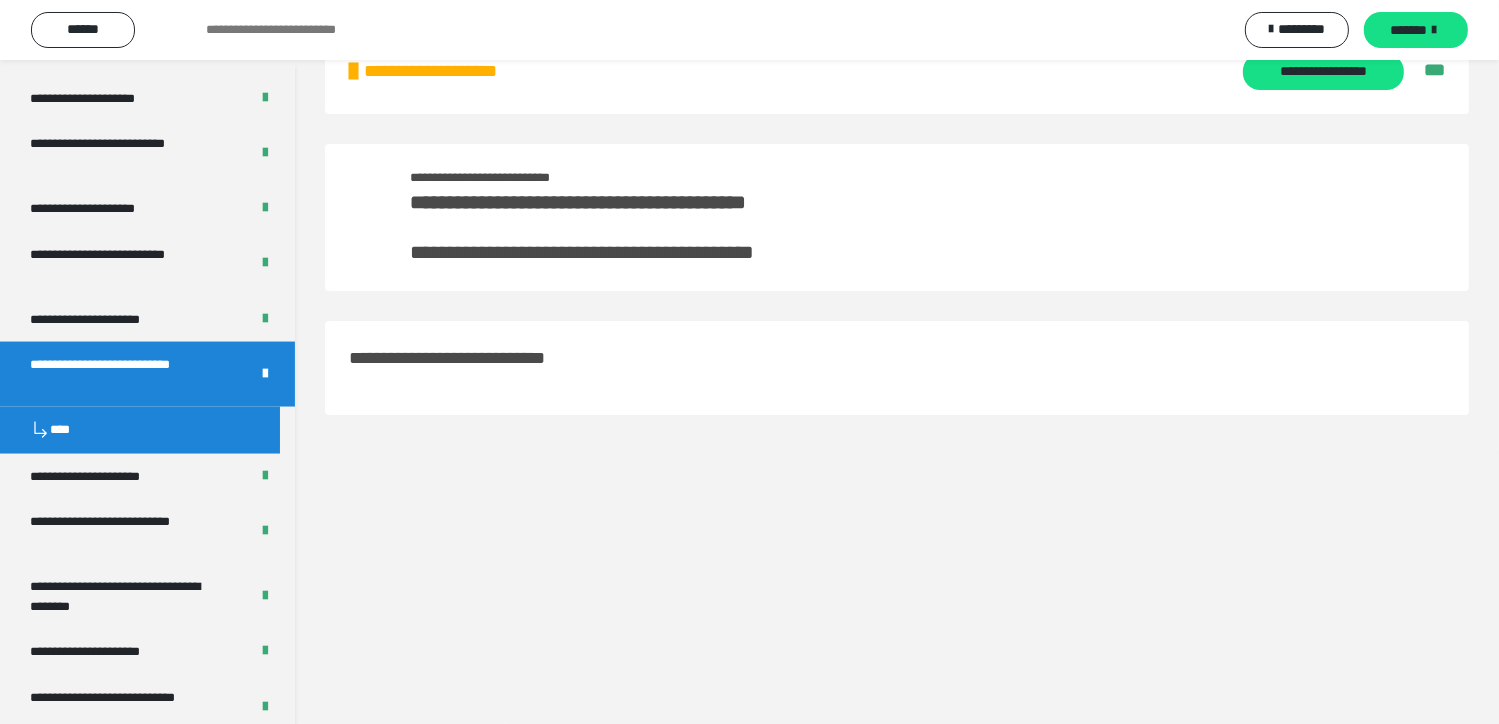 scroll, scrollTop: 60, scrollLeft: 0, axis: vertical 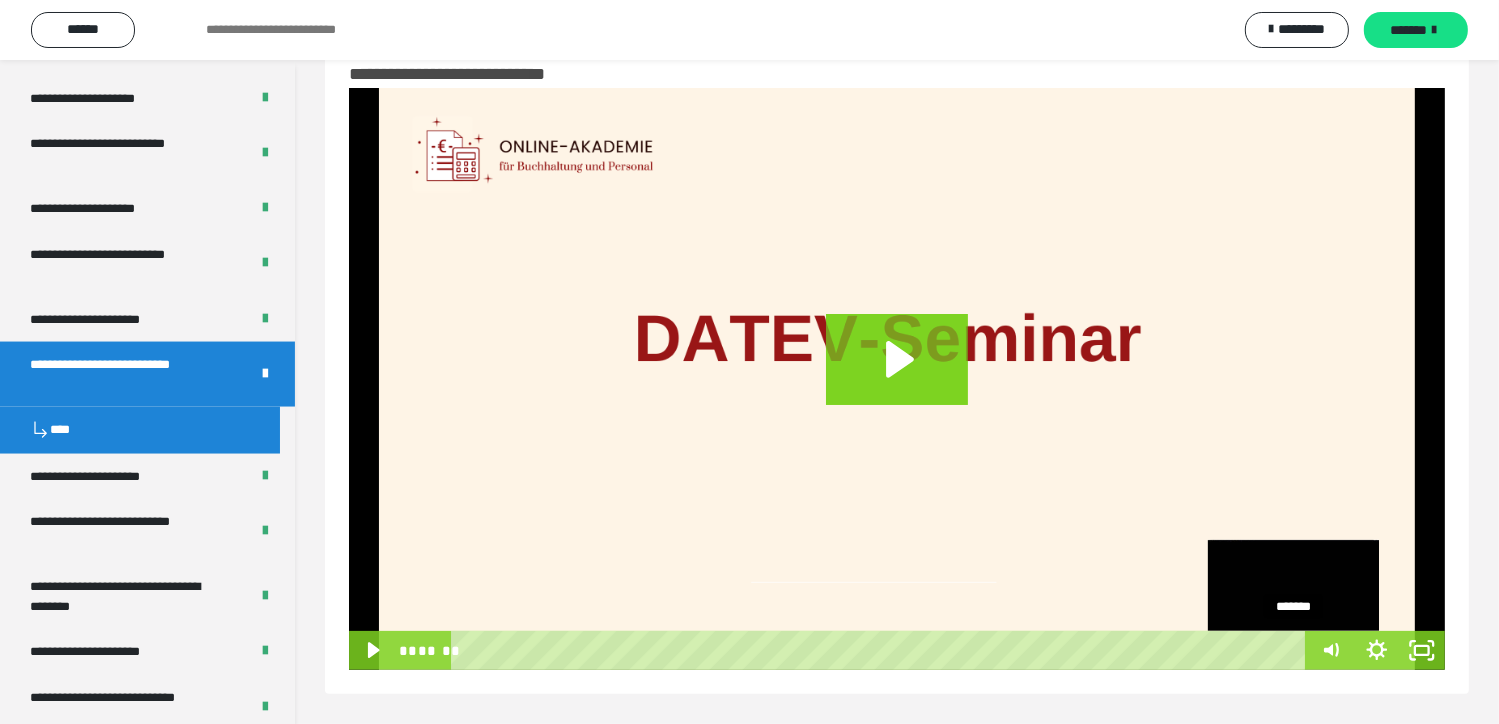 click on "*******" at bounding box center (881, 650) 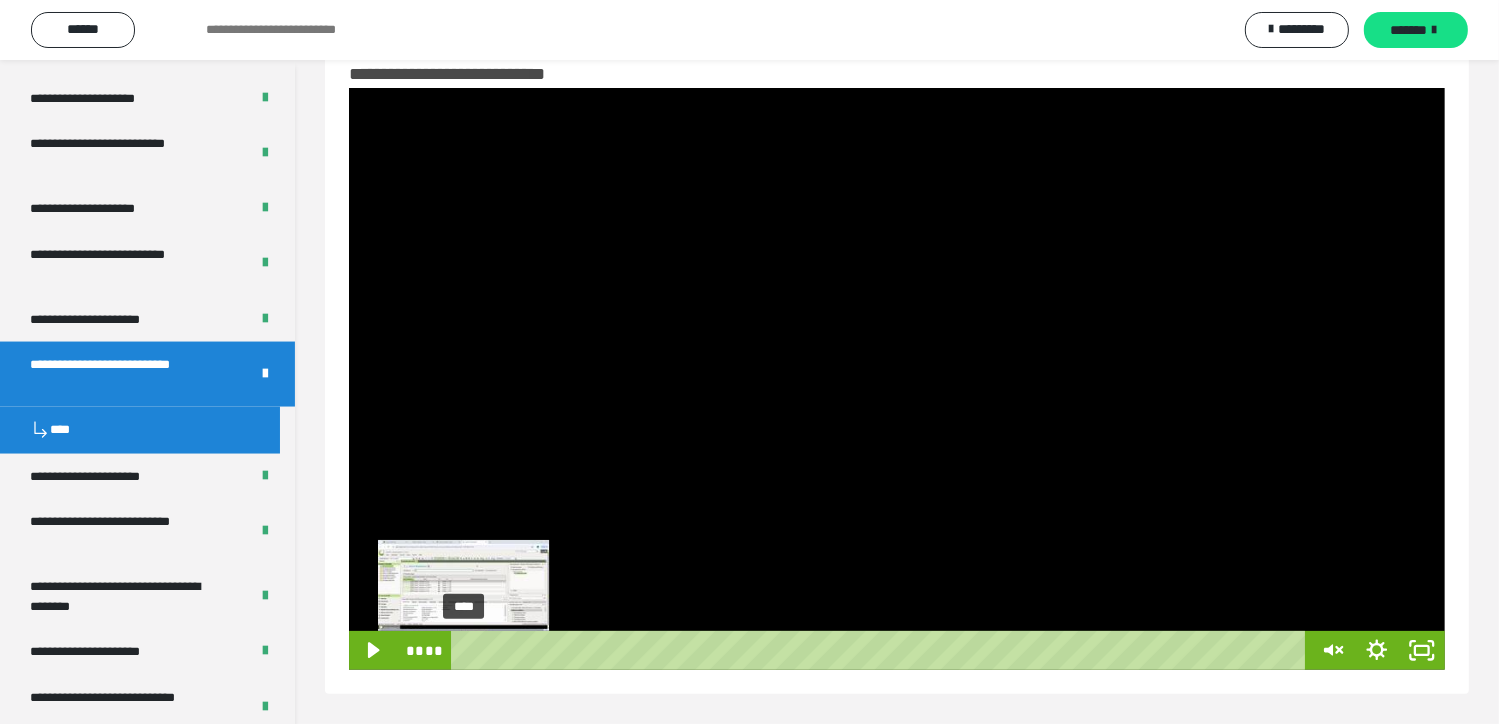 click on "****" at bounding box center (881, 650) 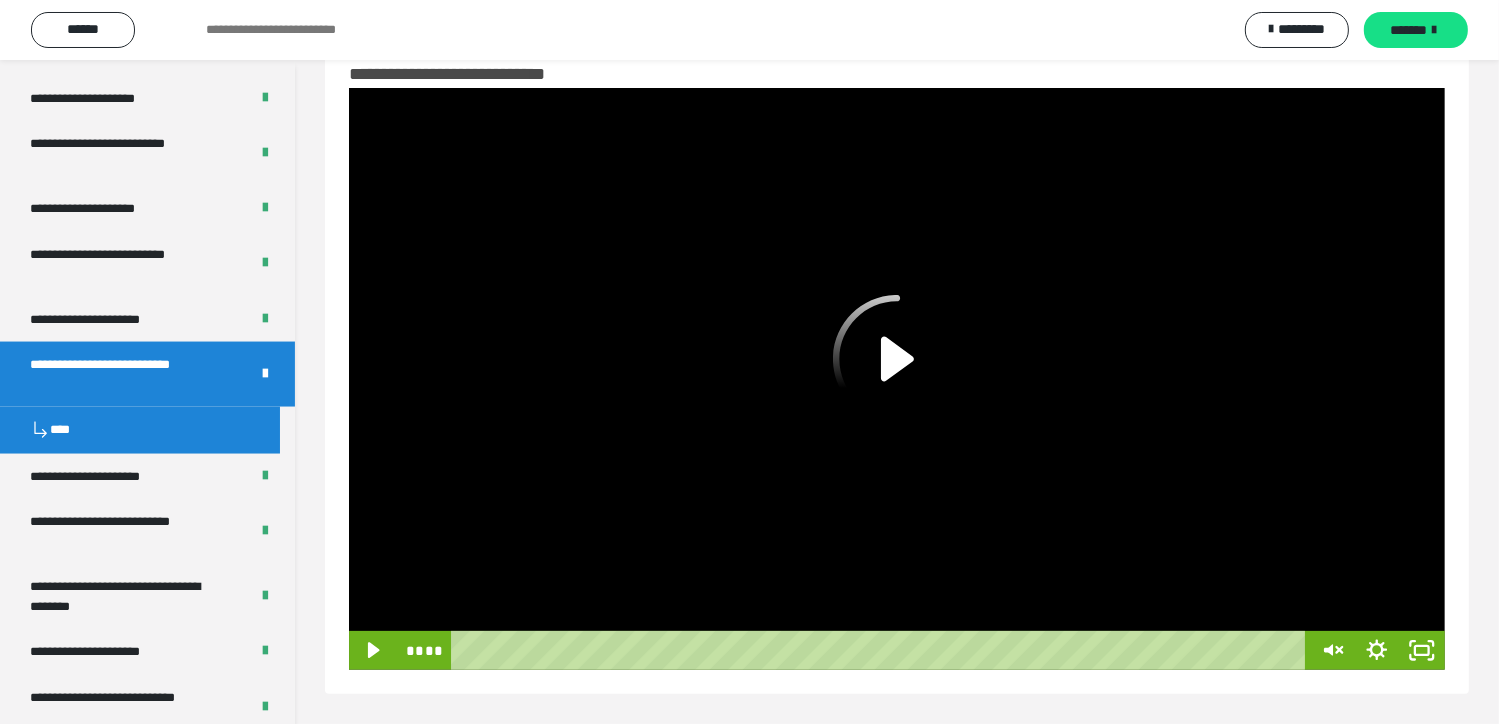 click at bounding box center (897, 379) 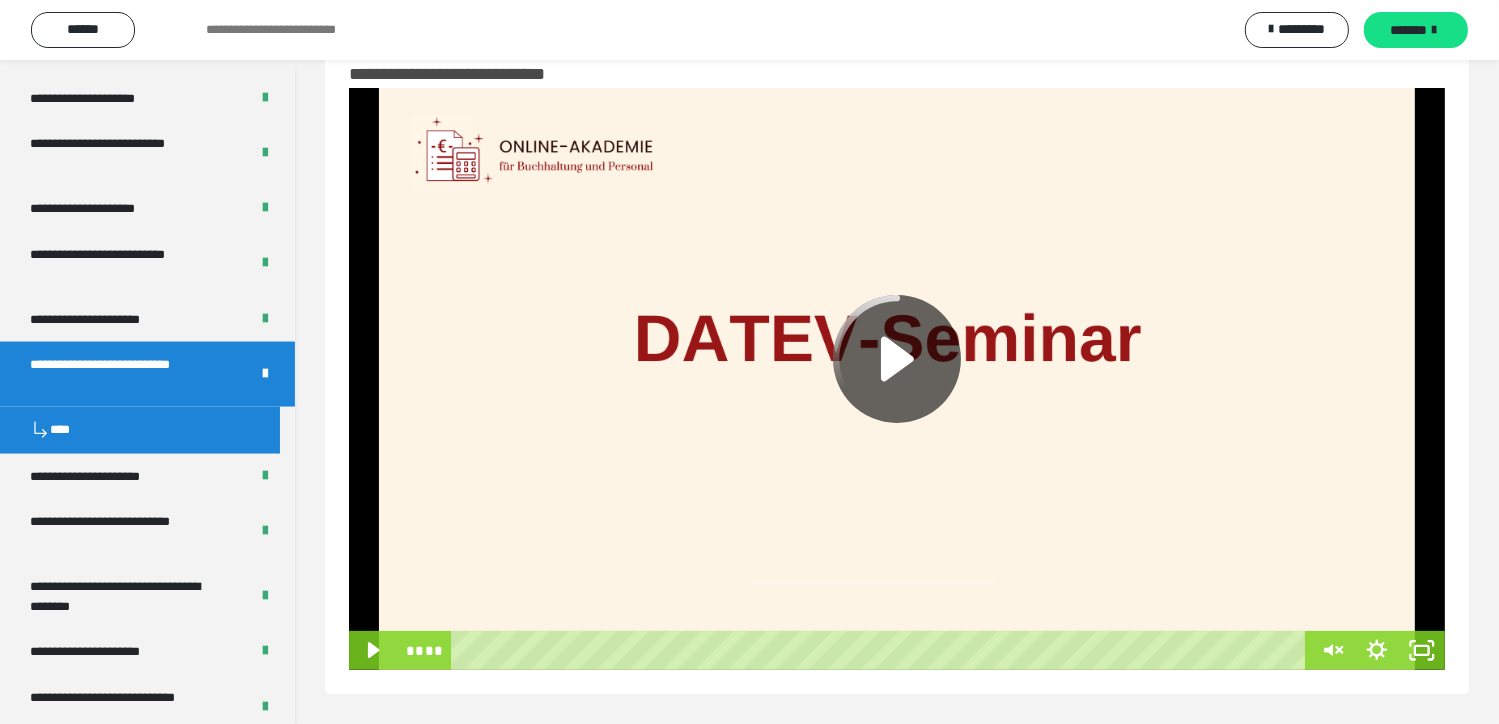 click 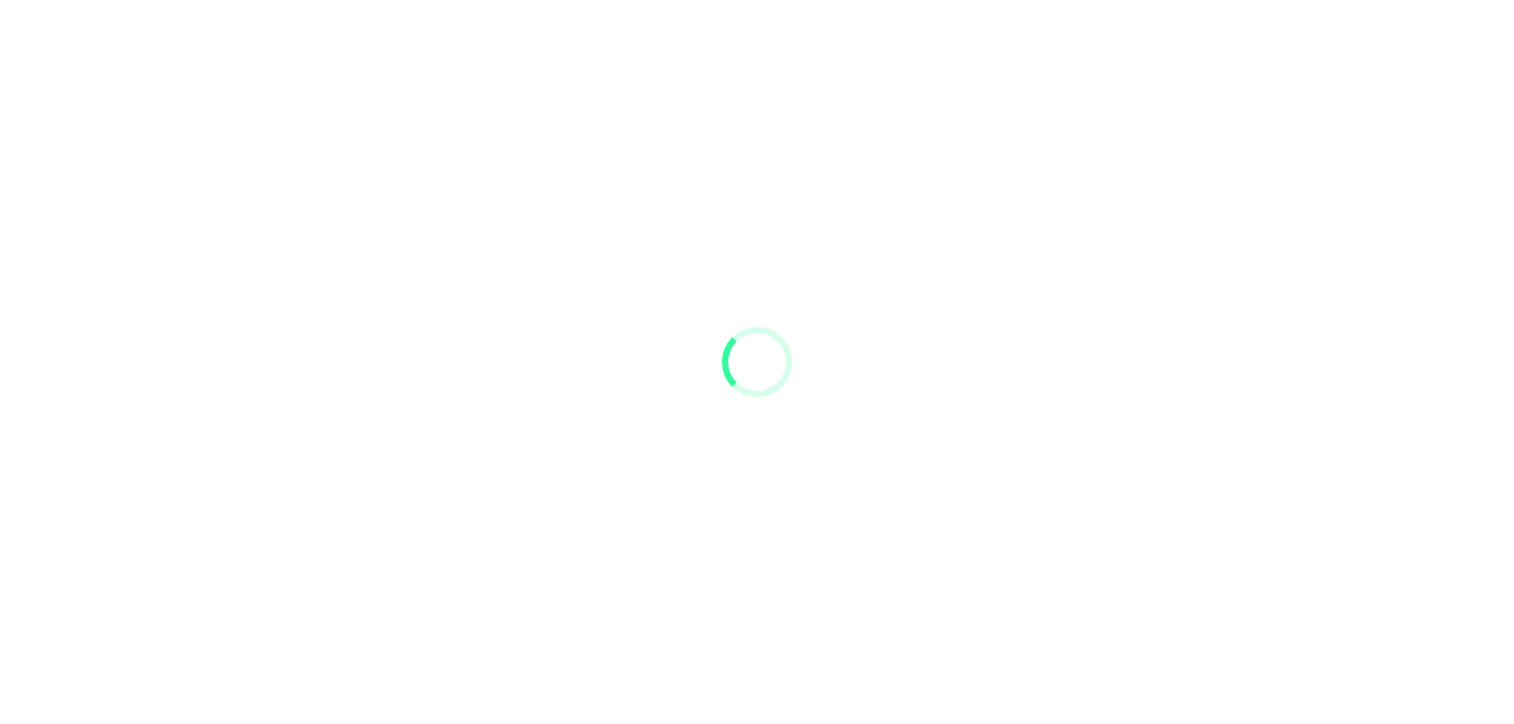 scroll, scrollTop: 0, scrollLeft: 0, axis: both 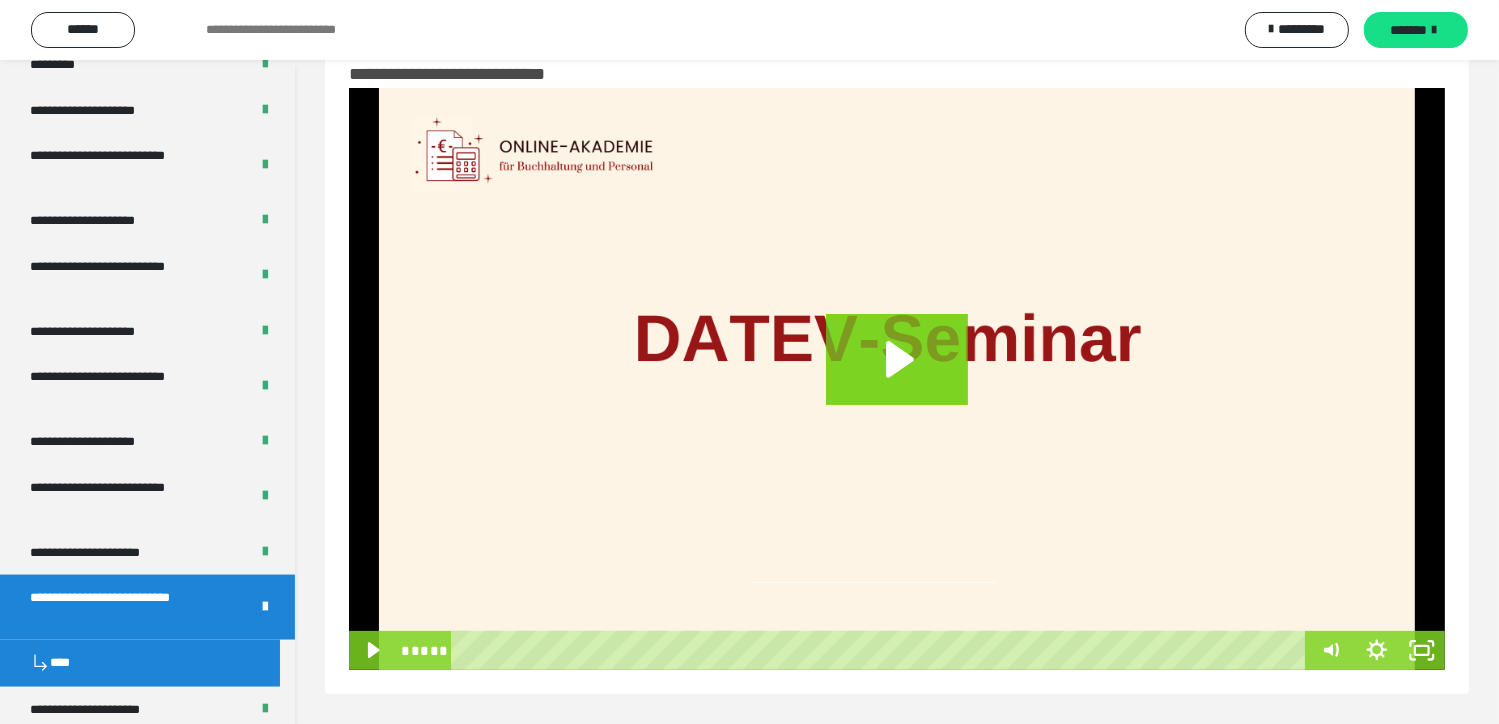 click at bounding box center [881, 650] 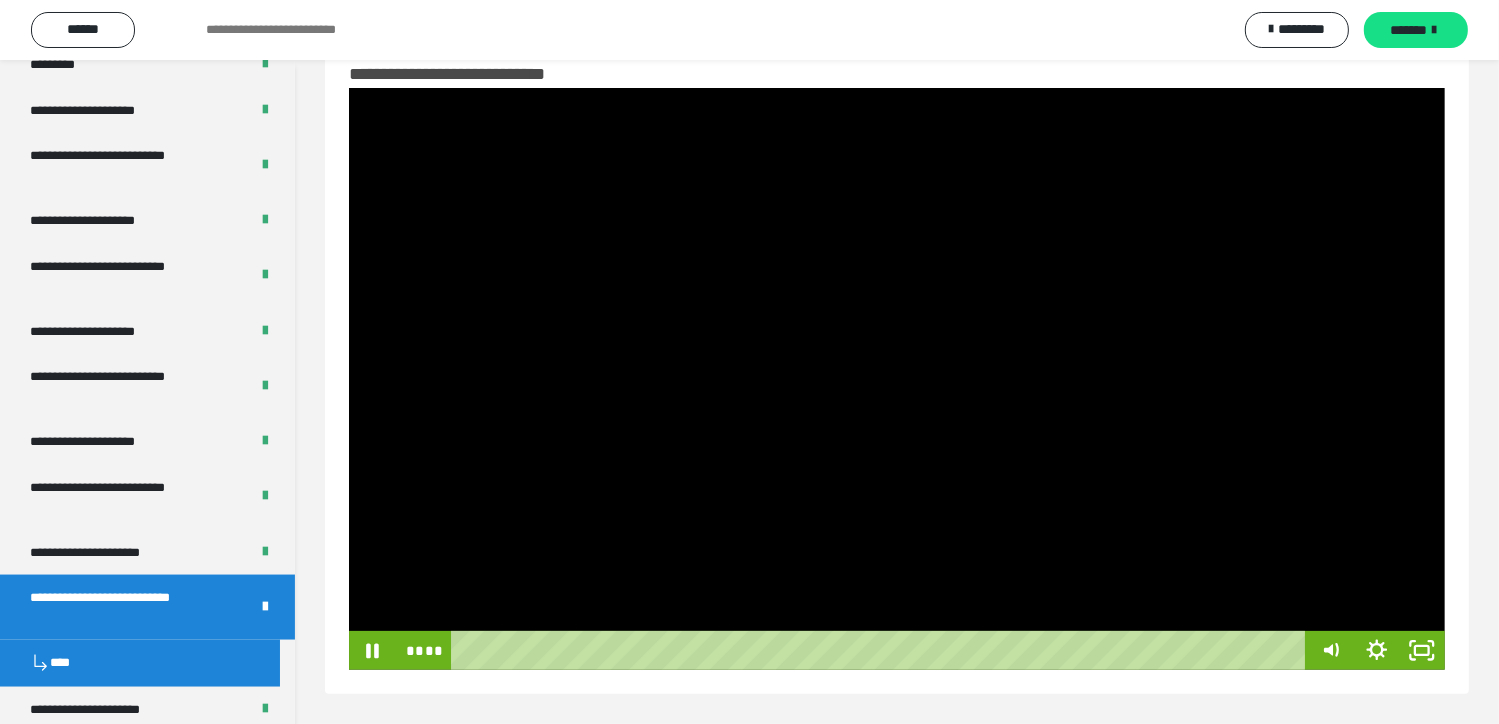 click at bounding box center [897, 379] 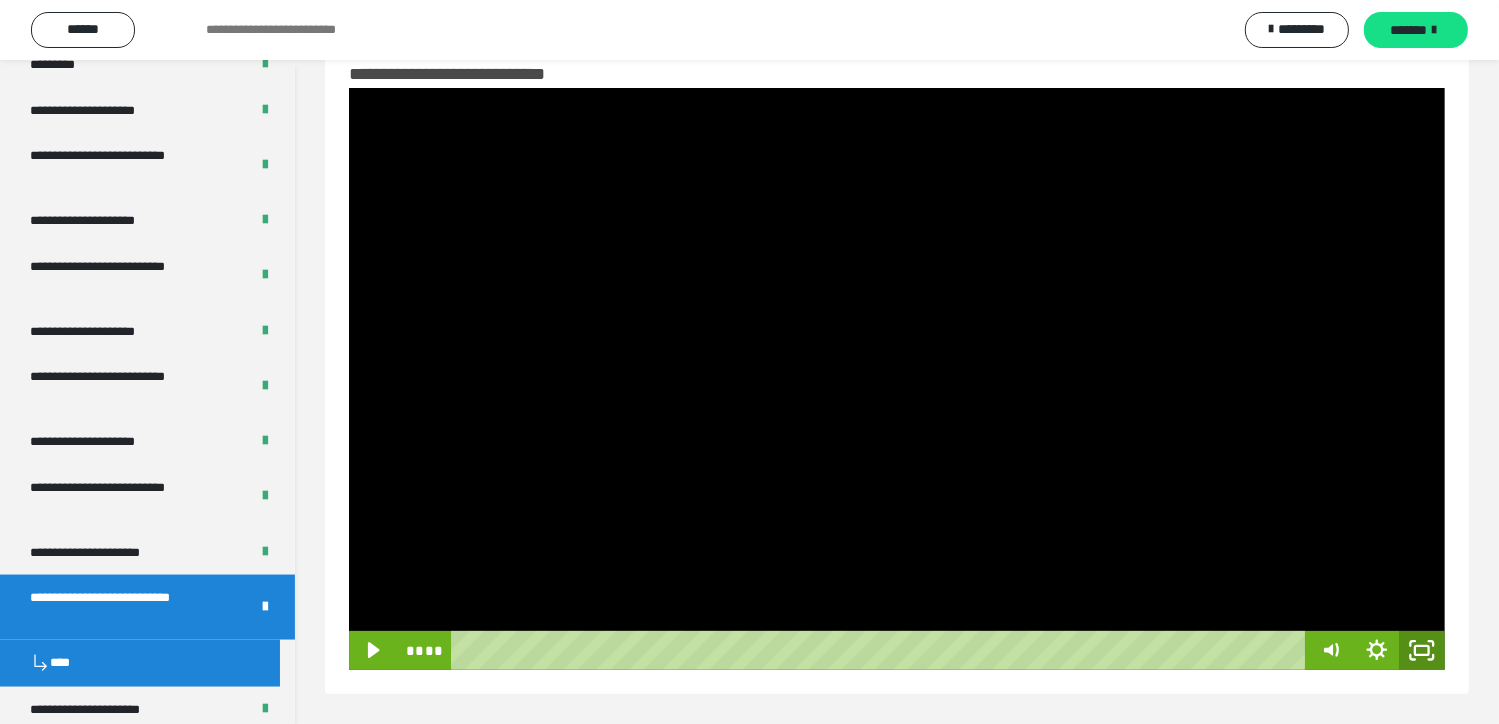 click 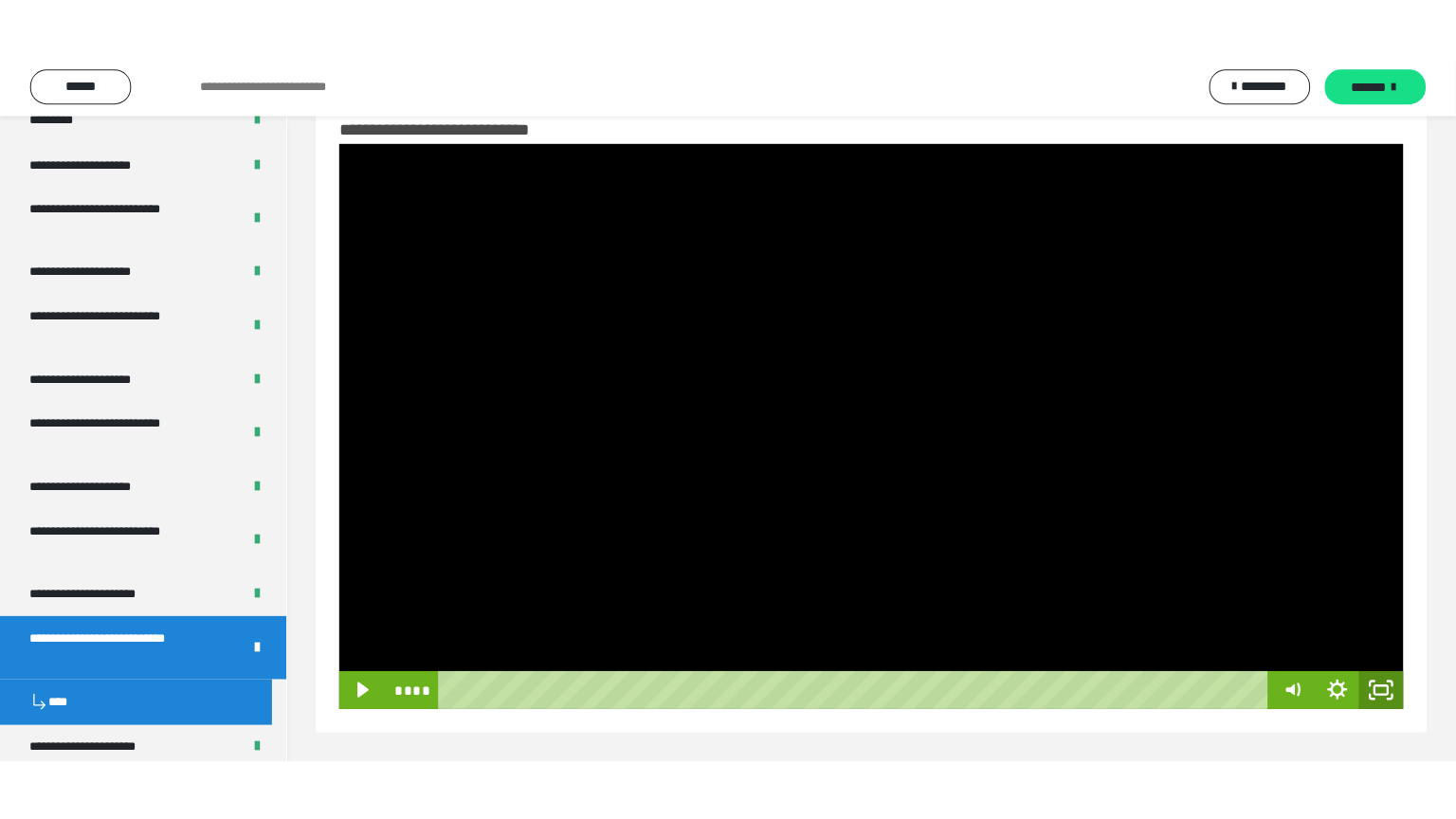 scroll, scrollTop: 211, scrollLeft: 0, axis: vertical 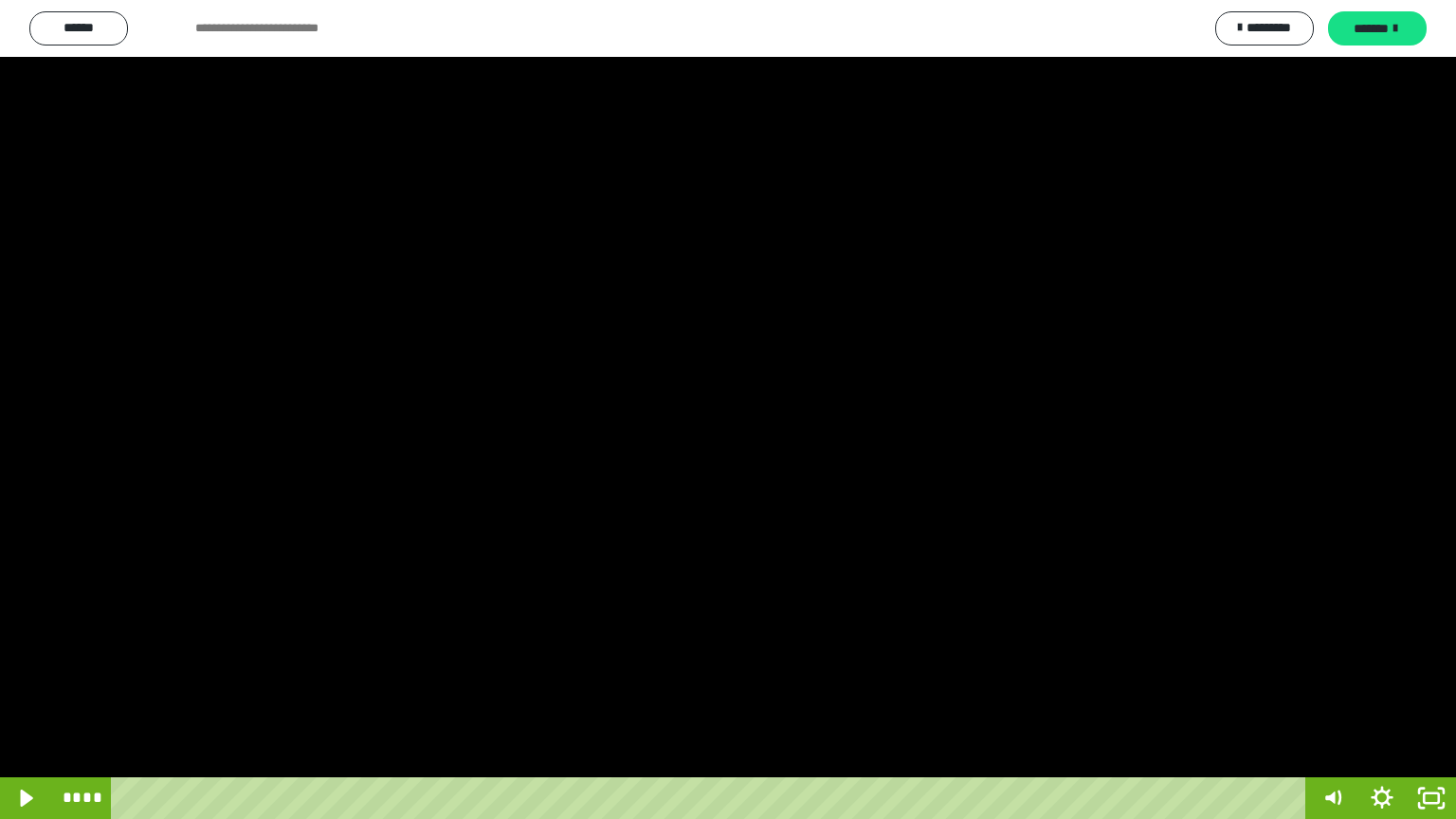 type 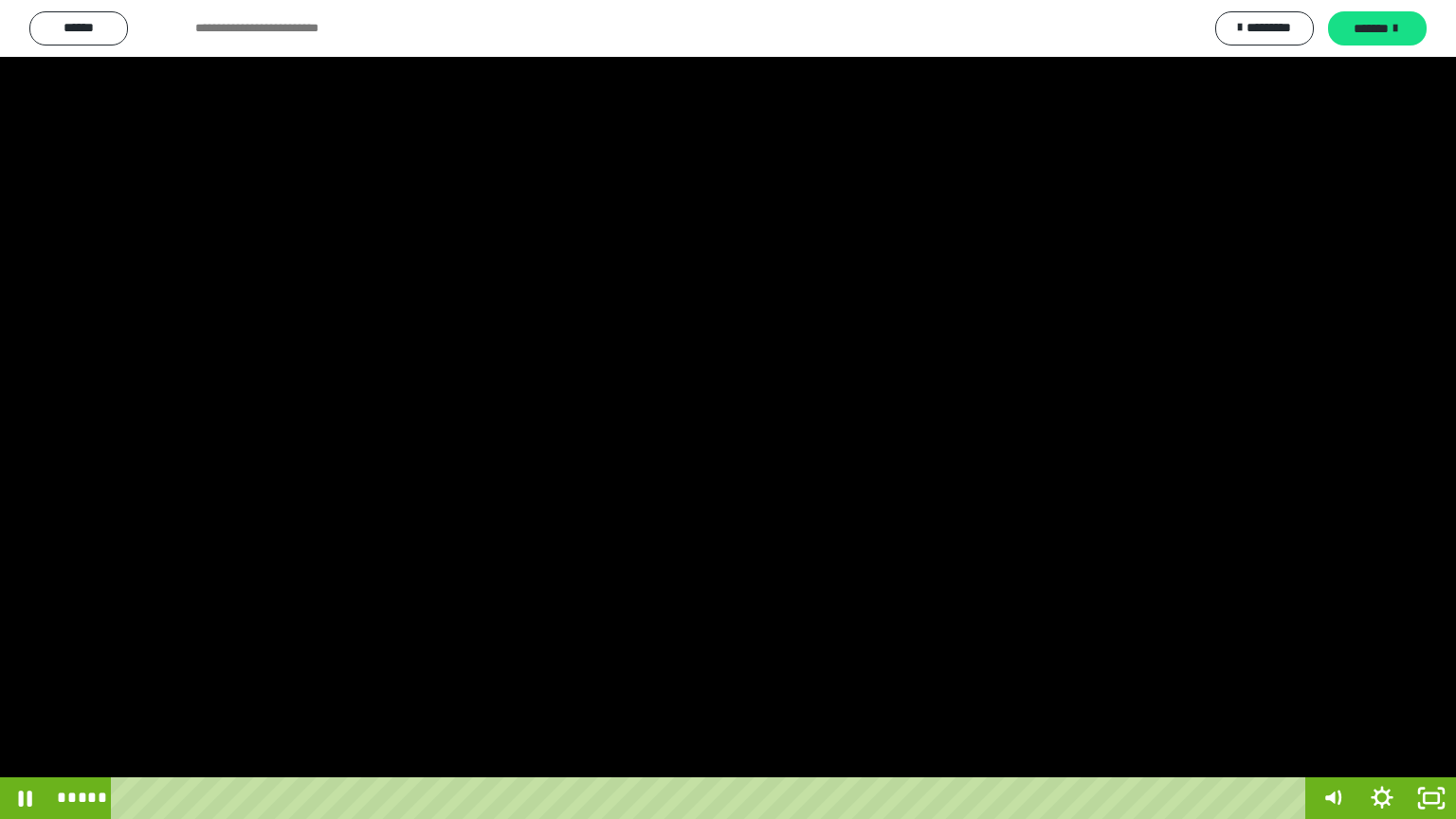 click at bounding box center (728, 410) 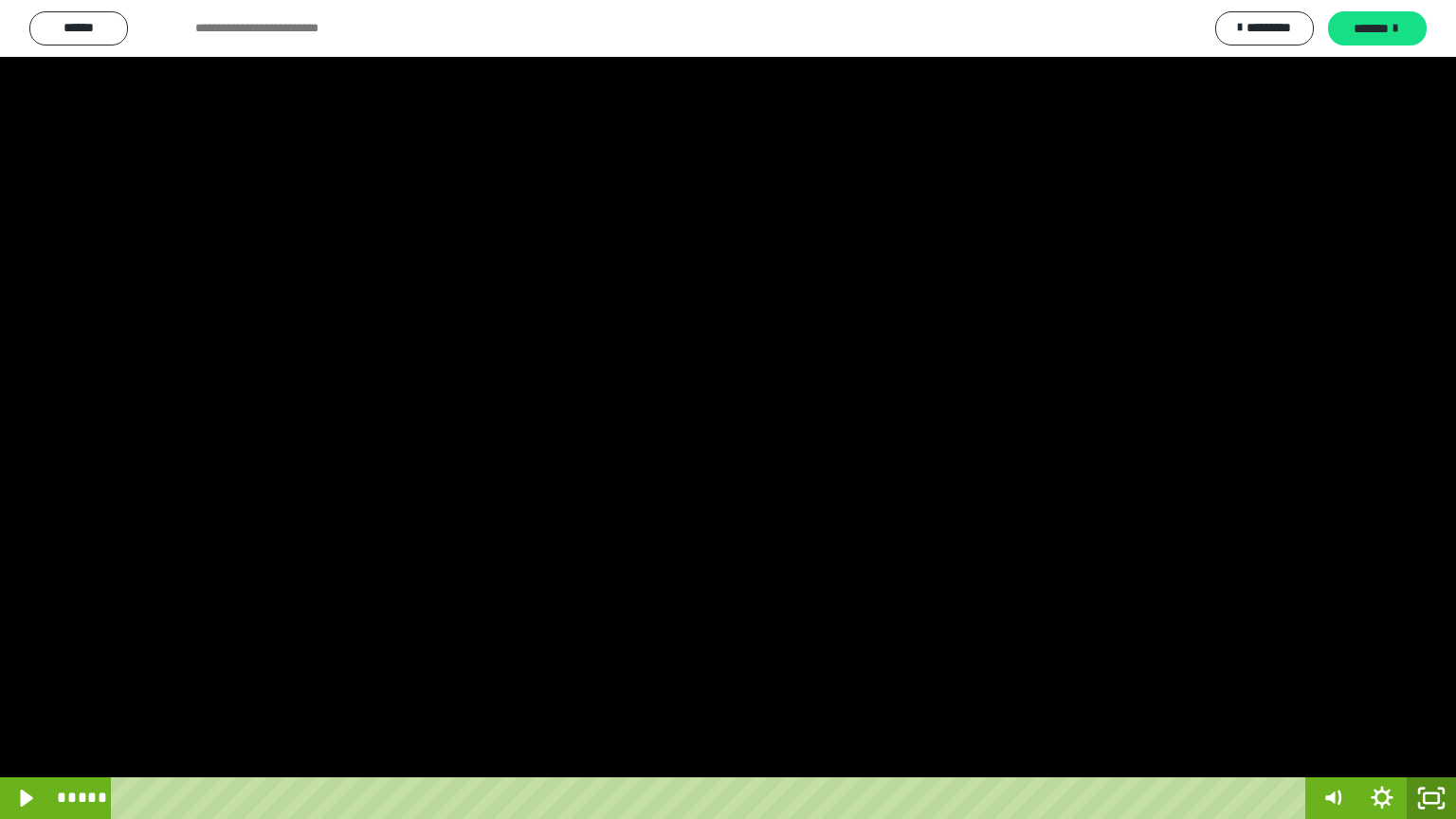click 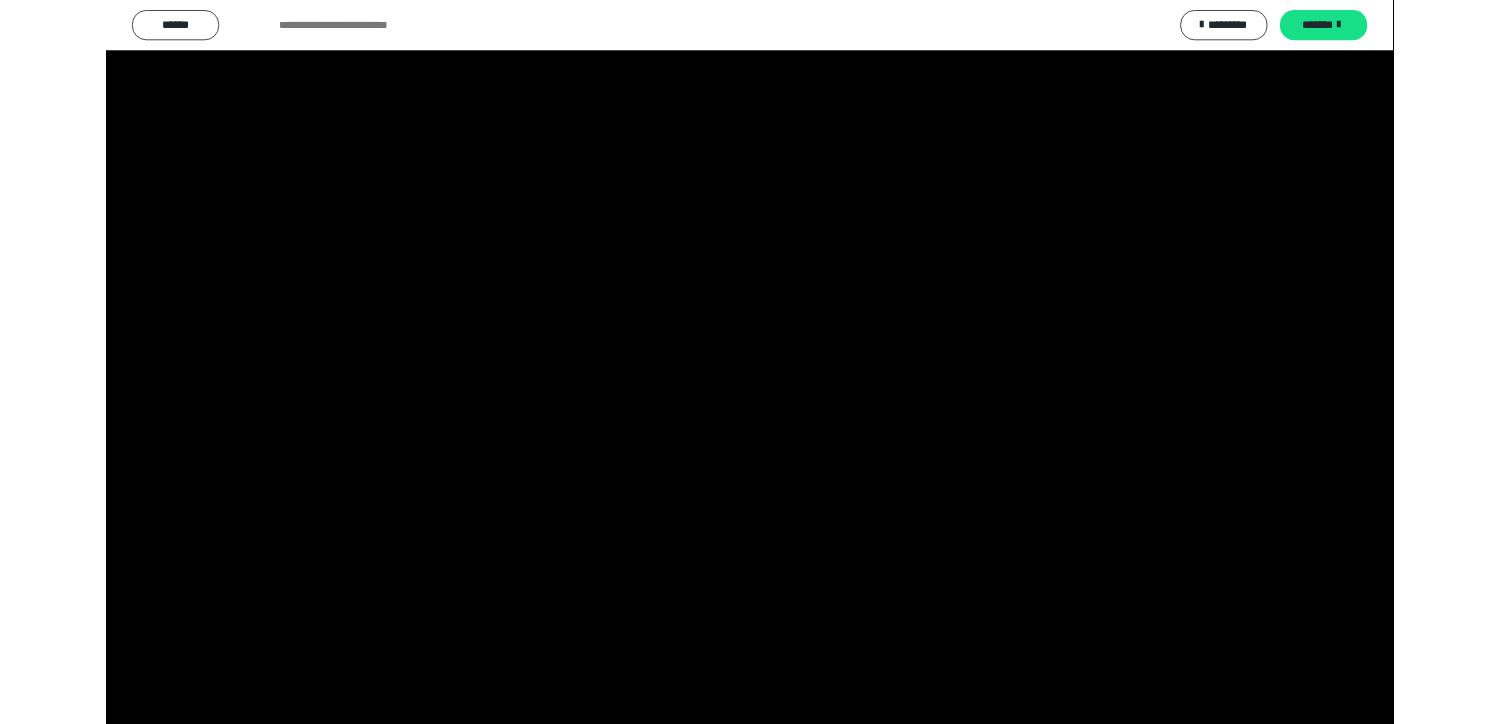scroll, scrollTop: 215, scrollLeft: 0, axis: vertical 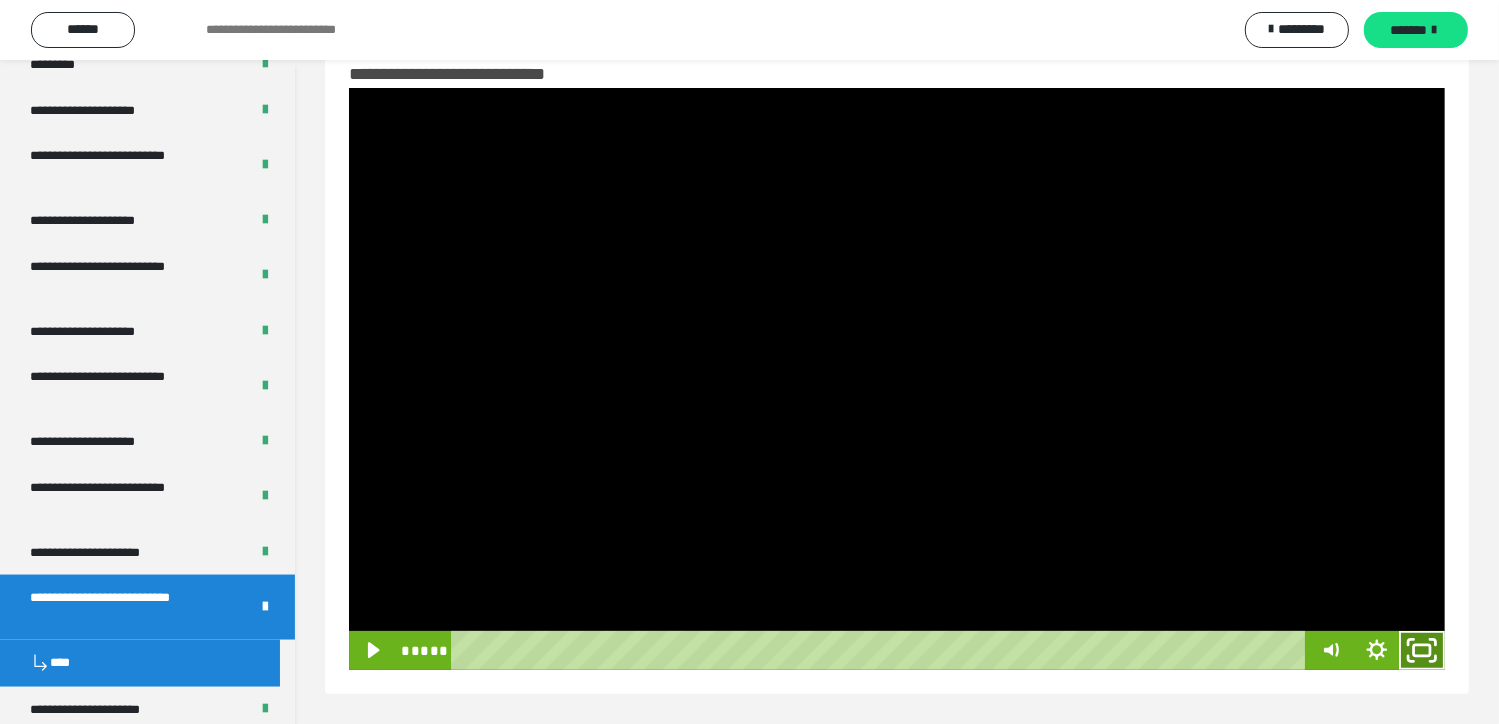 click 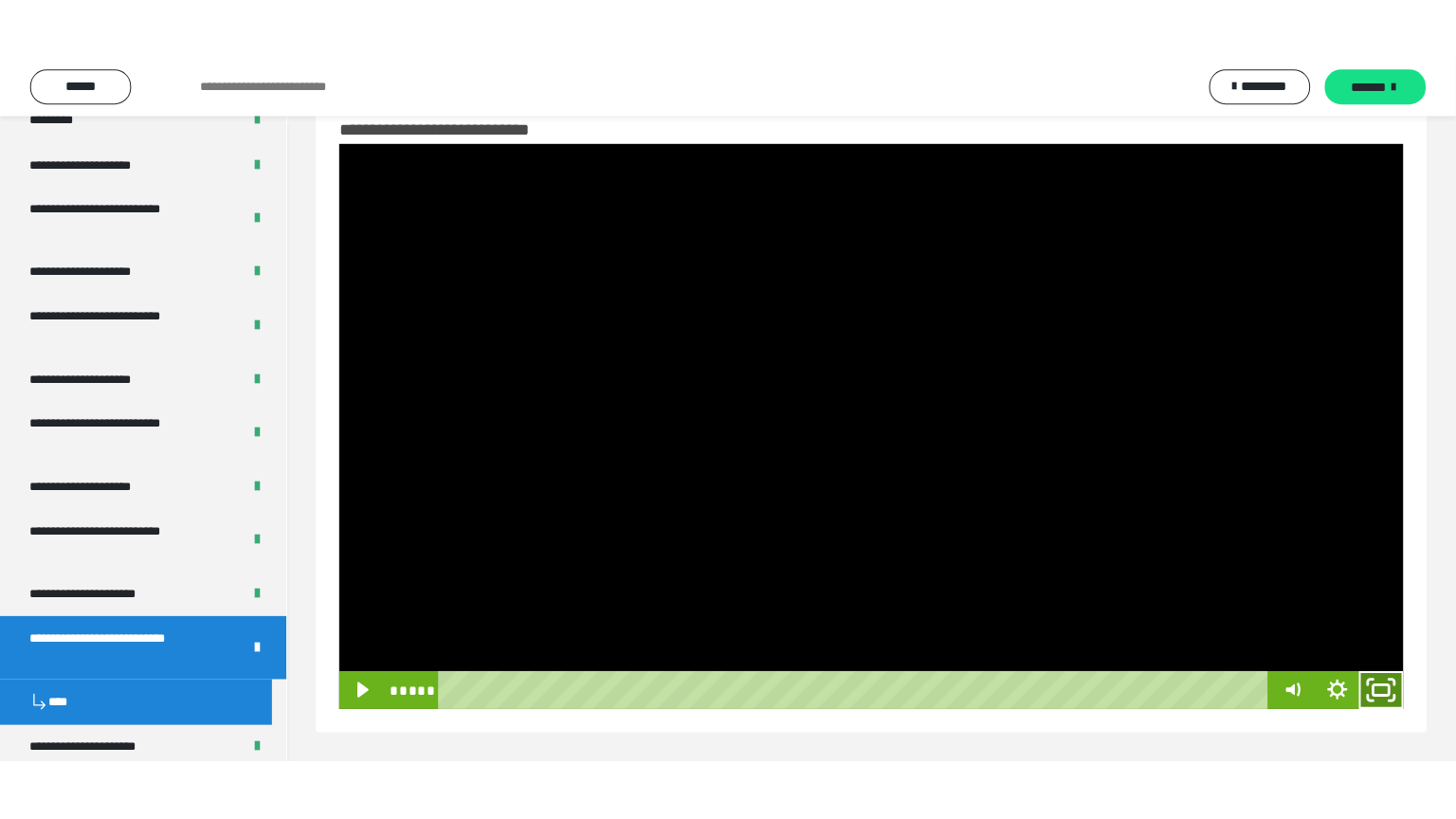 scroll, scrollTop: 211, scrollLeft: 0, axis: vertical 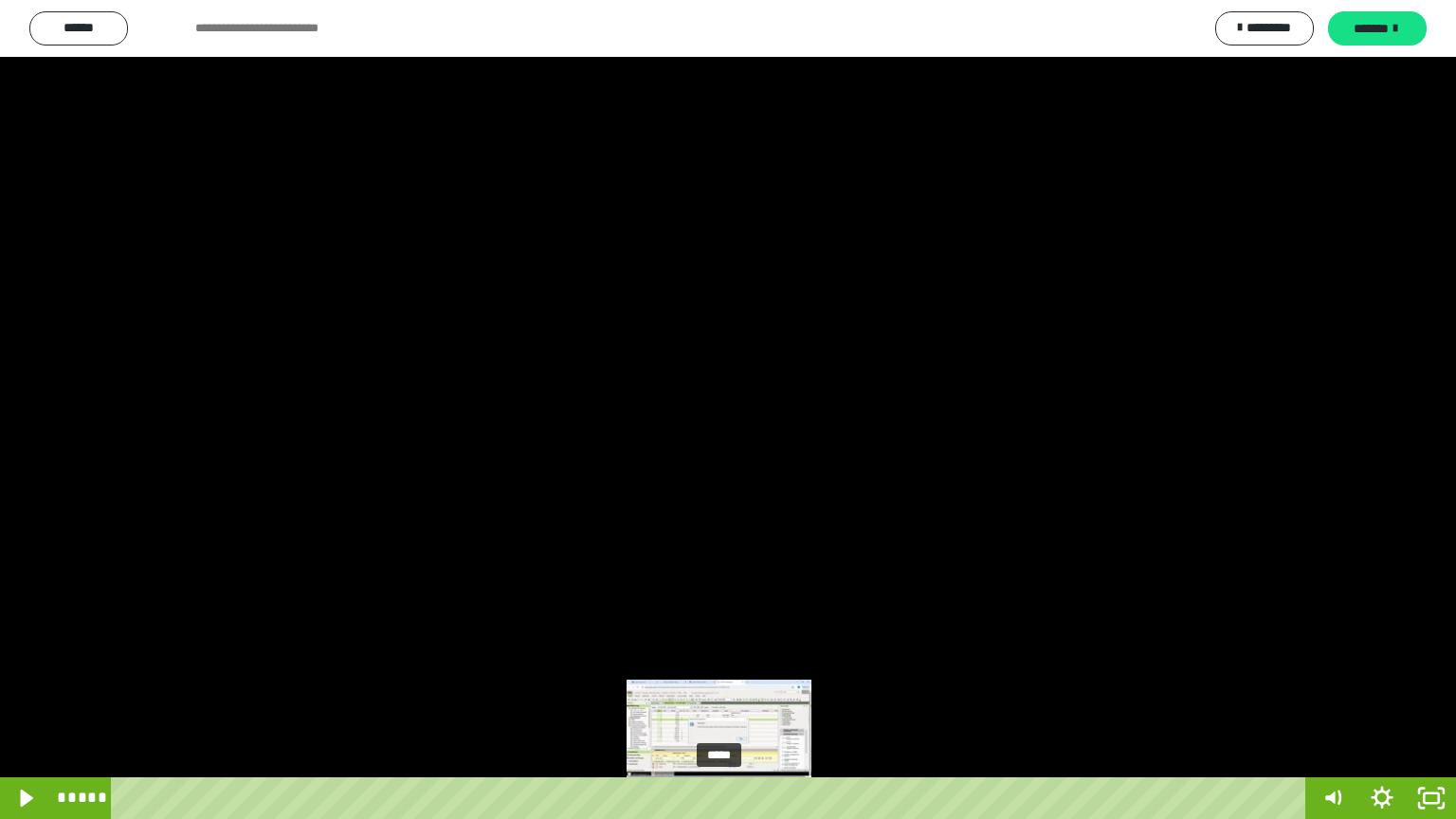 click on "*****" at bounding box center [712, 798] 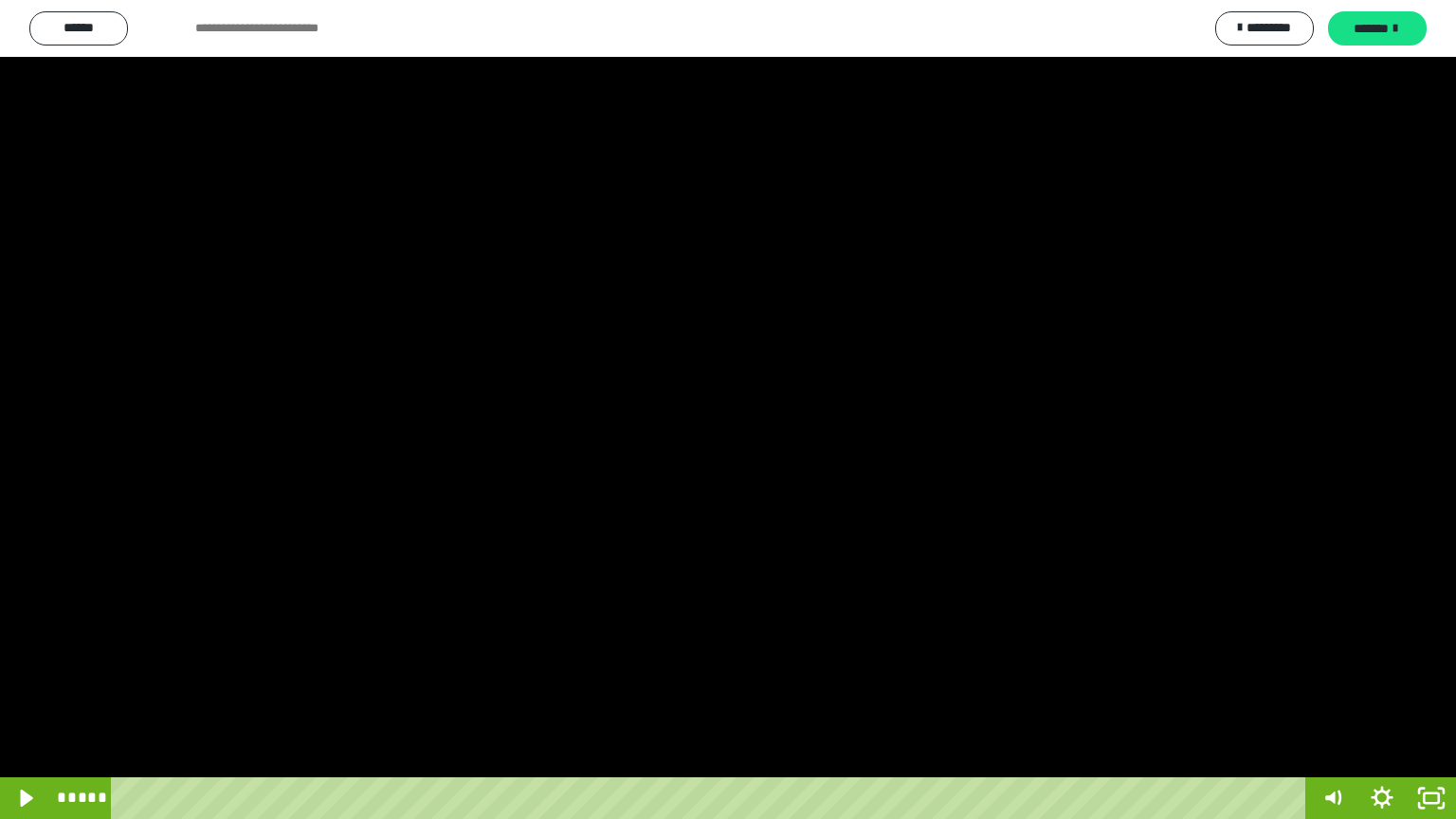 click at bounding box center [728, 410] 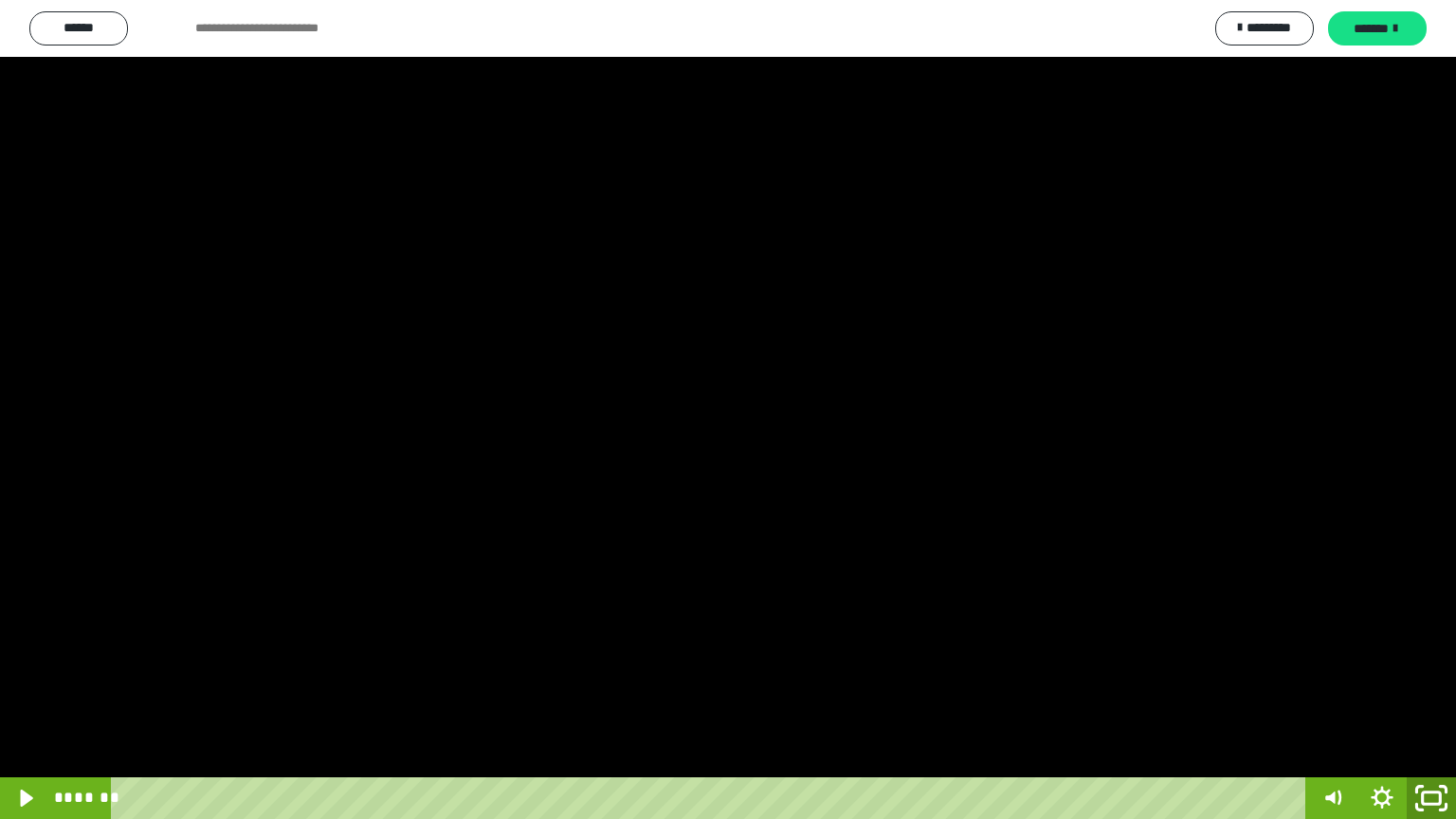 click 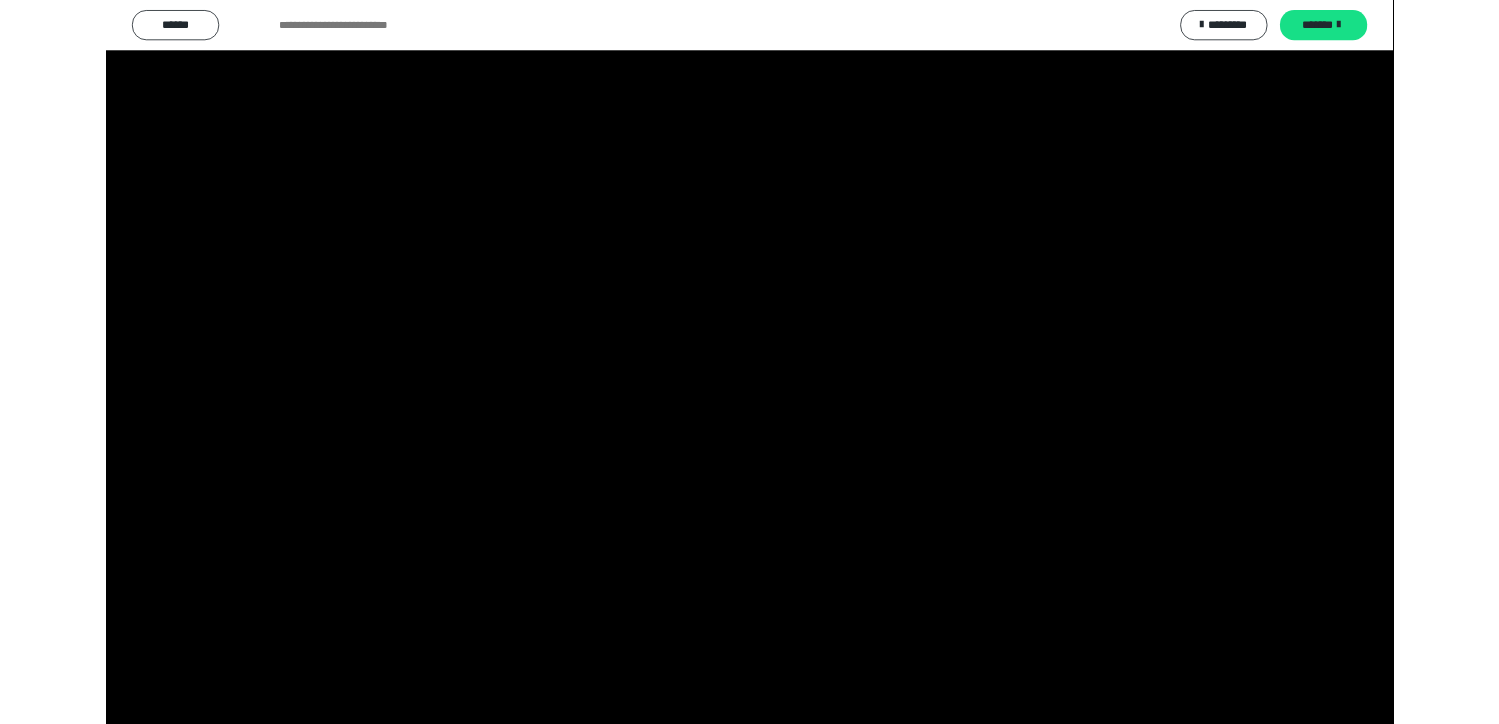 scroll, scrollTop: 215, scrollLeft: 0, axis: vertical 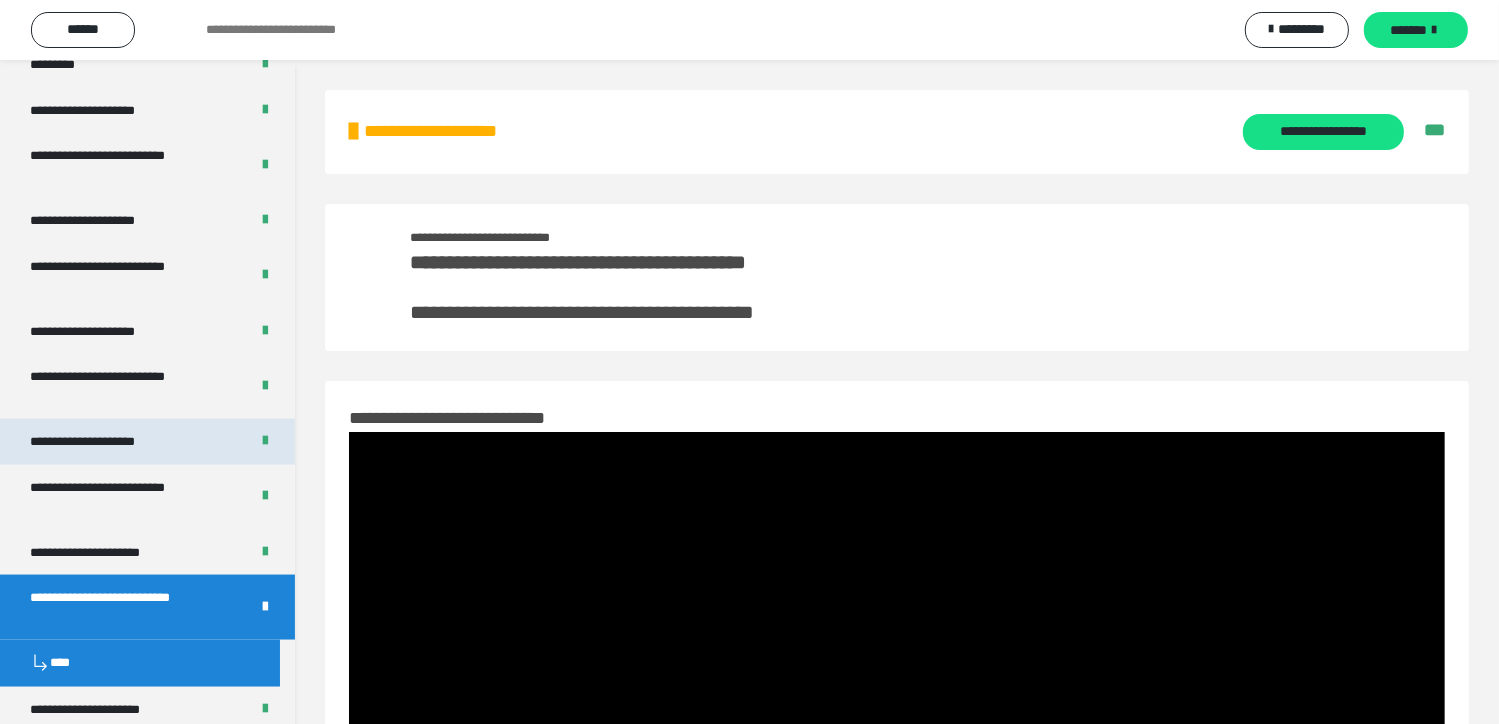 click on "**********" at bounding box center (106, 442) 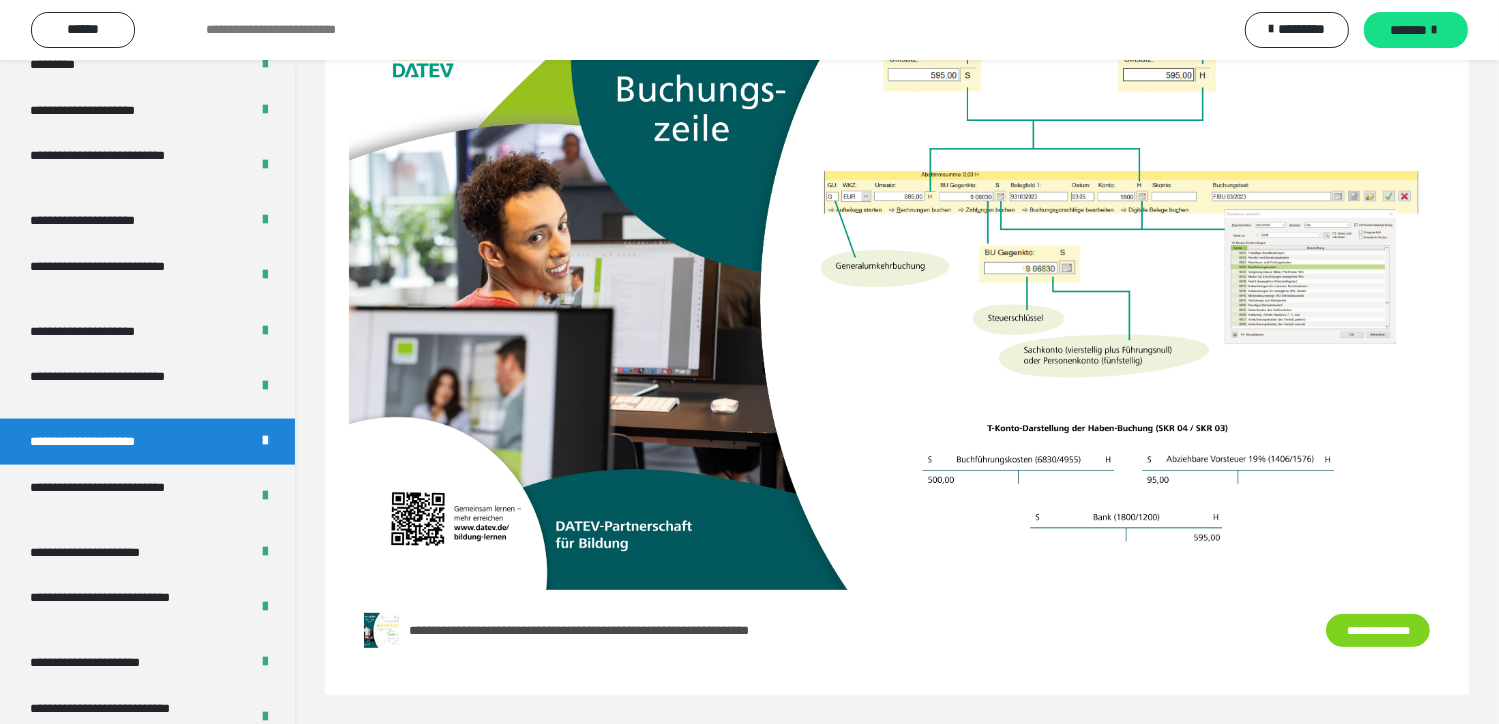 scroll, scrollTop: 667, scrollLeft: 0, axis: vertical 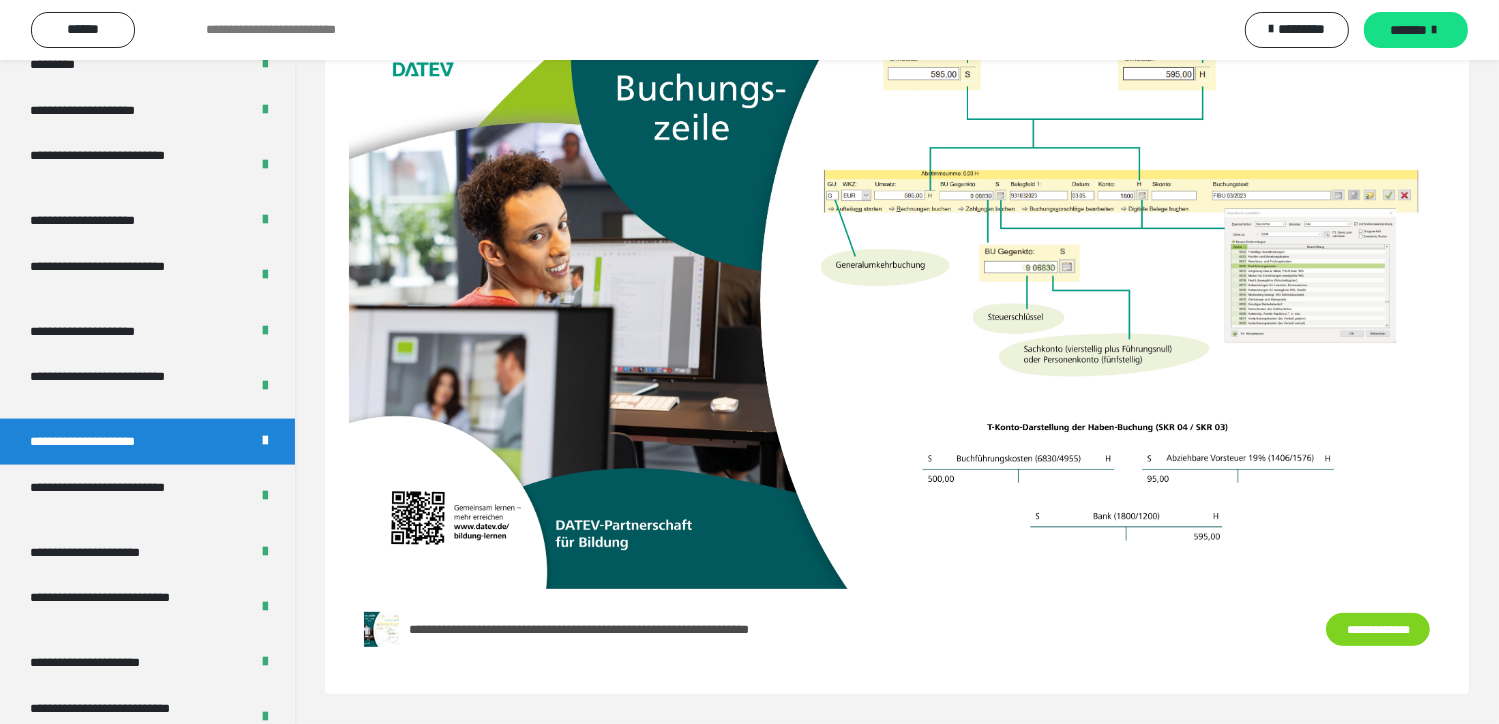click on "**********" at bounding box center [1378, 630] 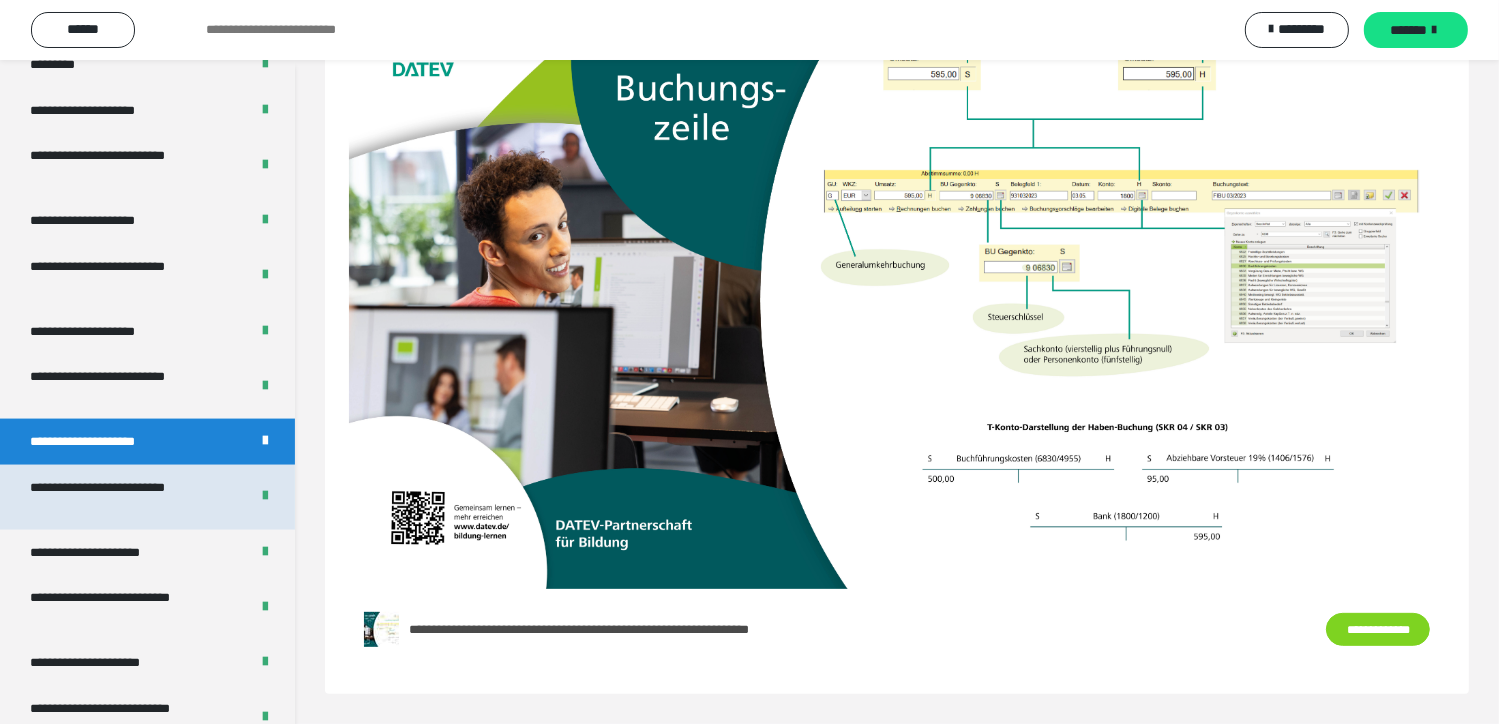 click on "**********" at bounding box center (124, 497) 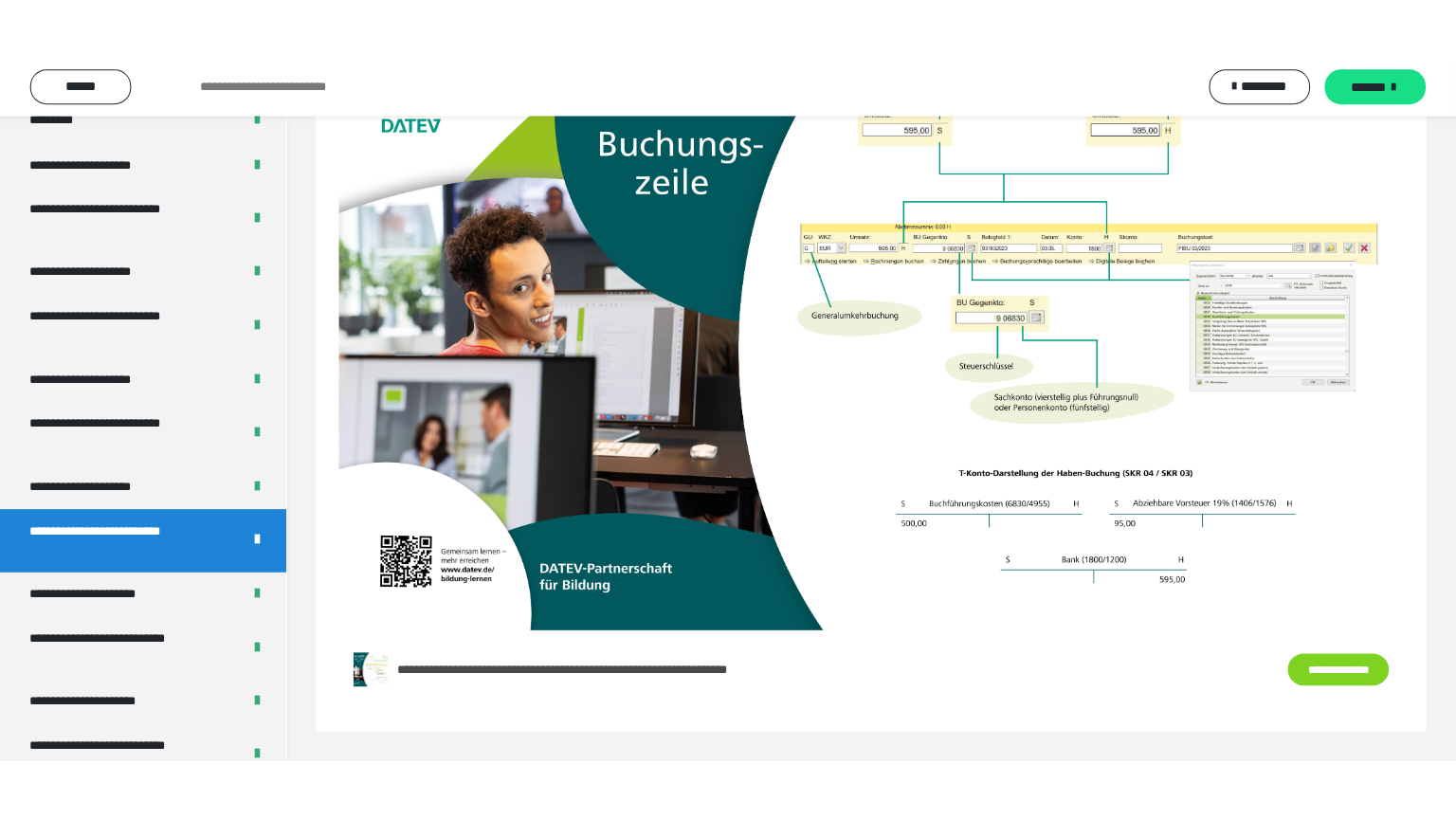 scroll, scrollTop: 57, scrollLeft: 0, axis: vertical 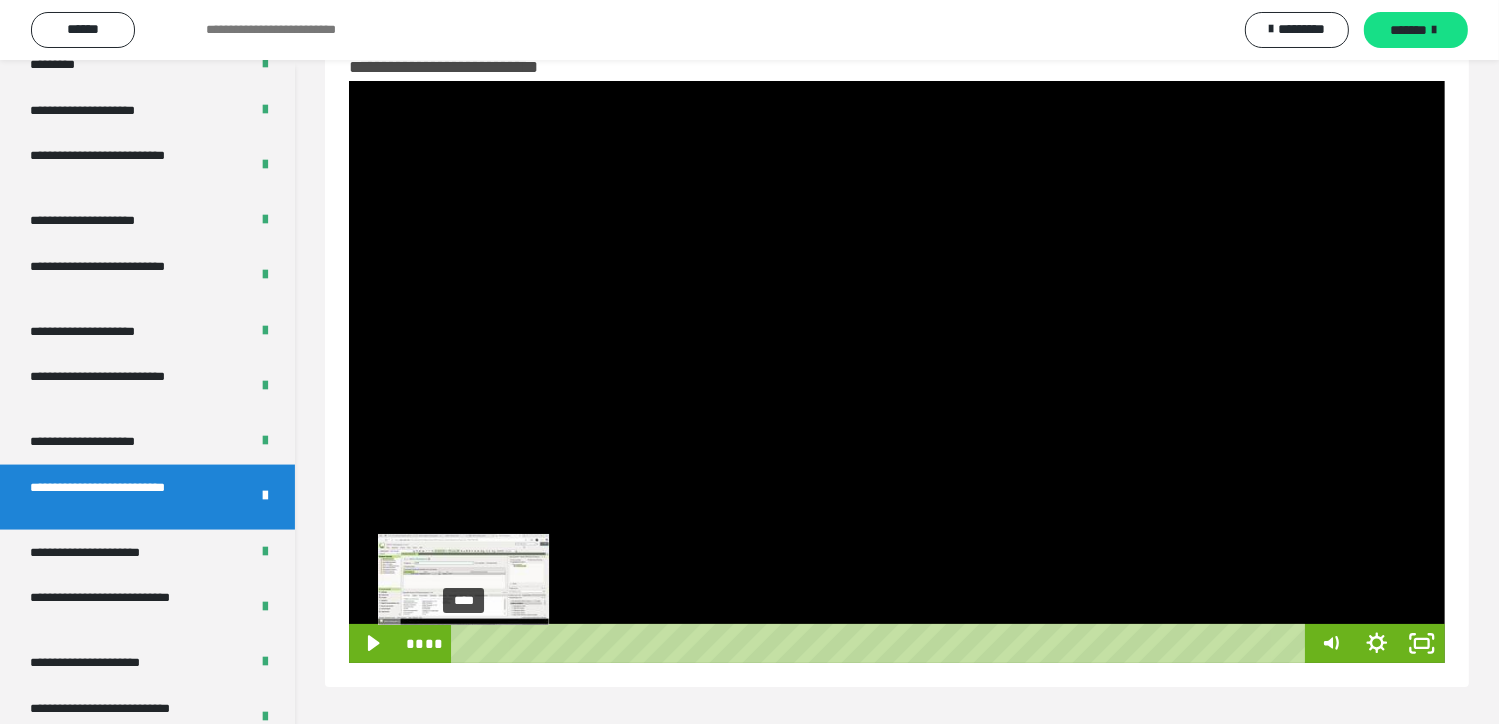 click on "****" at bounding box center (881, 643) 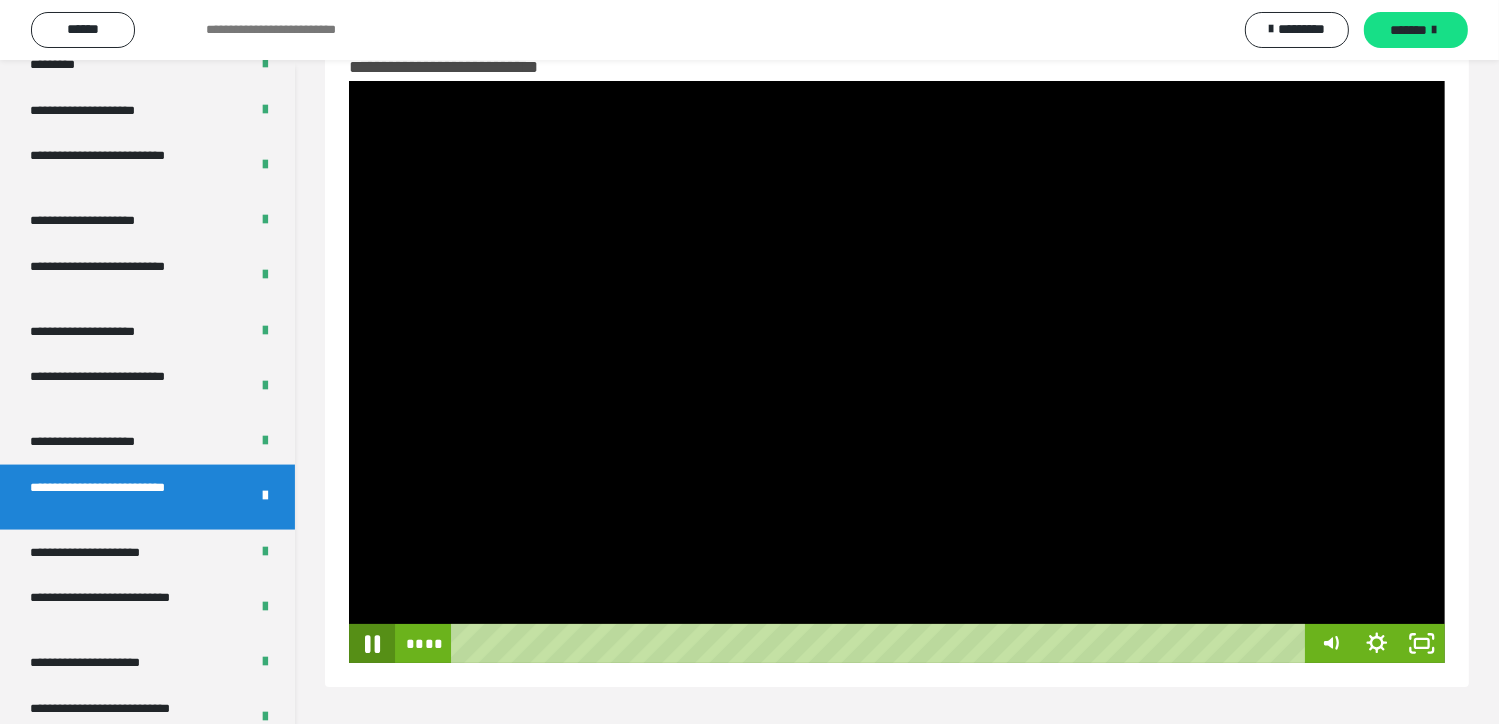 click 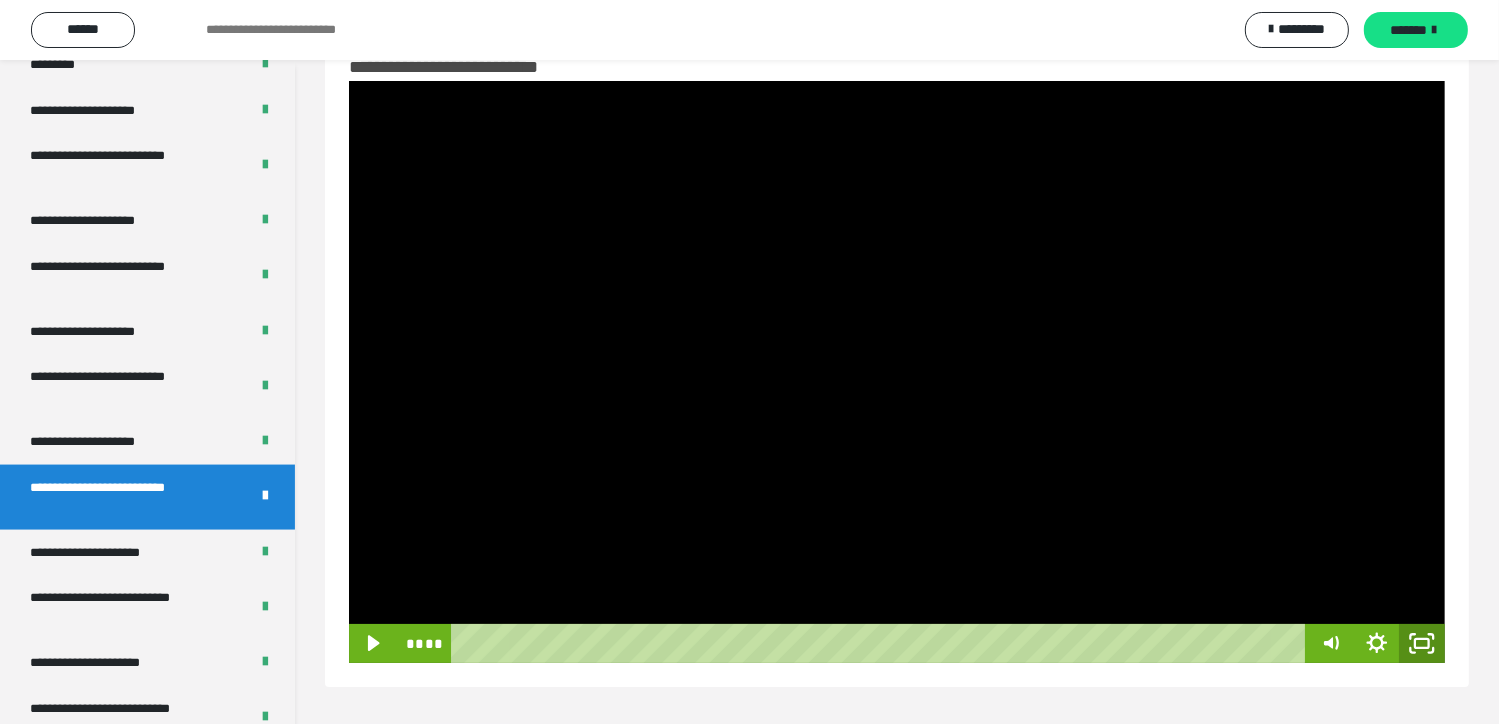 click 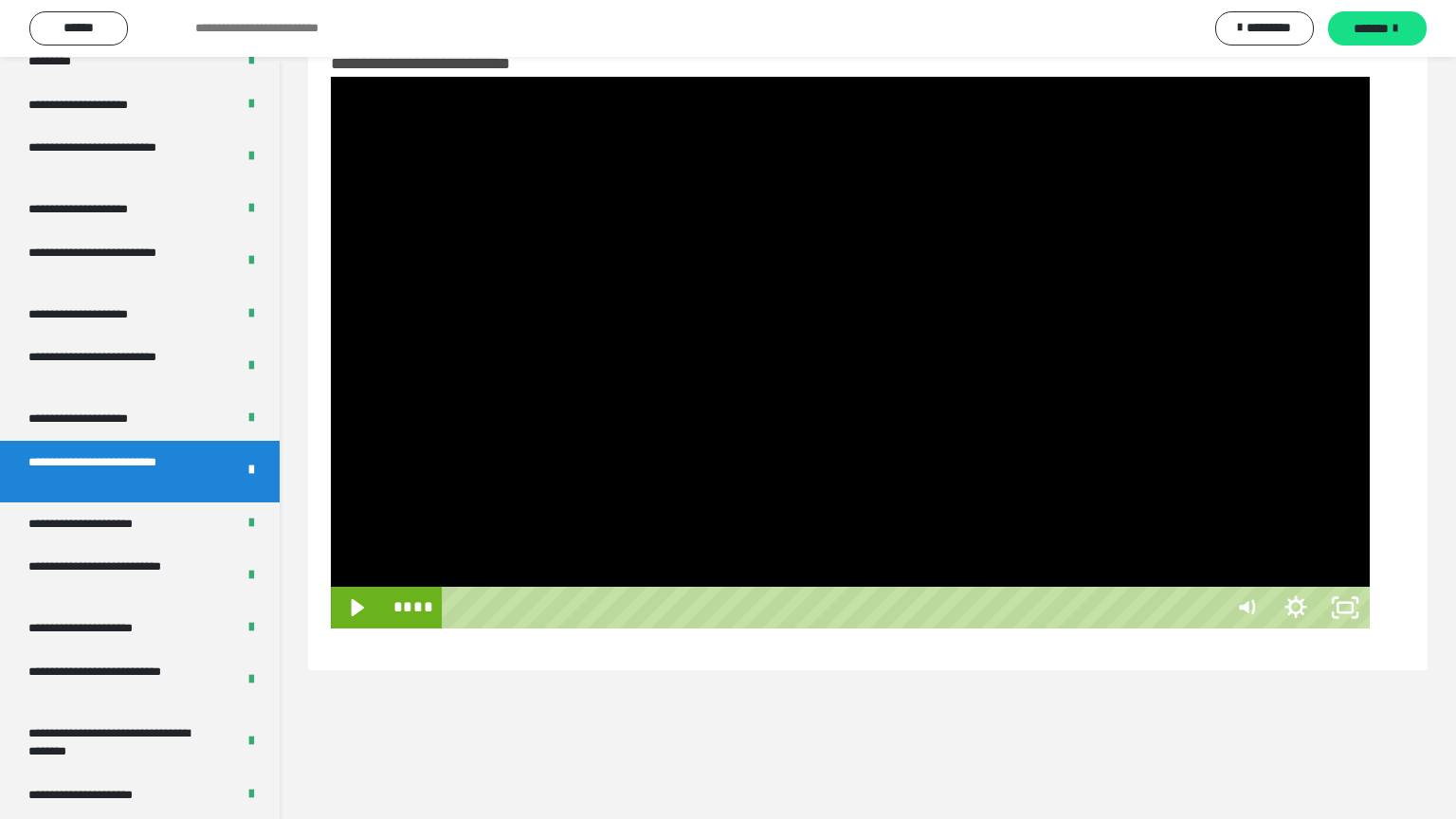 type 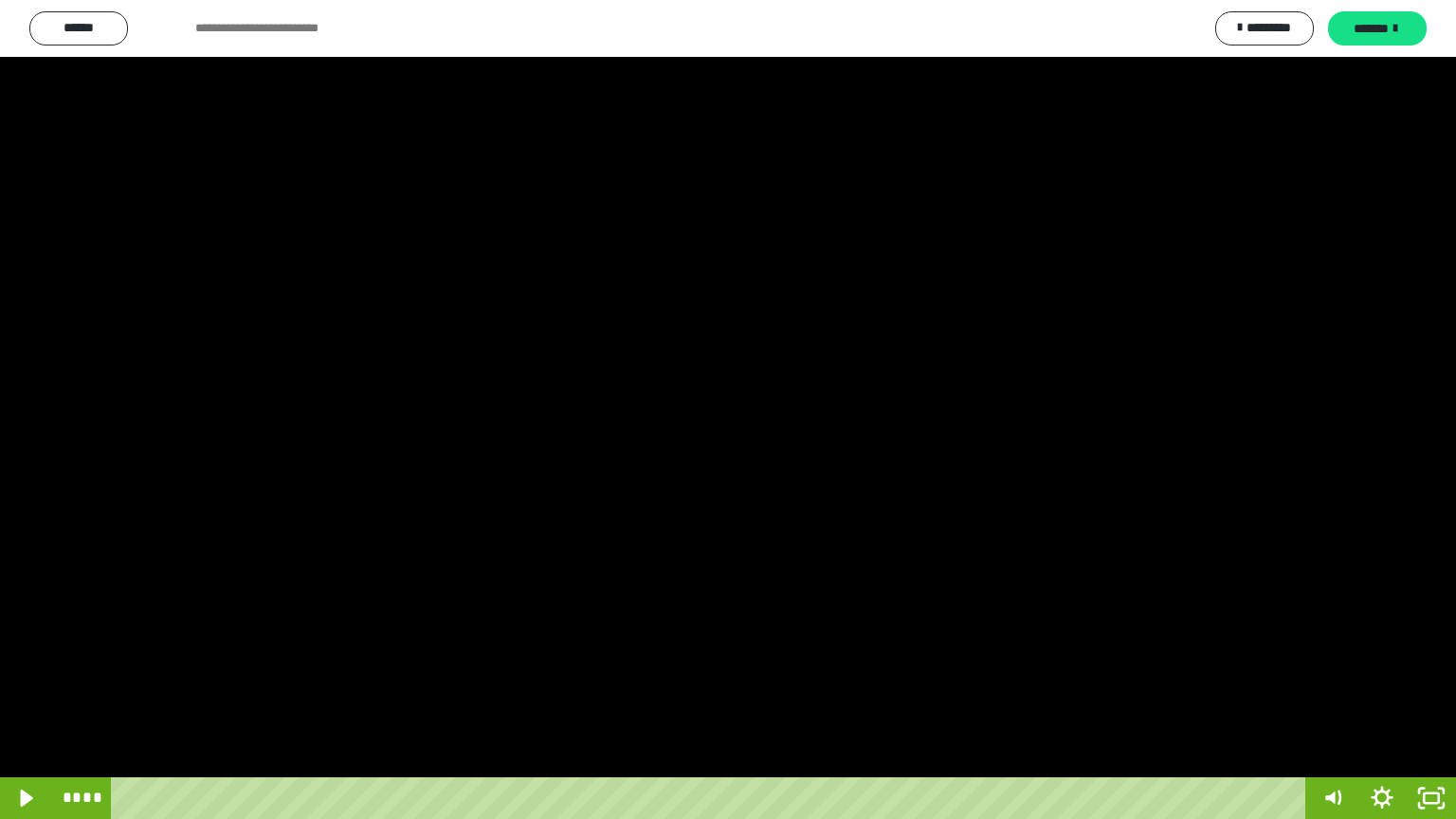 click at bounding box center (728, 410) 